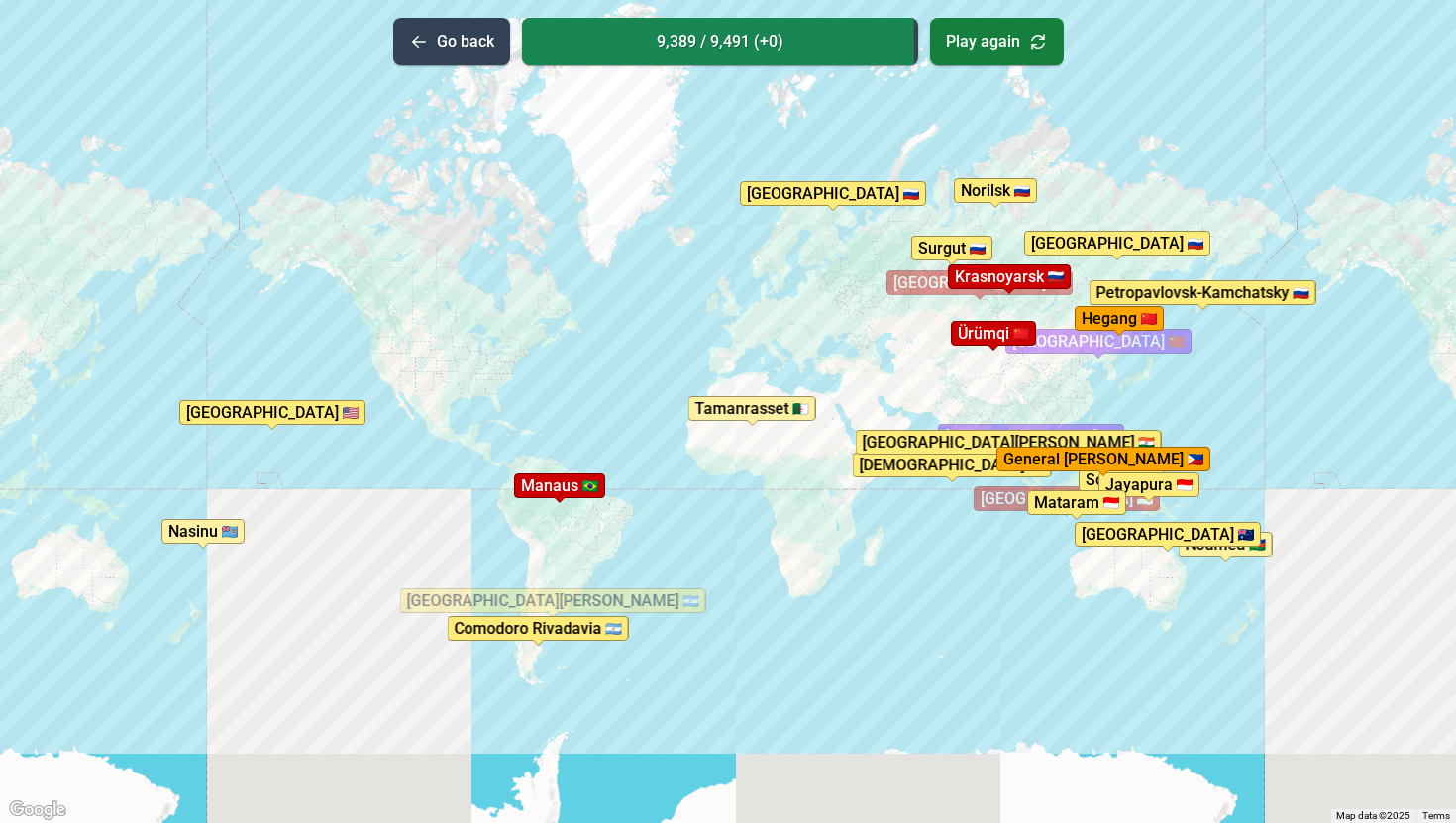 scroll, scrollTop: 0, scrollLeft: 0, axis: both 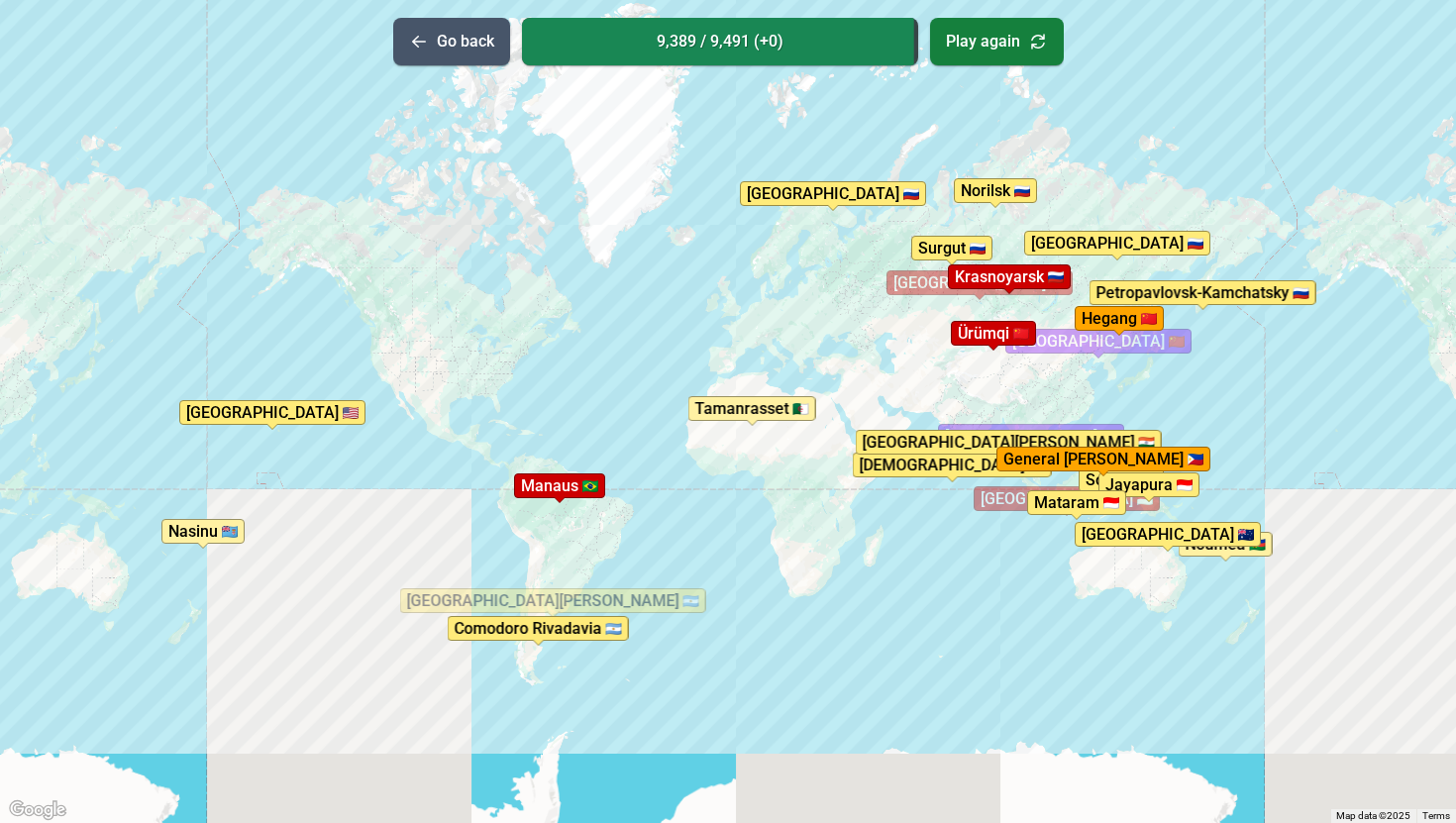click on "Go back" at bounding box center [452, 42] 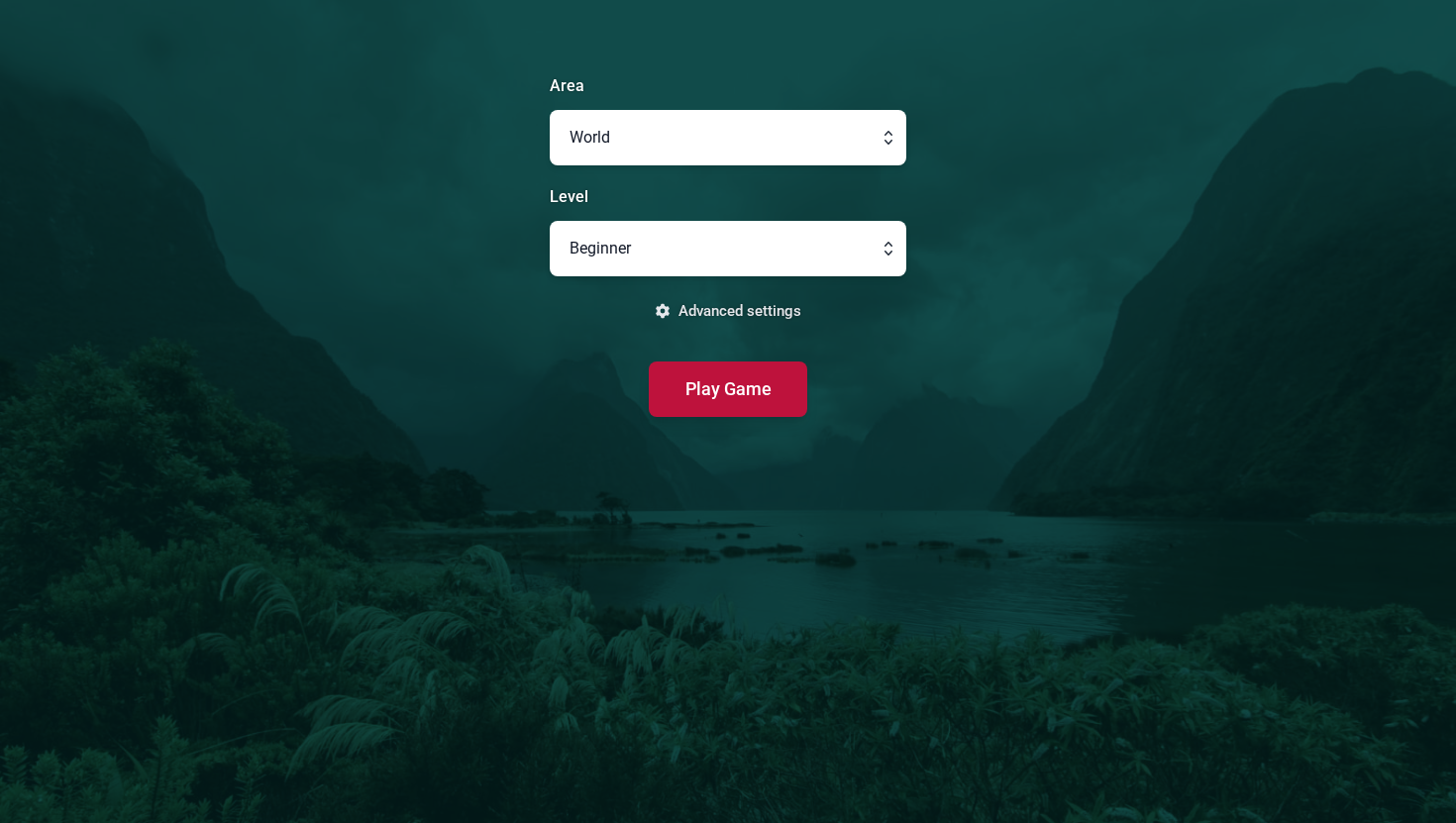 click at bounding box center (728, 138) 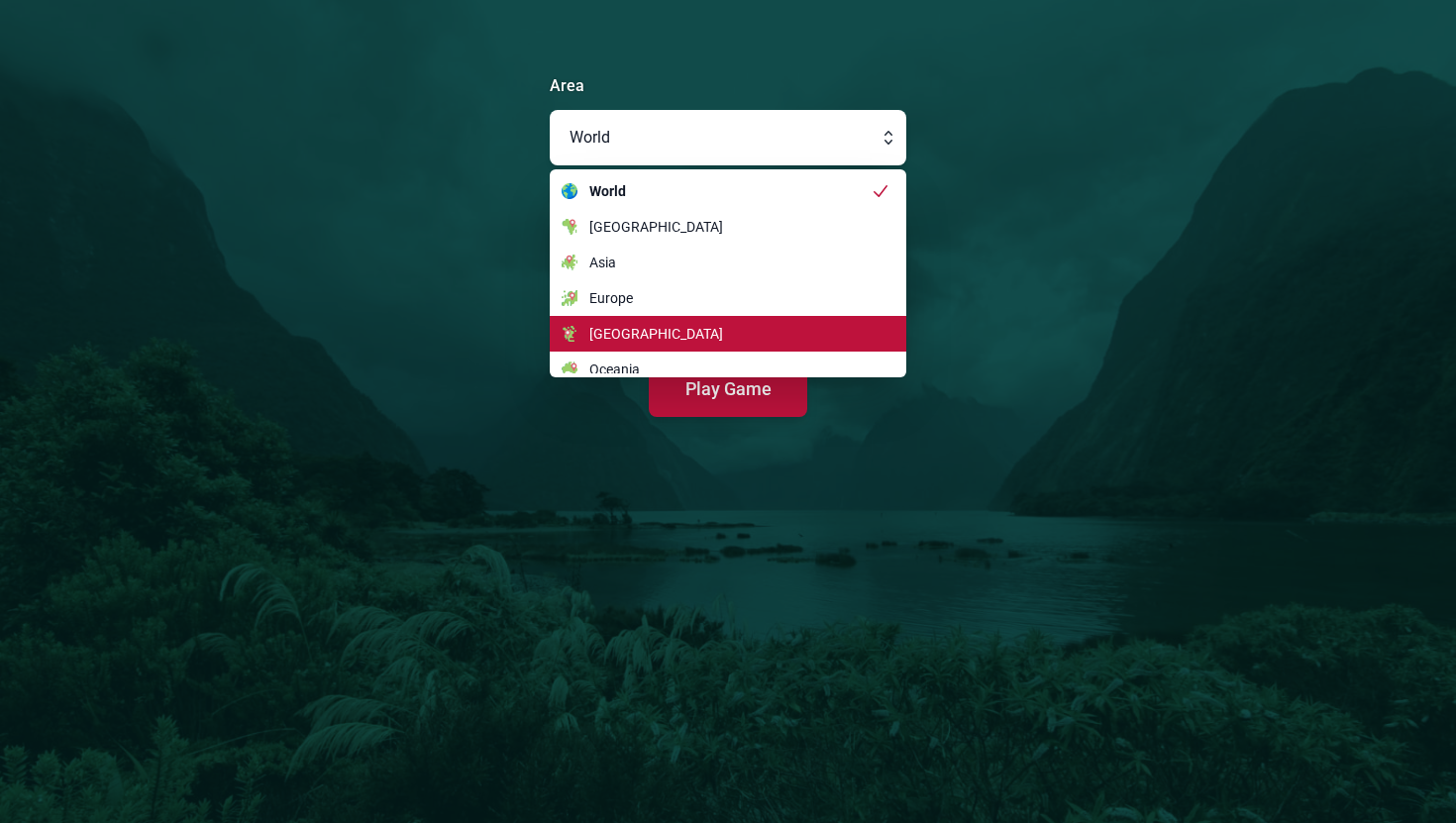 click on "[GEOGRAPHIC_DATA]" 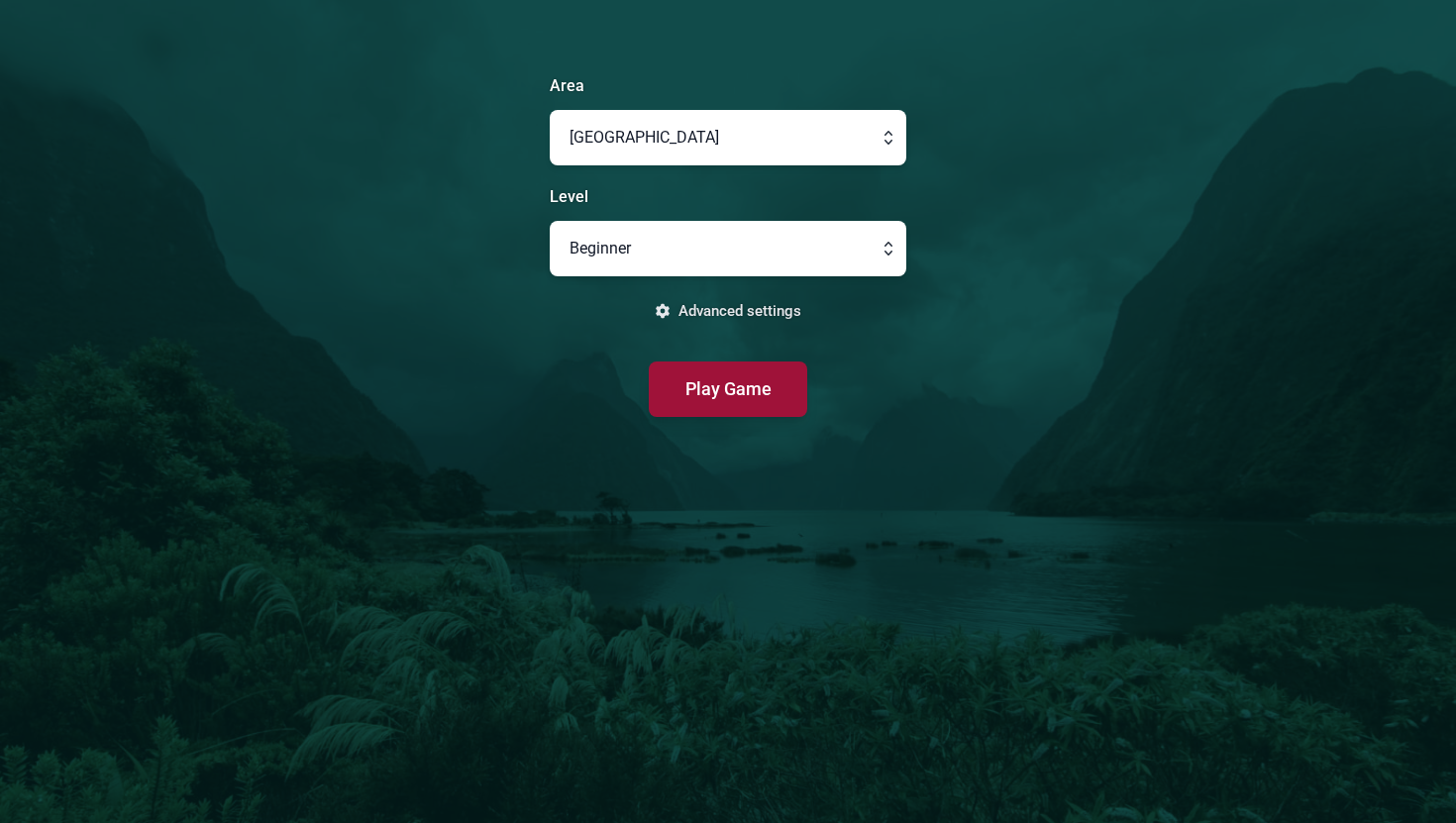 click on "Play Game" at bounding box center (728, 388) 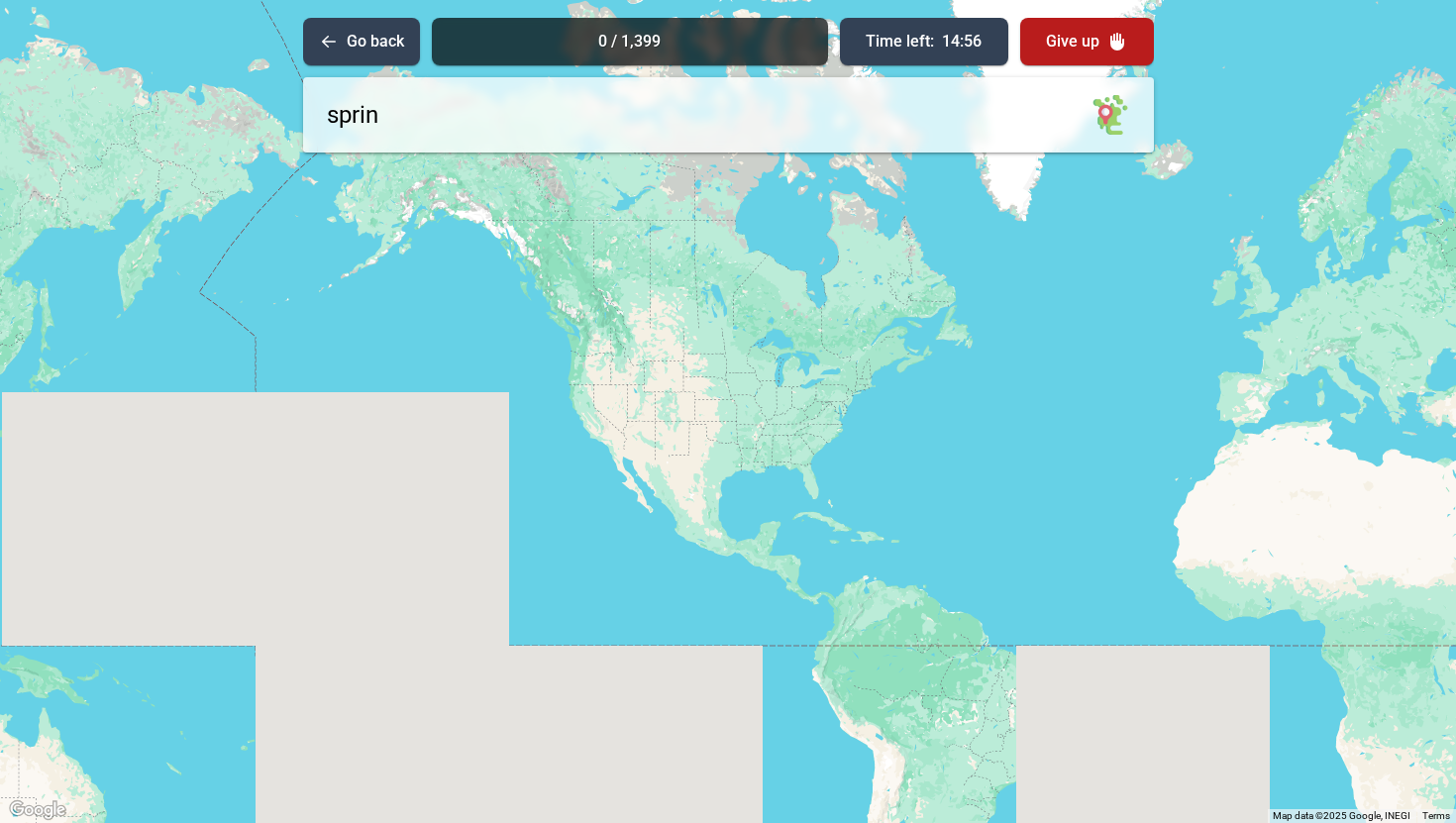 type on "spring" 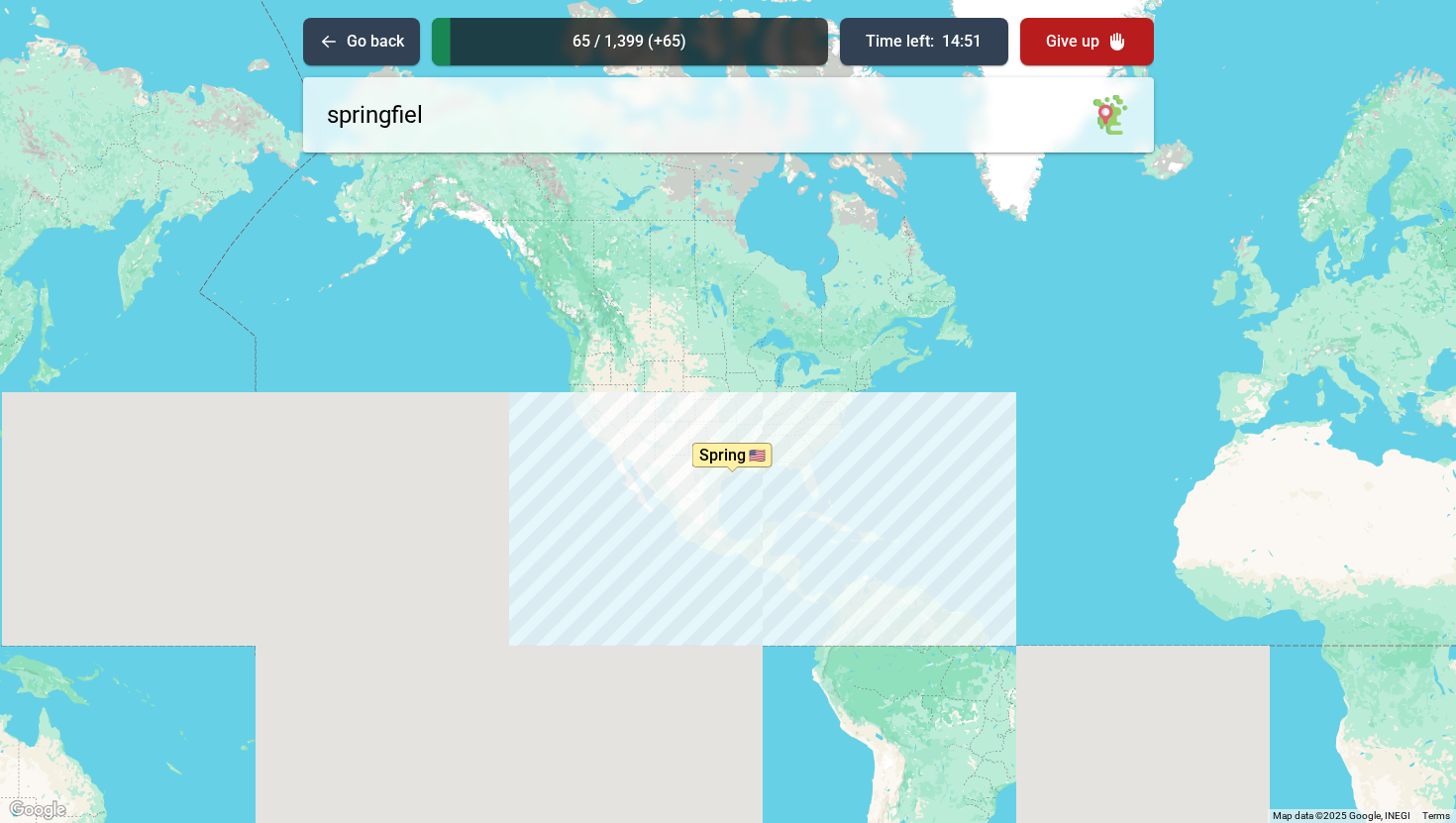 type on "[GEOGRAPHIC_DATA]" 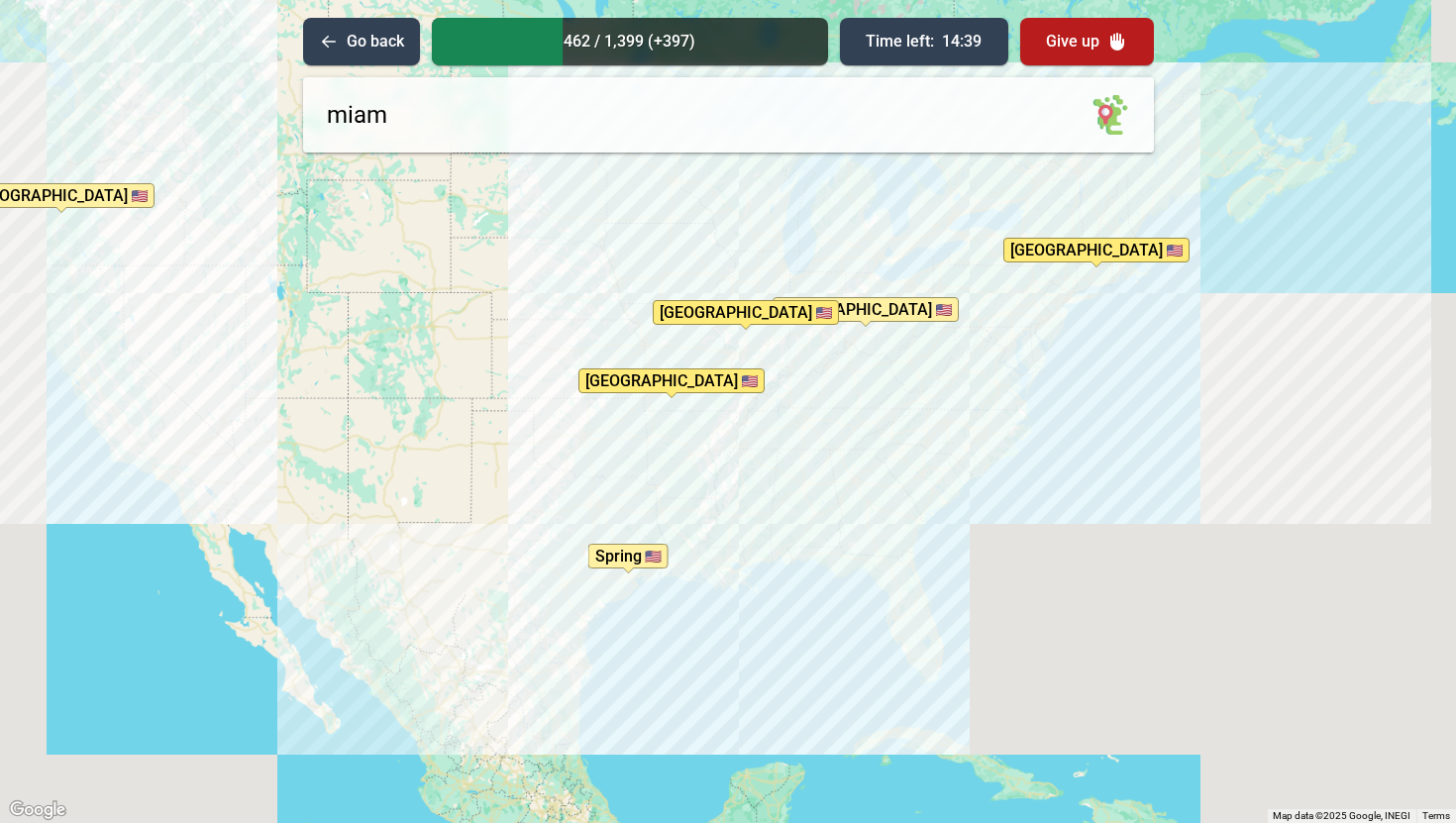 type on "[GEOGRAPHIC_DATA]" 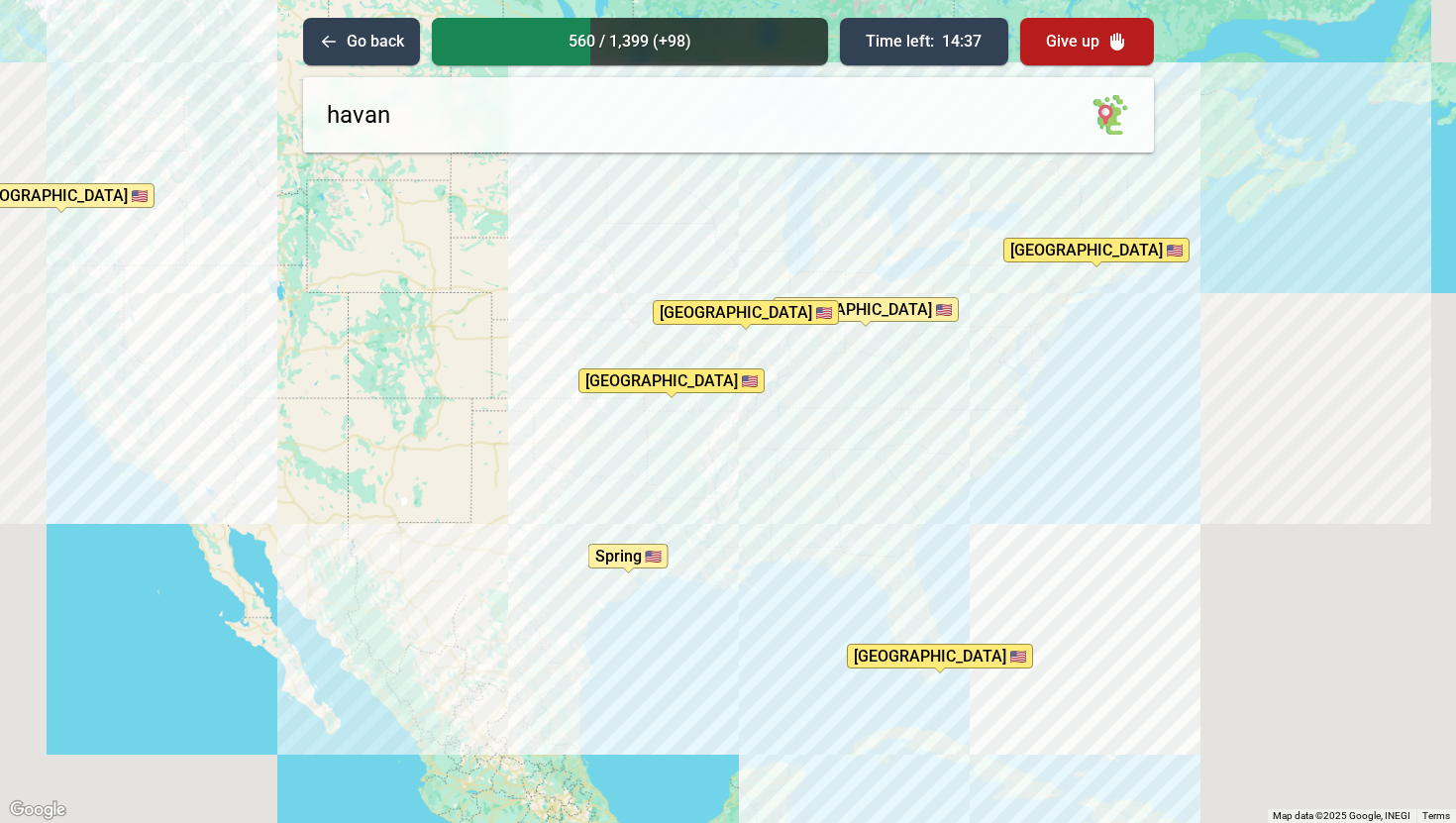 type on "[GEOGRAPHIC_DATA]" 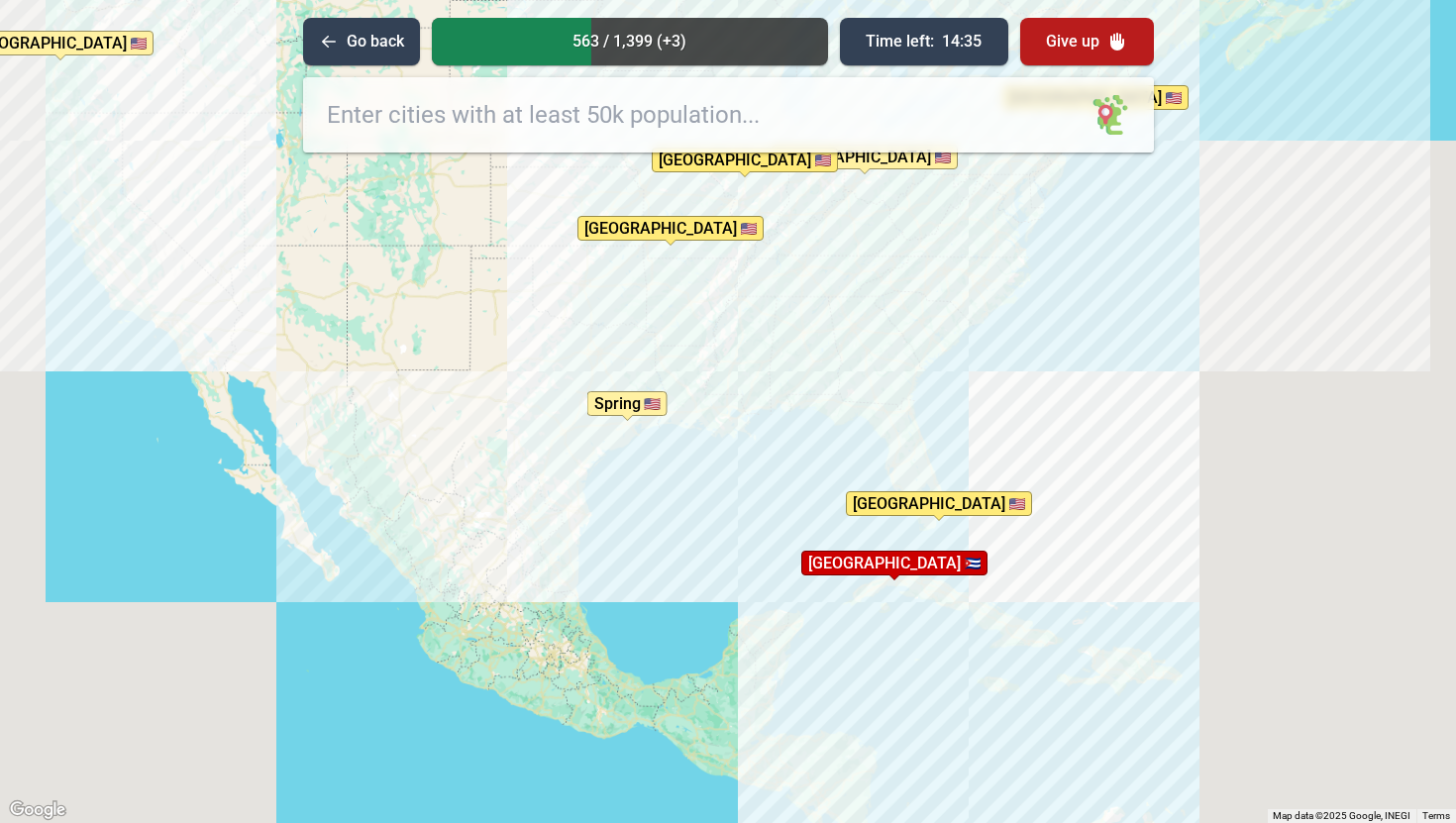 drag, startPoint x: 786, startPoint y: 652, endPoint x: 781, endPoint y: 455, distance: 197.0634 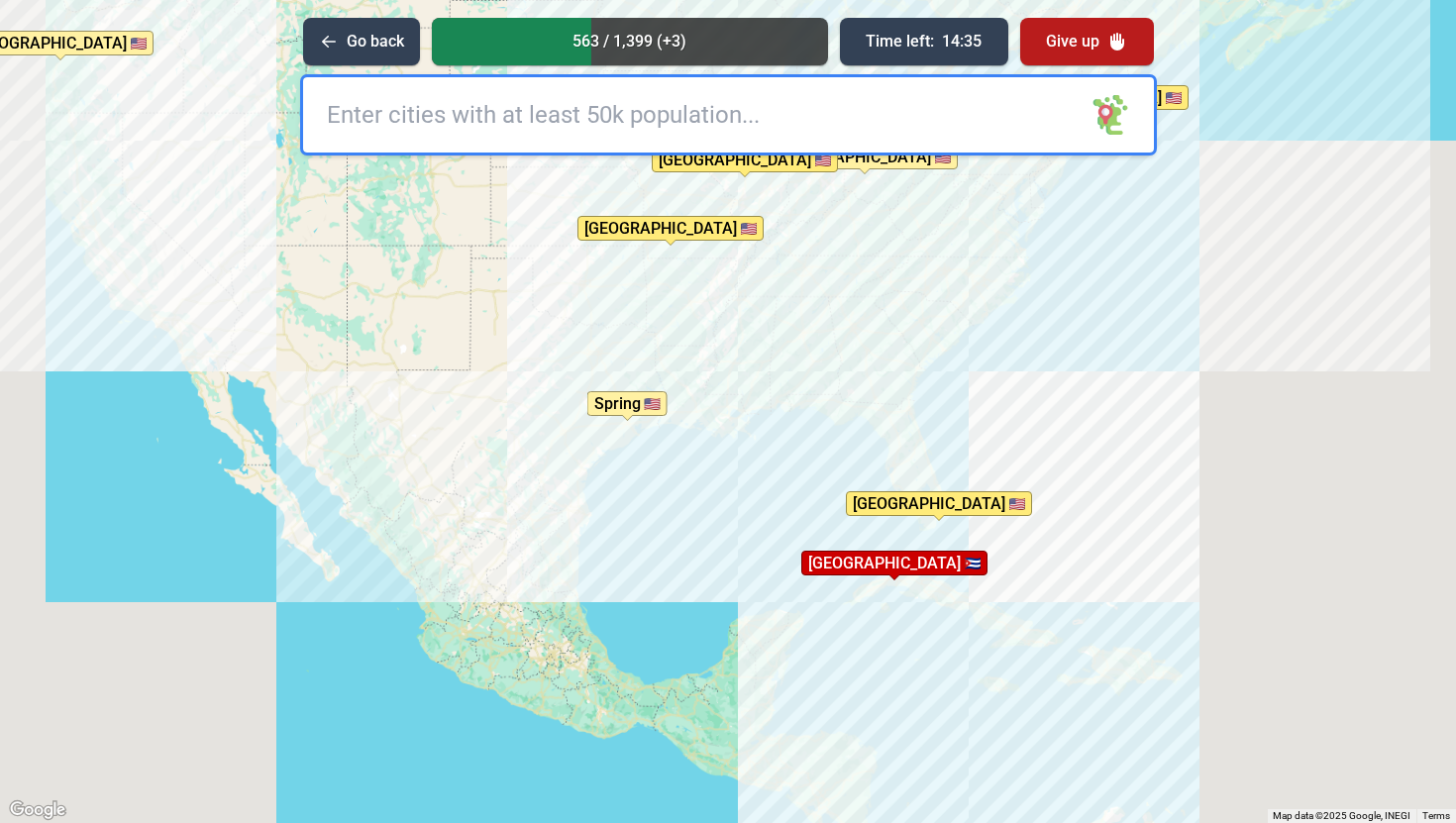 click on "To activate drag with keyboard, press Alt + Enter. Once in keyboard drag state, use the arrow keys to move the marker. To complete the drag, press the Enter key. To cancel, press Escape. [GEOGRAPHIC_DATA] [GEOGRAPHIC_DATA] Spring [GEOGRAPHIC_DATA] [GEOGRAPHIC_DATA] [GEOGRAPHIC_DATA] [GEOGRAPHIC_DATA] [GEOGRAPHIC_DATA]  completed 🎉 [GEOGRAPHIC_DATA]" at bounding box center (728, 411) 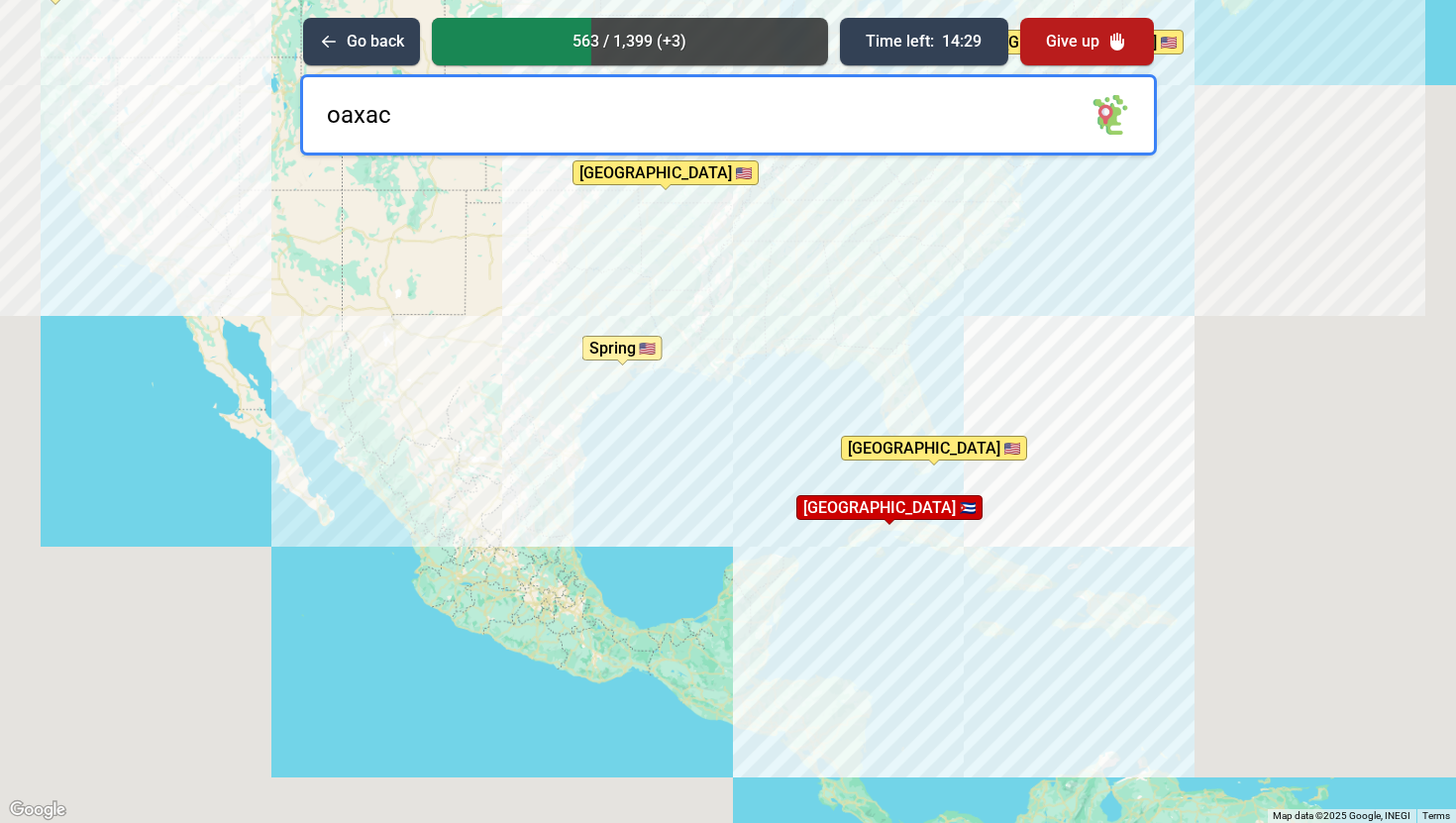 type on "[GEOGRAPHIC_DATA]" 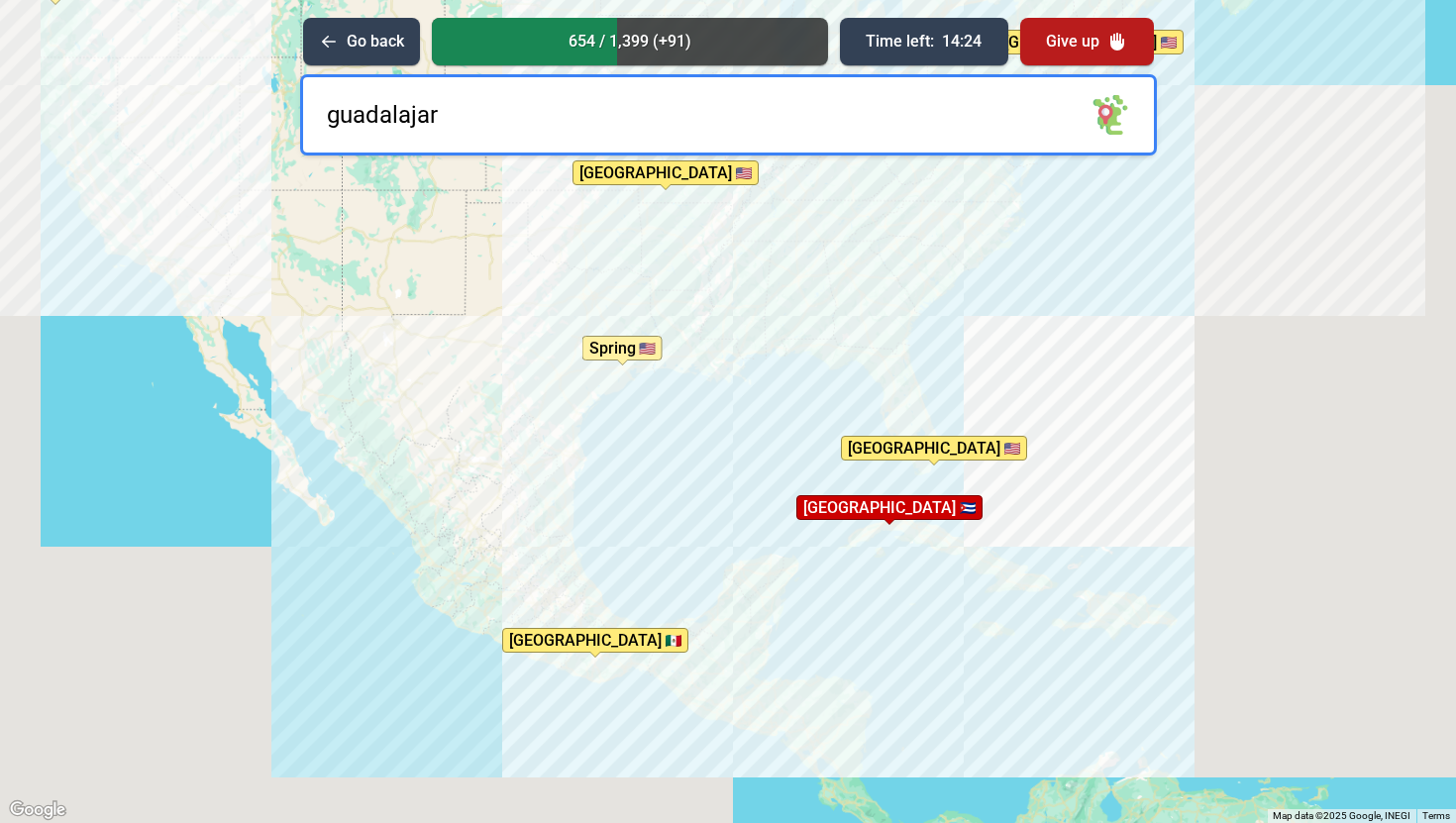 type on "[GEOGRAPHIC_DATA]" 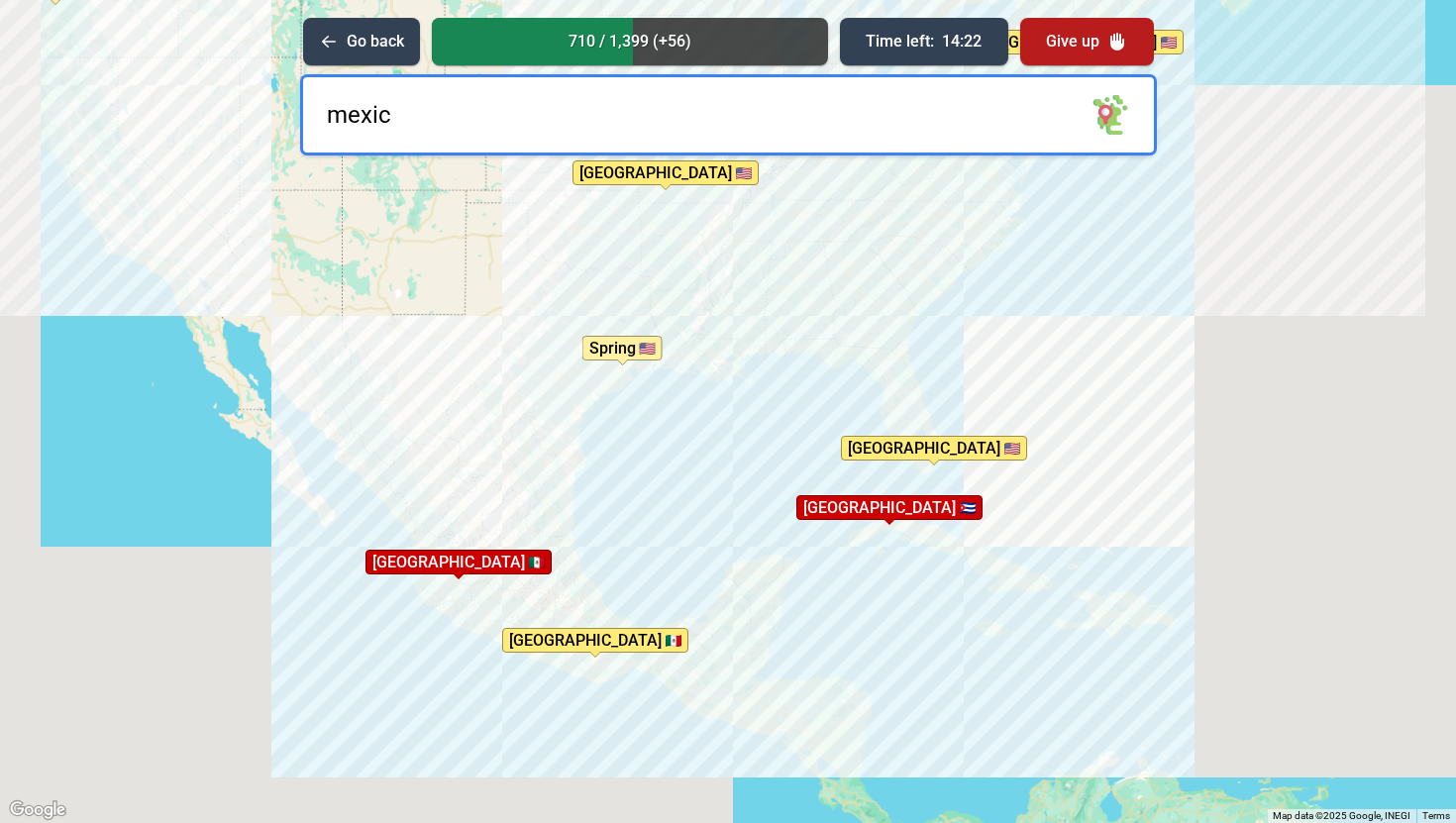 type on "[GEOGRAPHIC_DATA]" 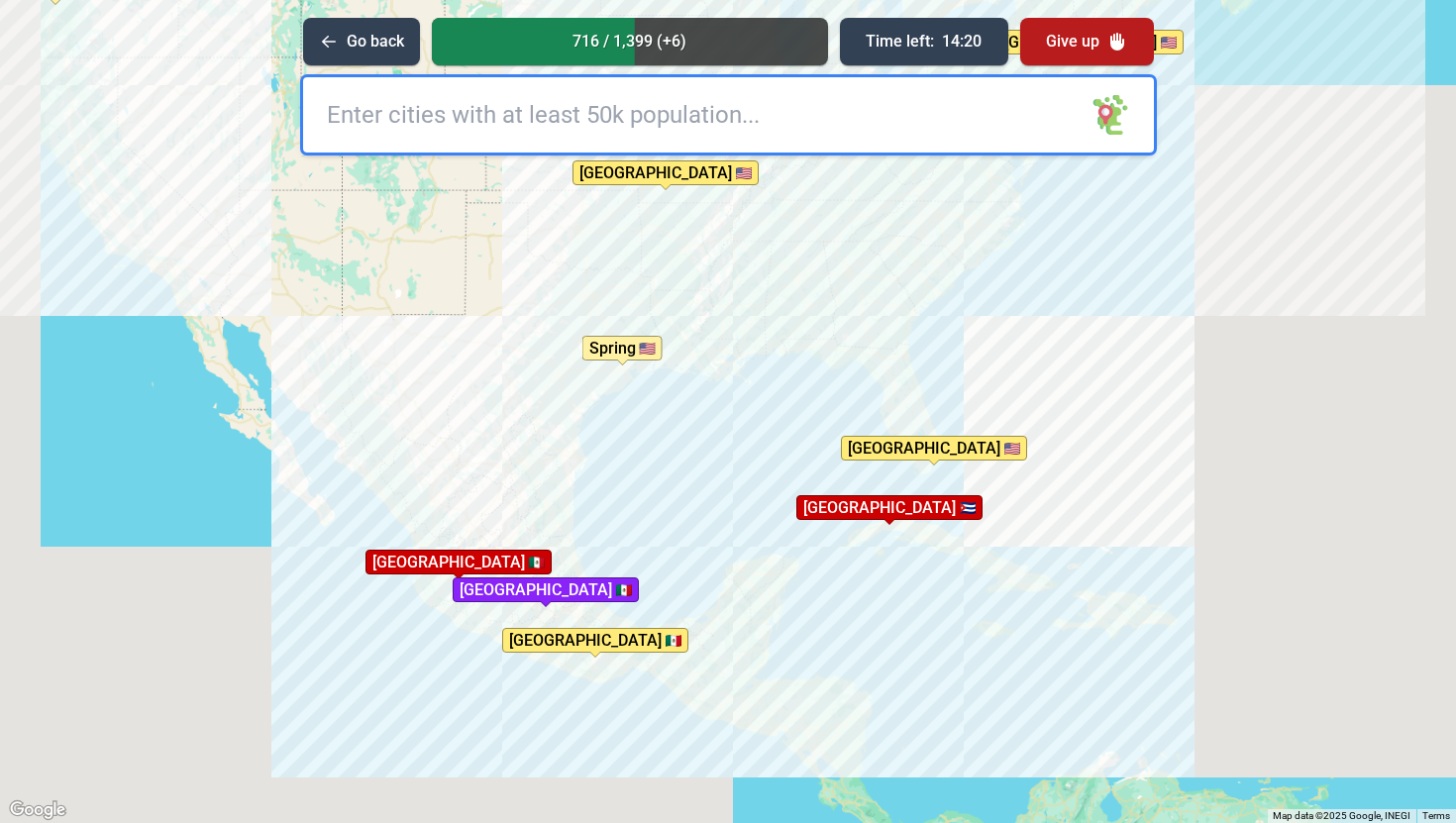 click at bounding box center (728, 115) 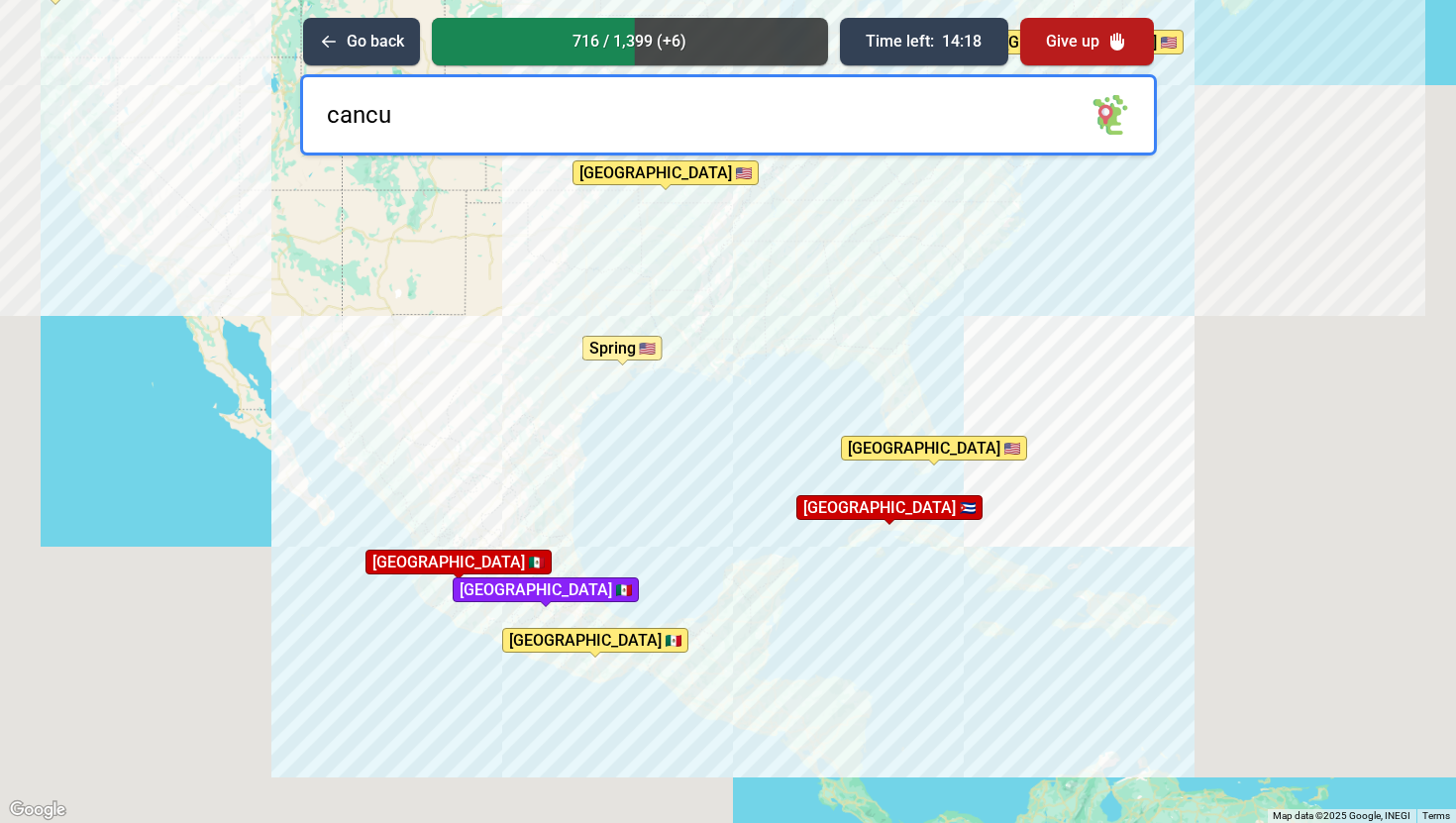type on "cancun" 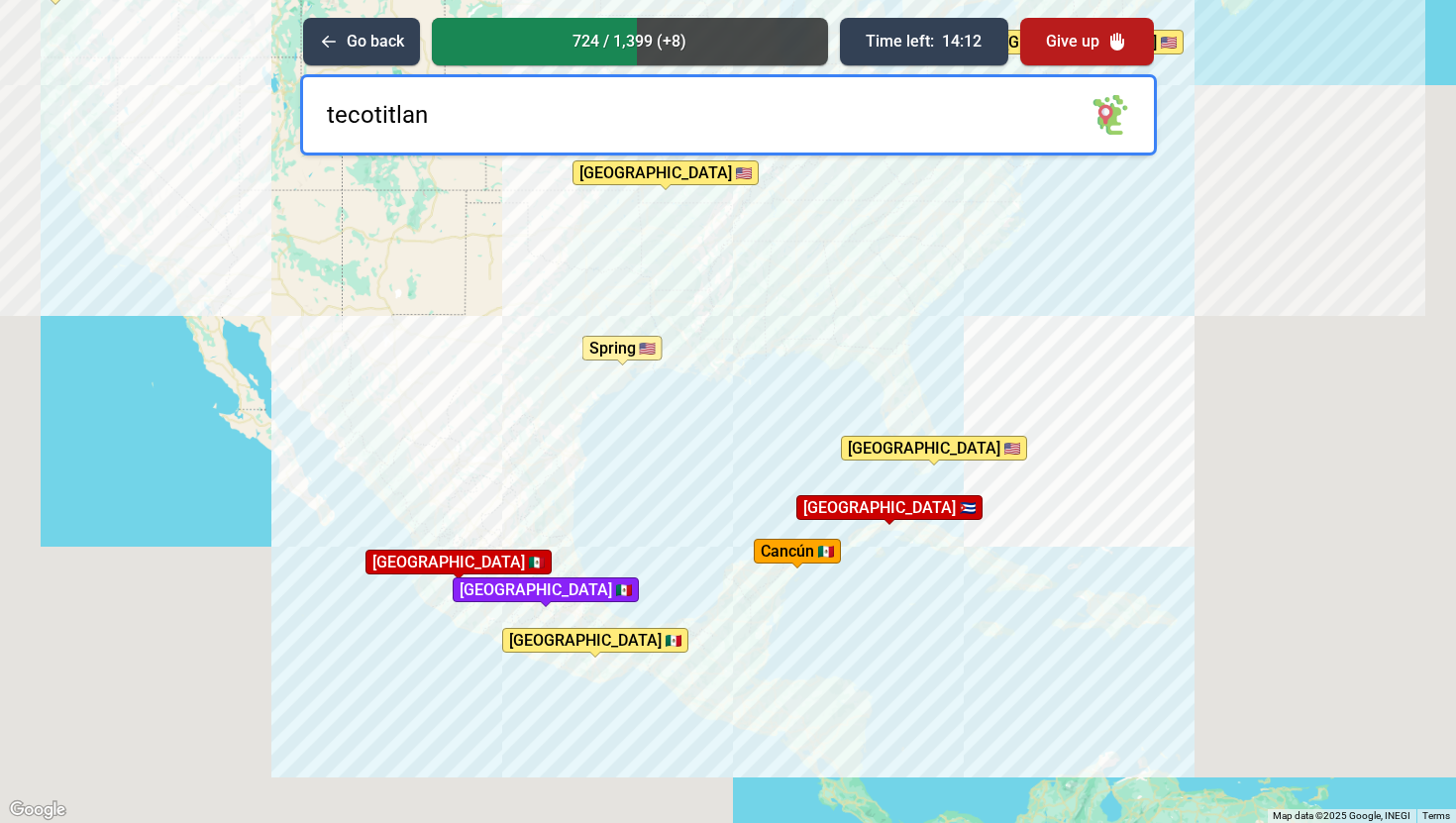 click on "tecotitlan" at bounding box center (728, 115) 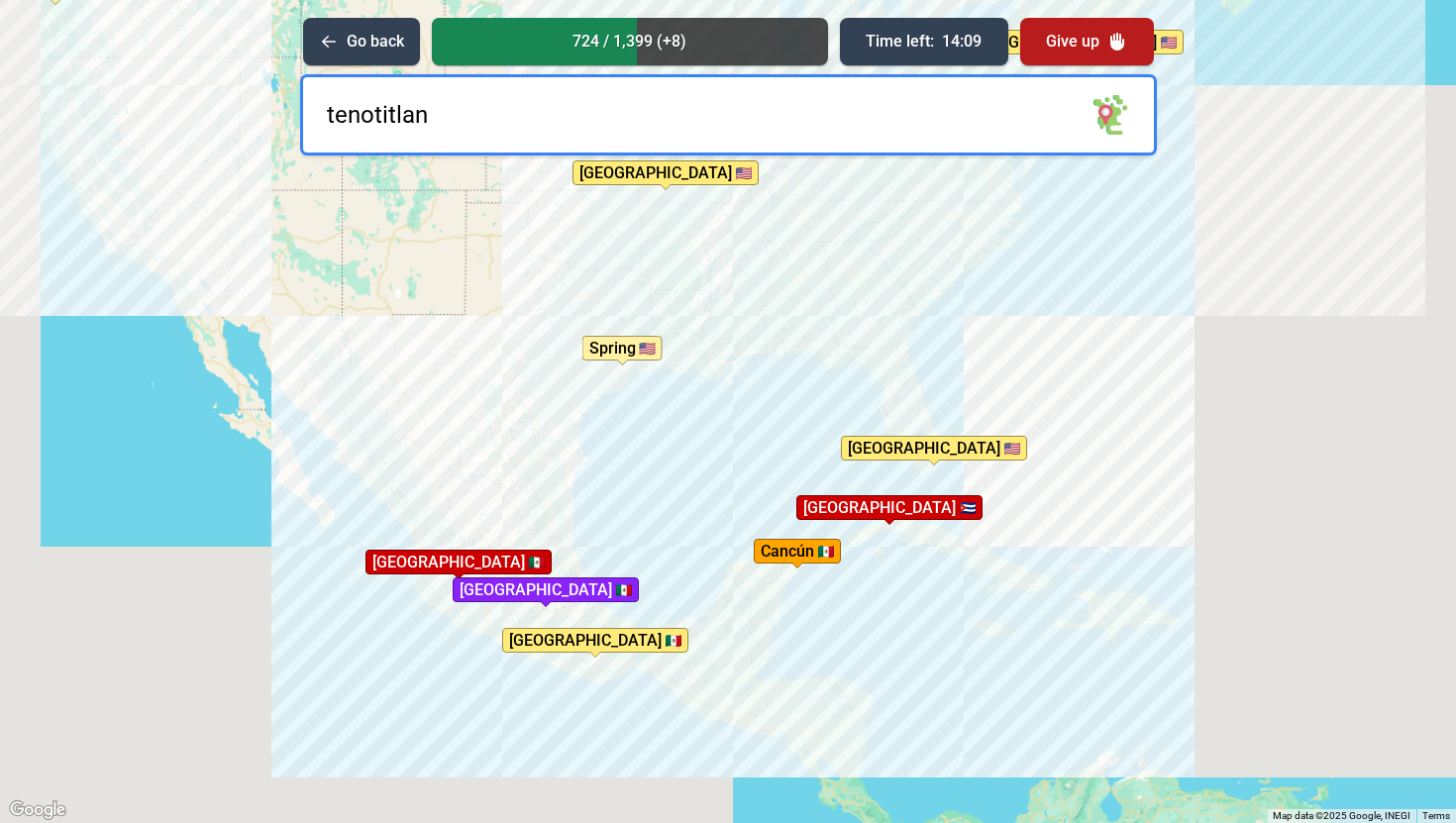click on "tenotitlan" at bounding box center [728, 115] 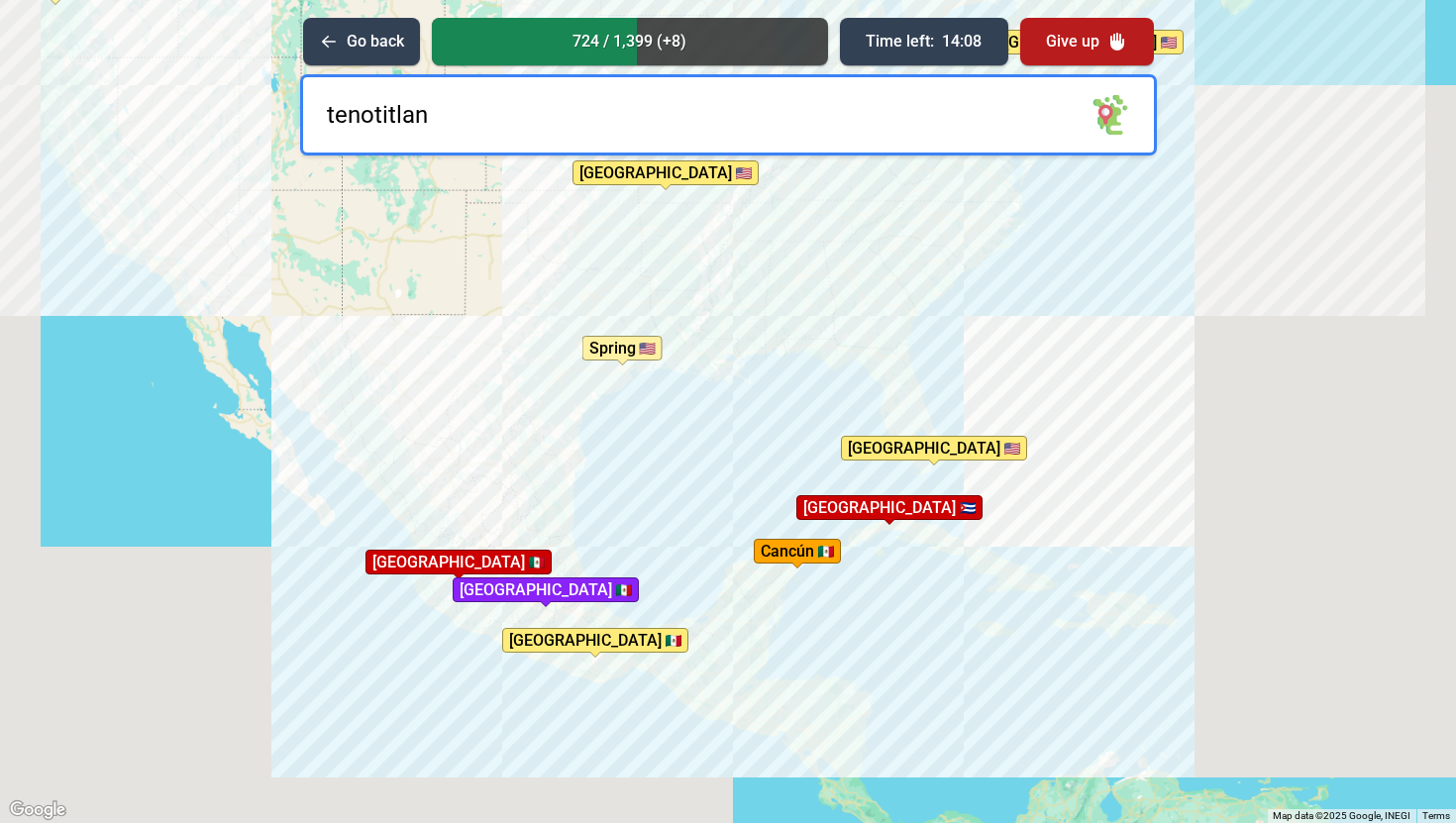 click on "tenotitlan" at bounding box center (728, 115) 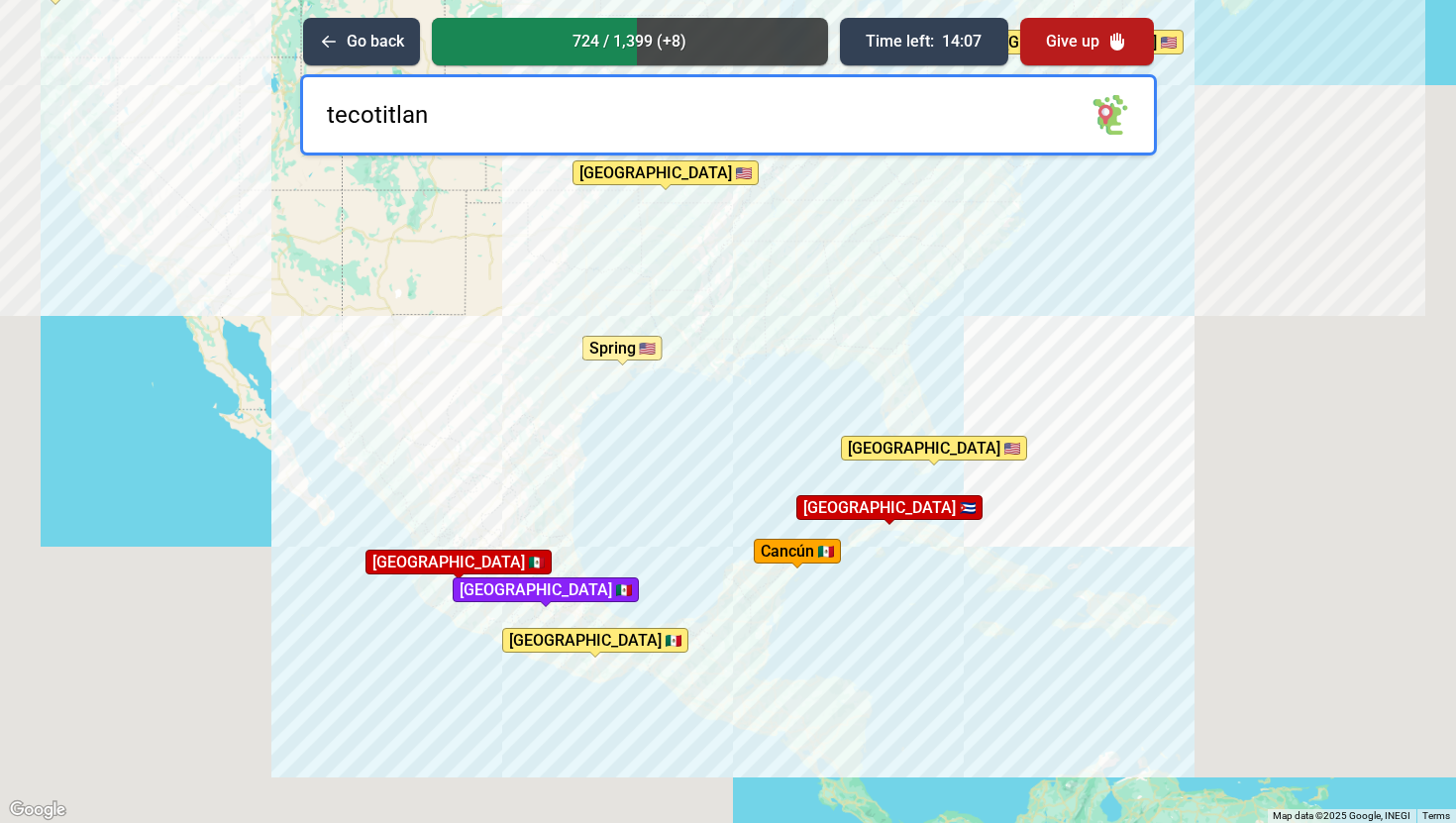 type on "techotitlan" 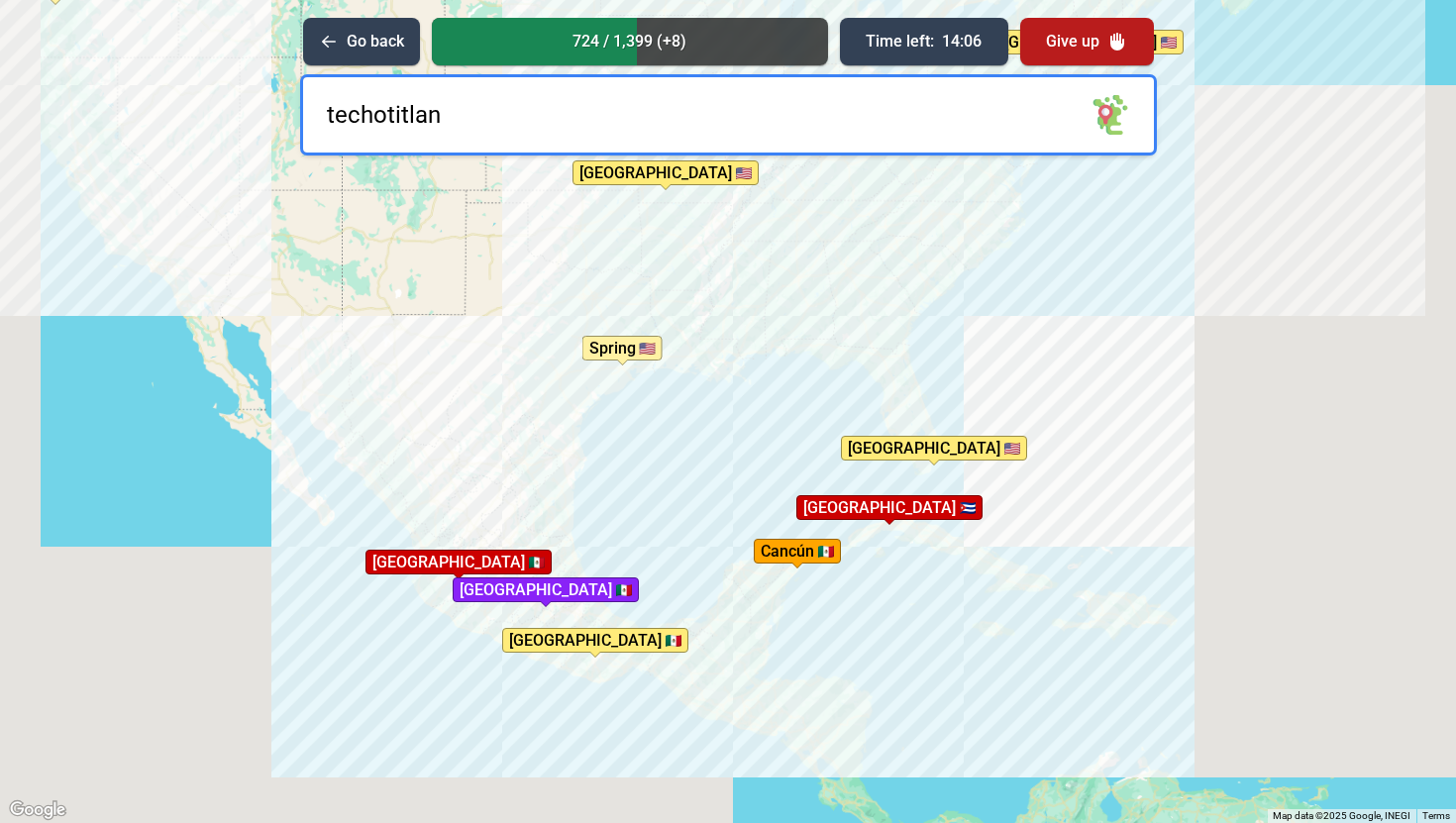 click on "techotitlan" at bounding box center (728, 115) 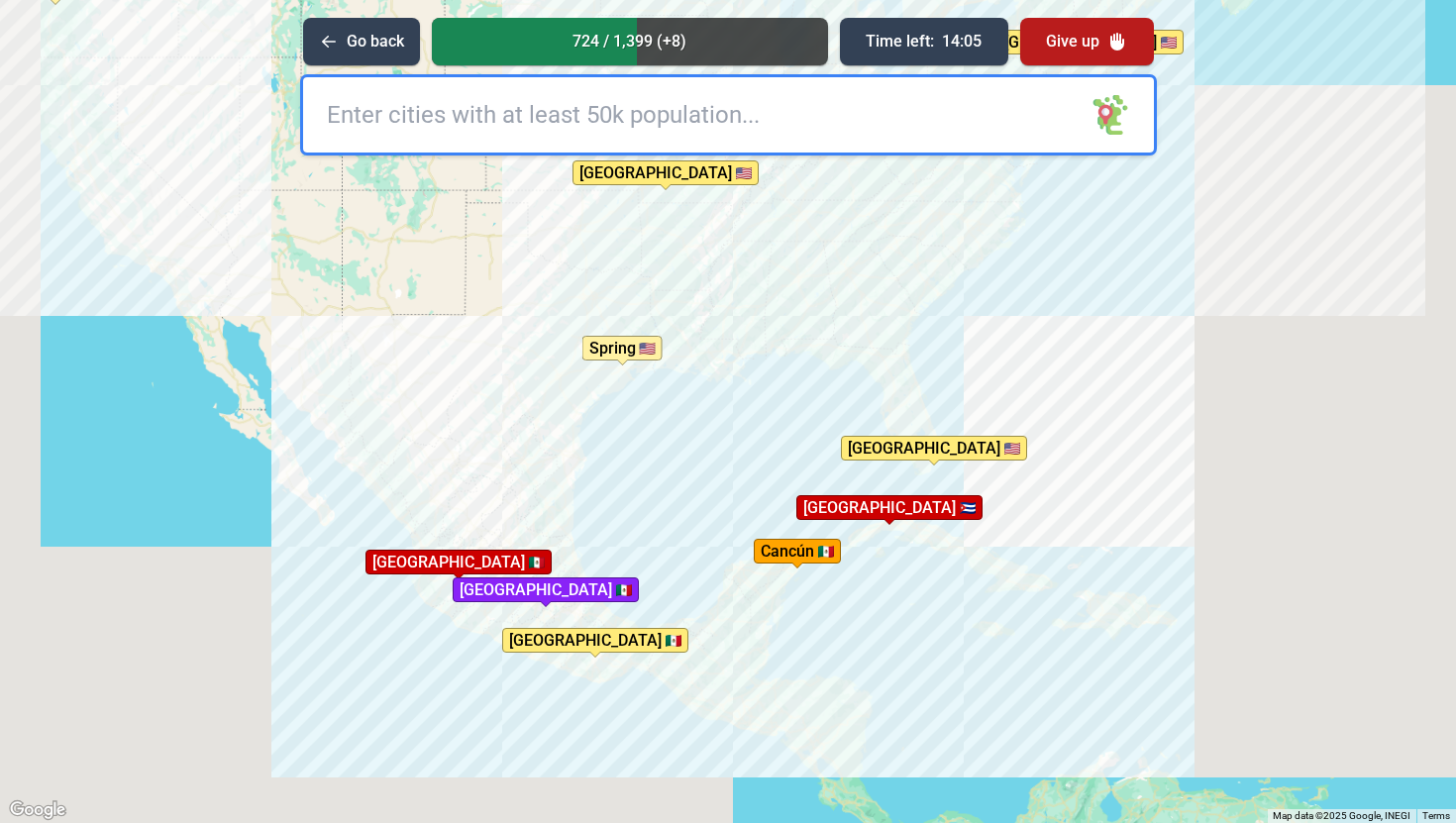 type on "l" 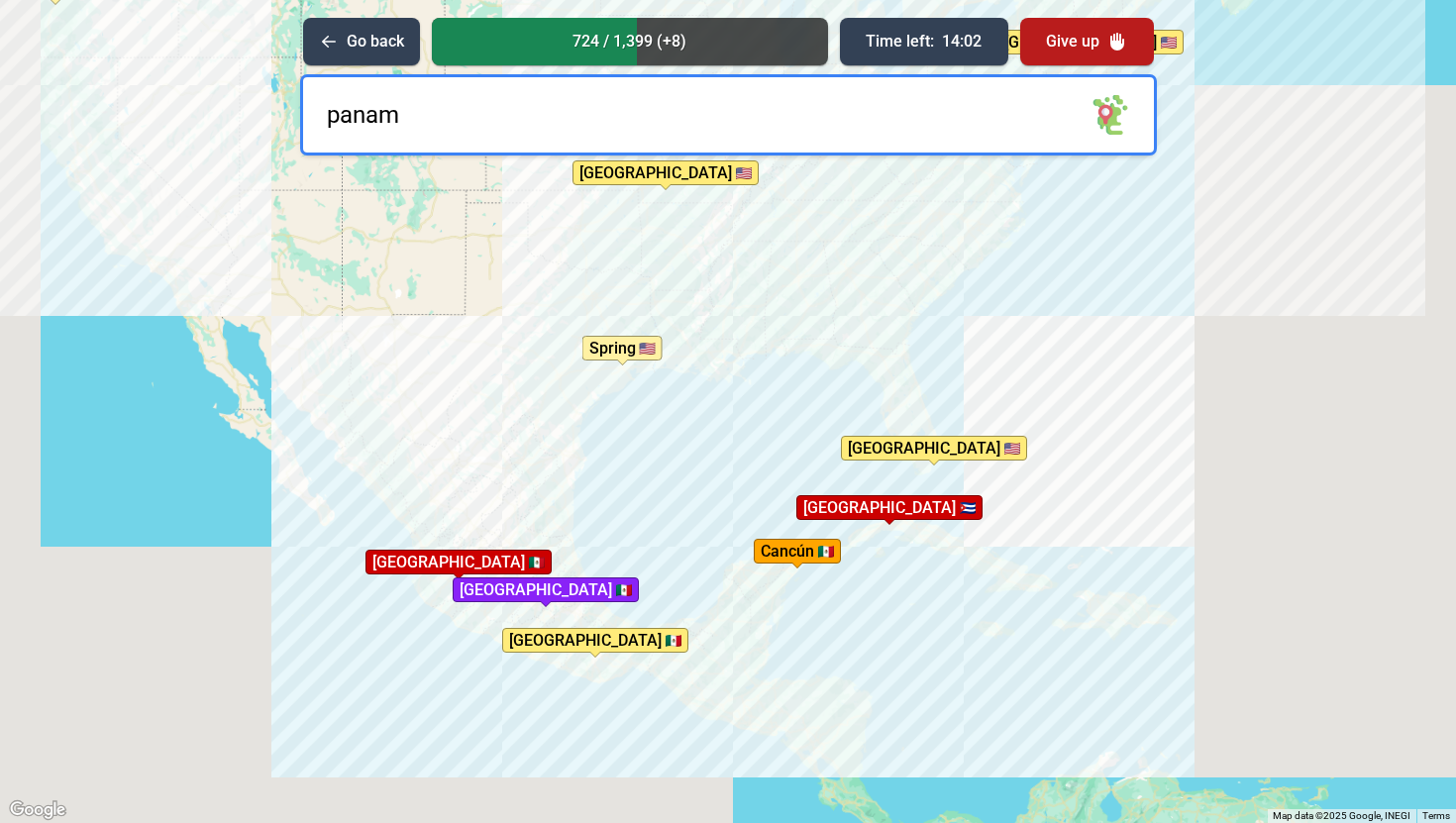 type on "[GEOGRAPHIC_DATA]" 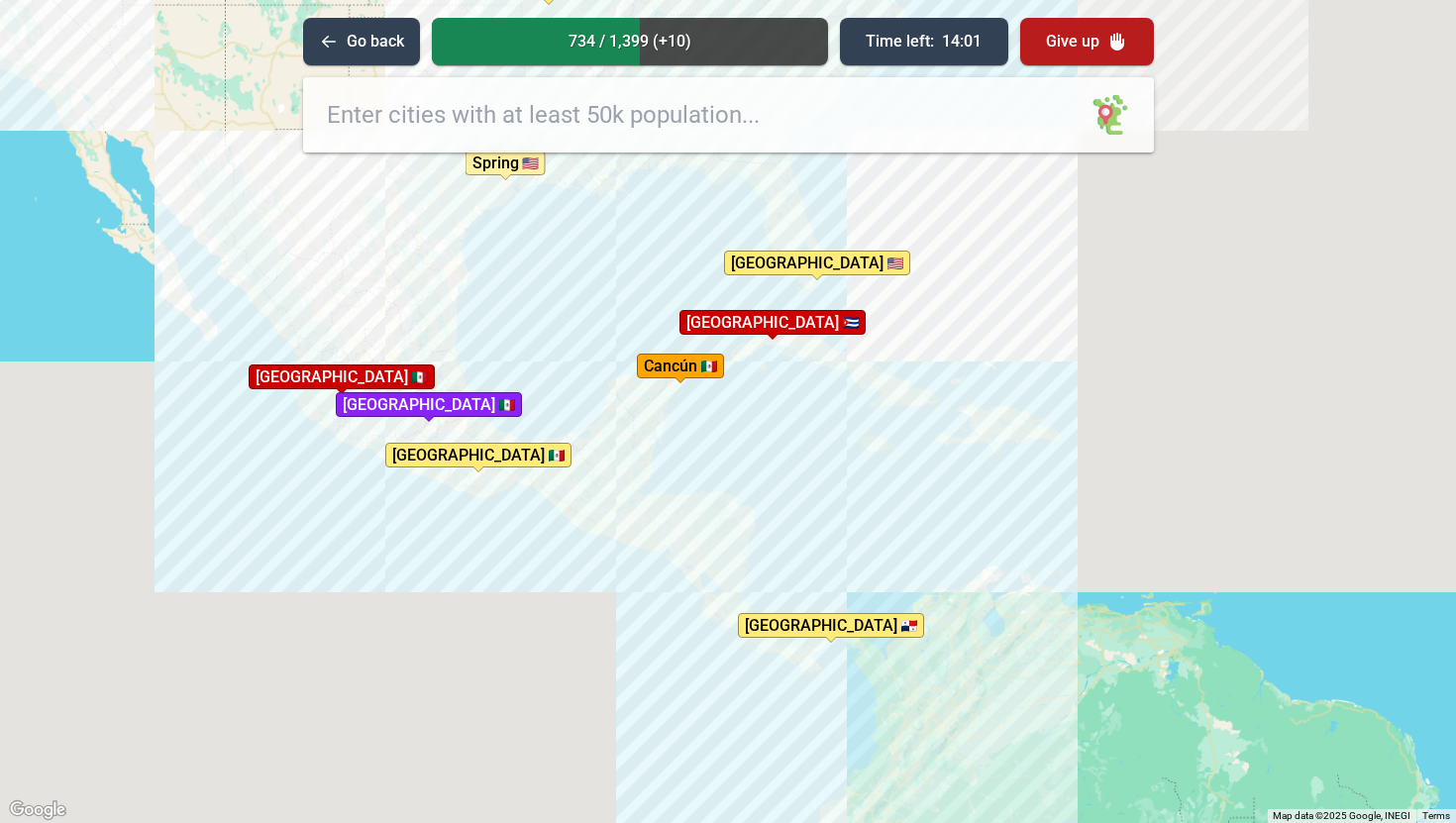 drag, startPoint x: 462, startPoint y: 339, endPoint x: 333, endPoint y: 135, distance: 241.36487 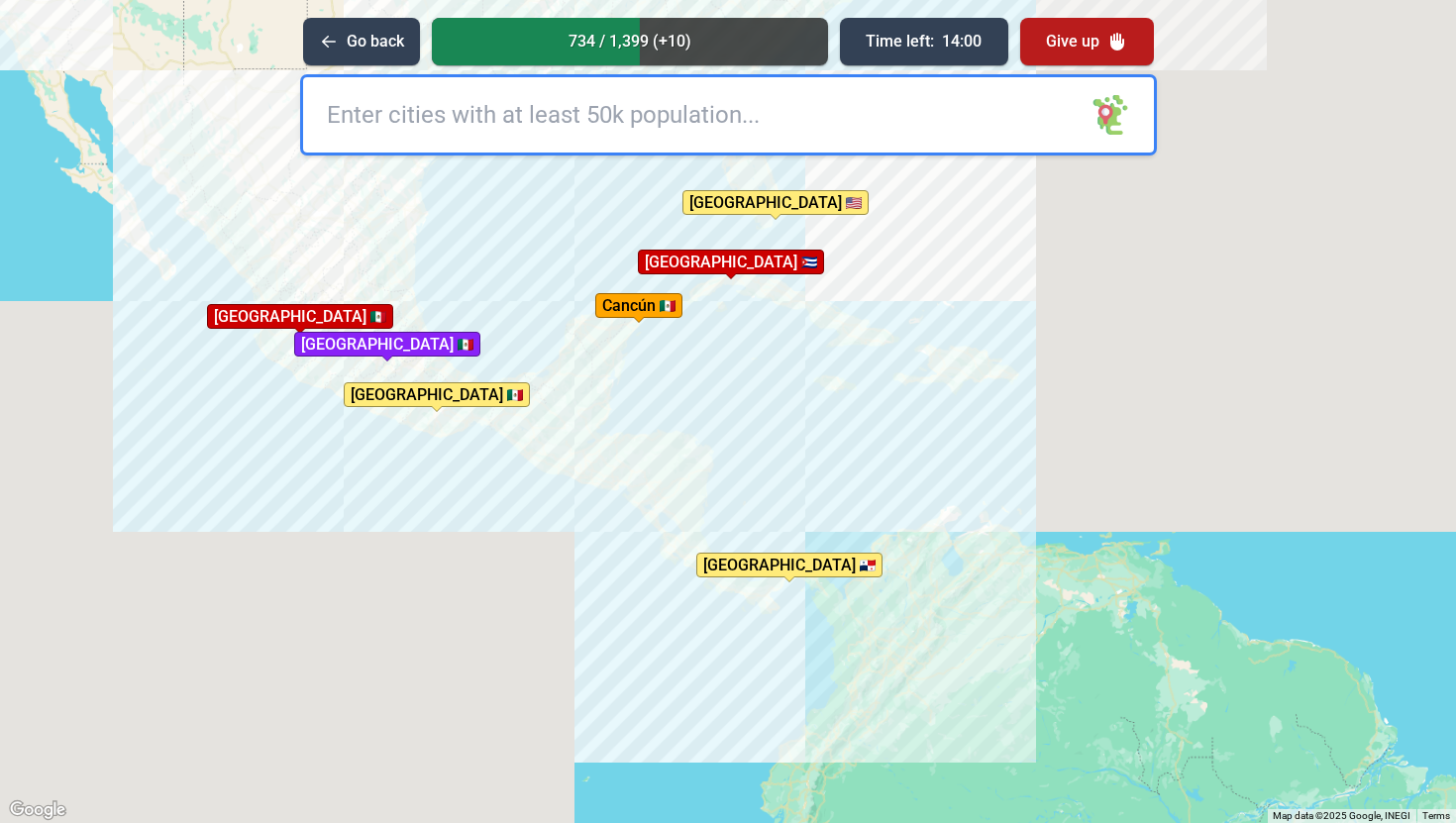 click at bounding box center [728, 115] 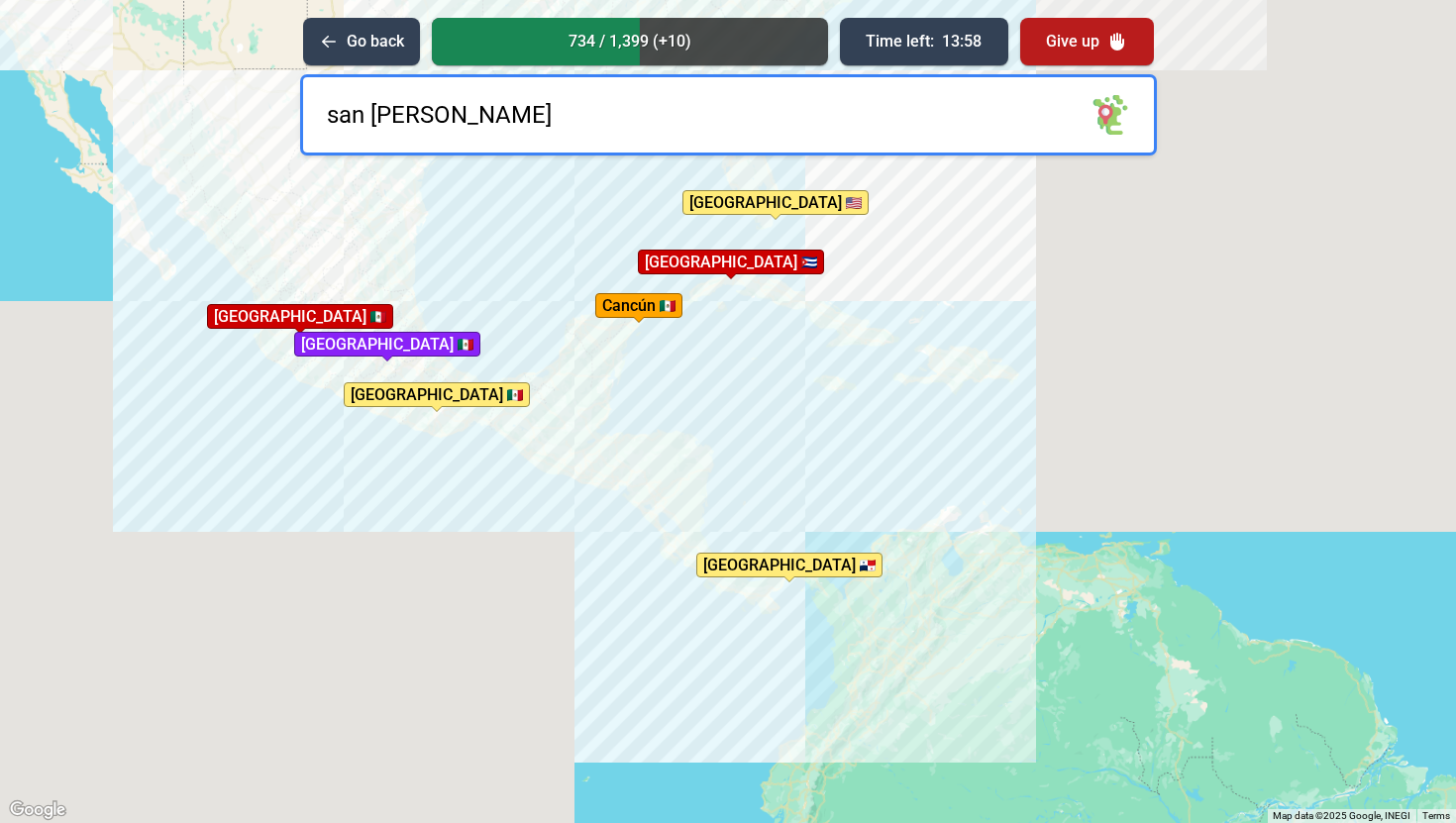 type on "san [PERSON_NAME]" 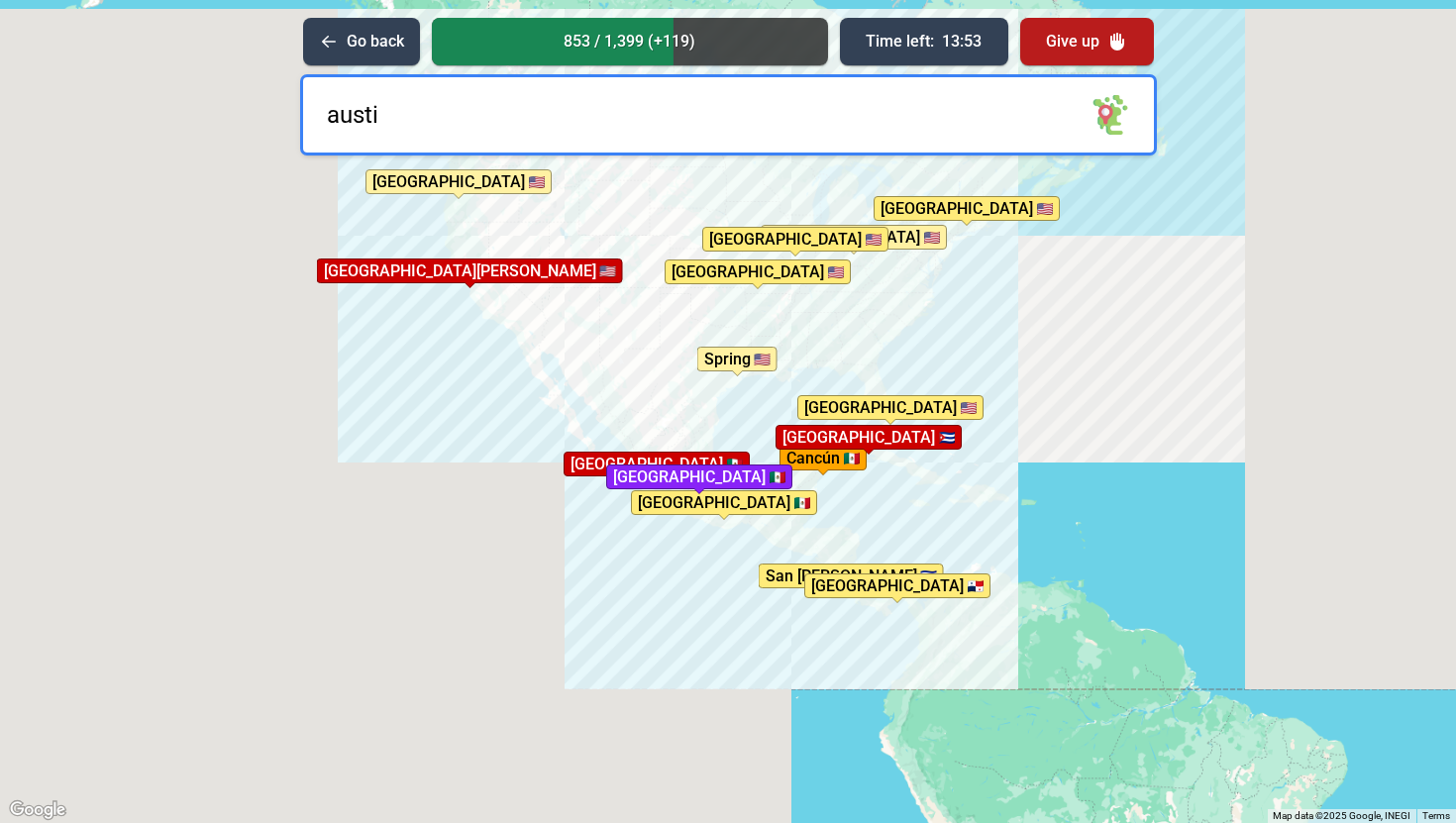type on "austin" 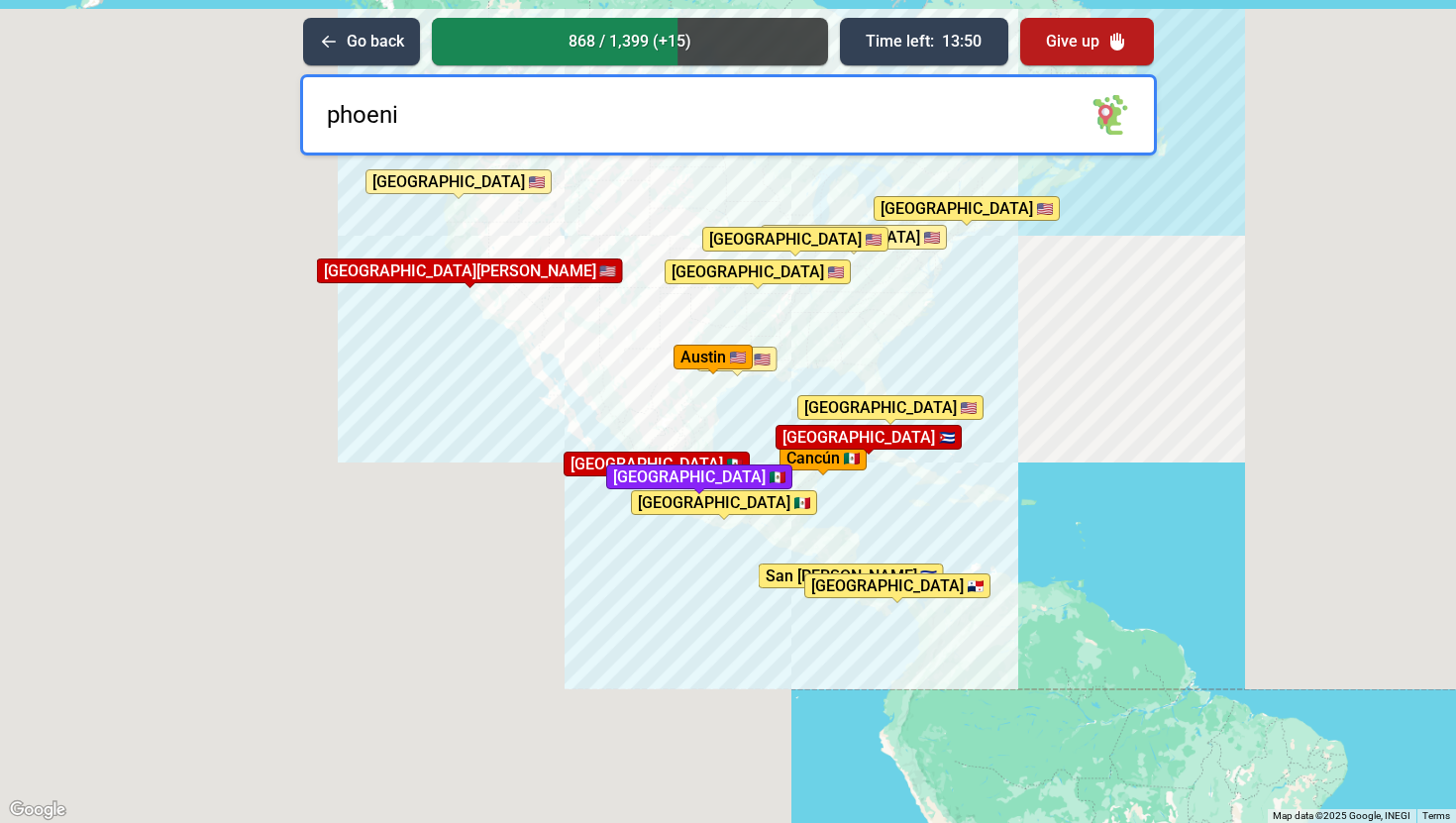 type on "phoenix" 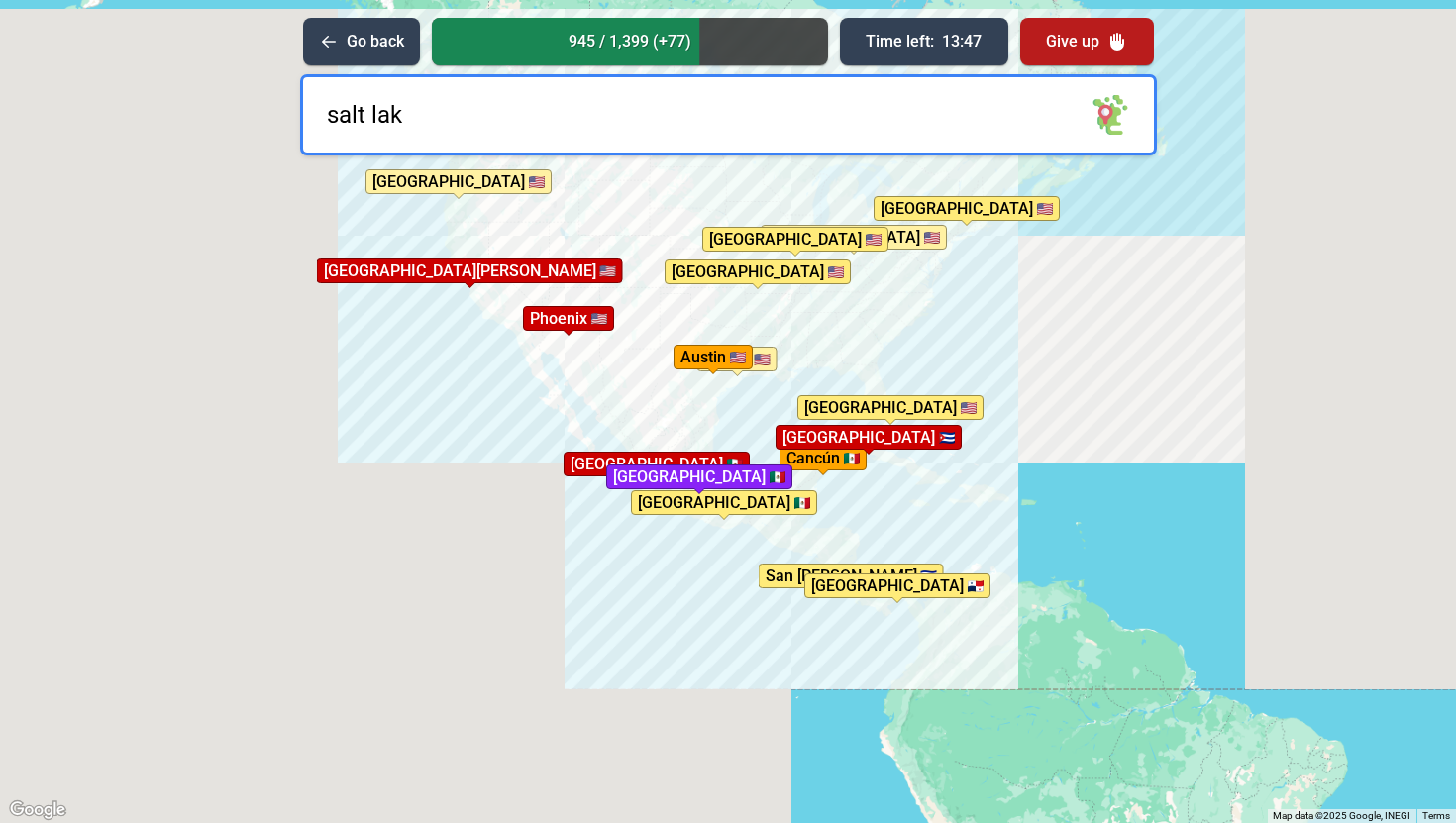 type on "salt lake" 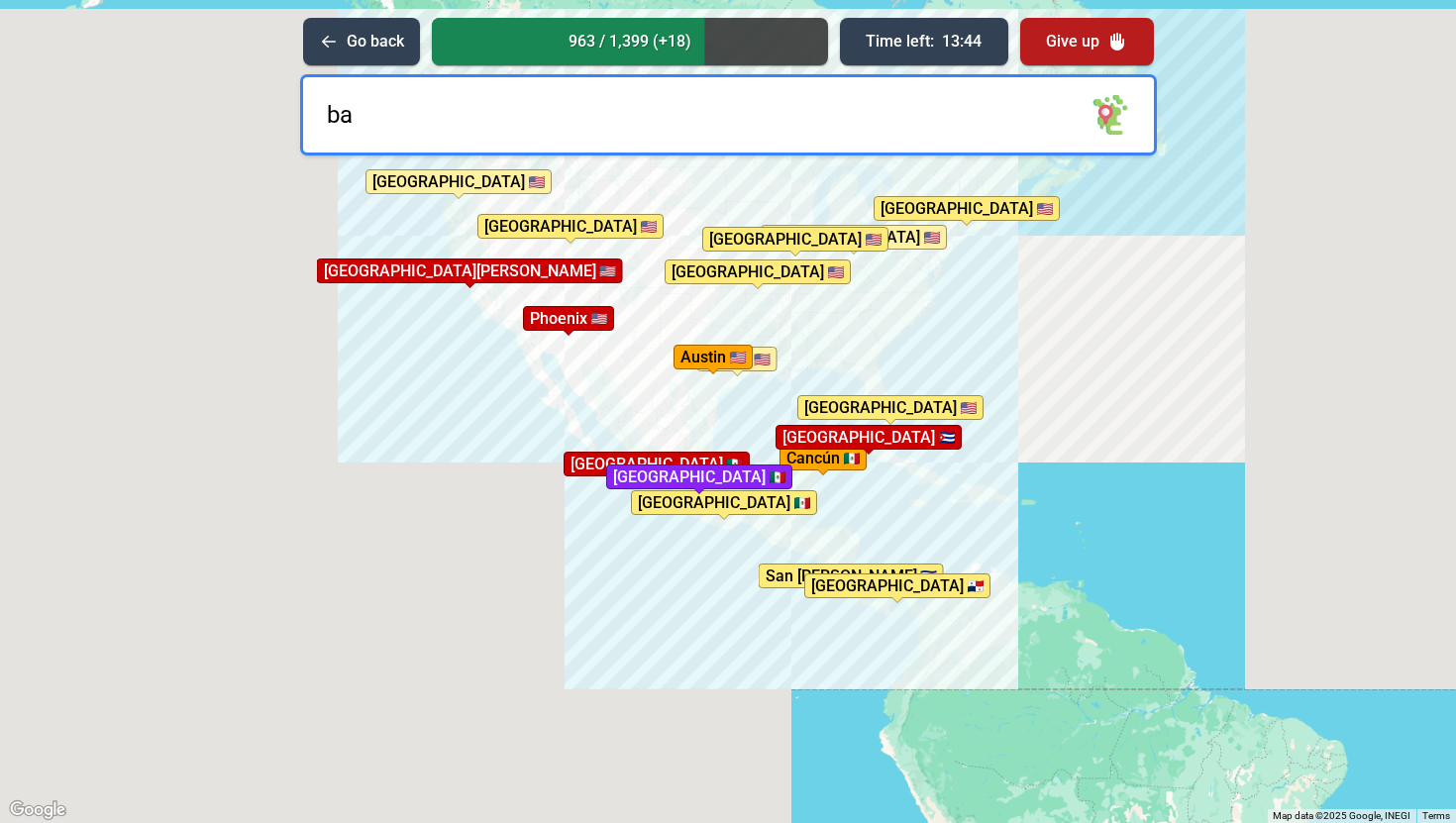 type on "b" 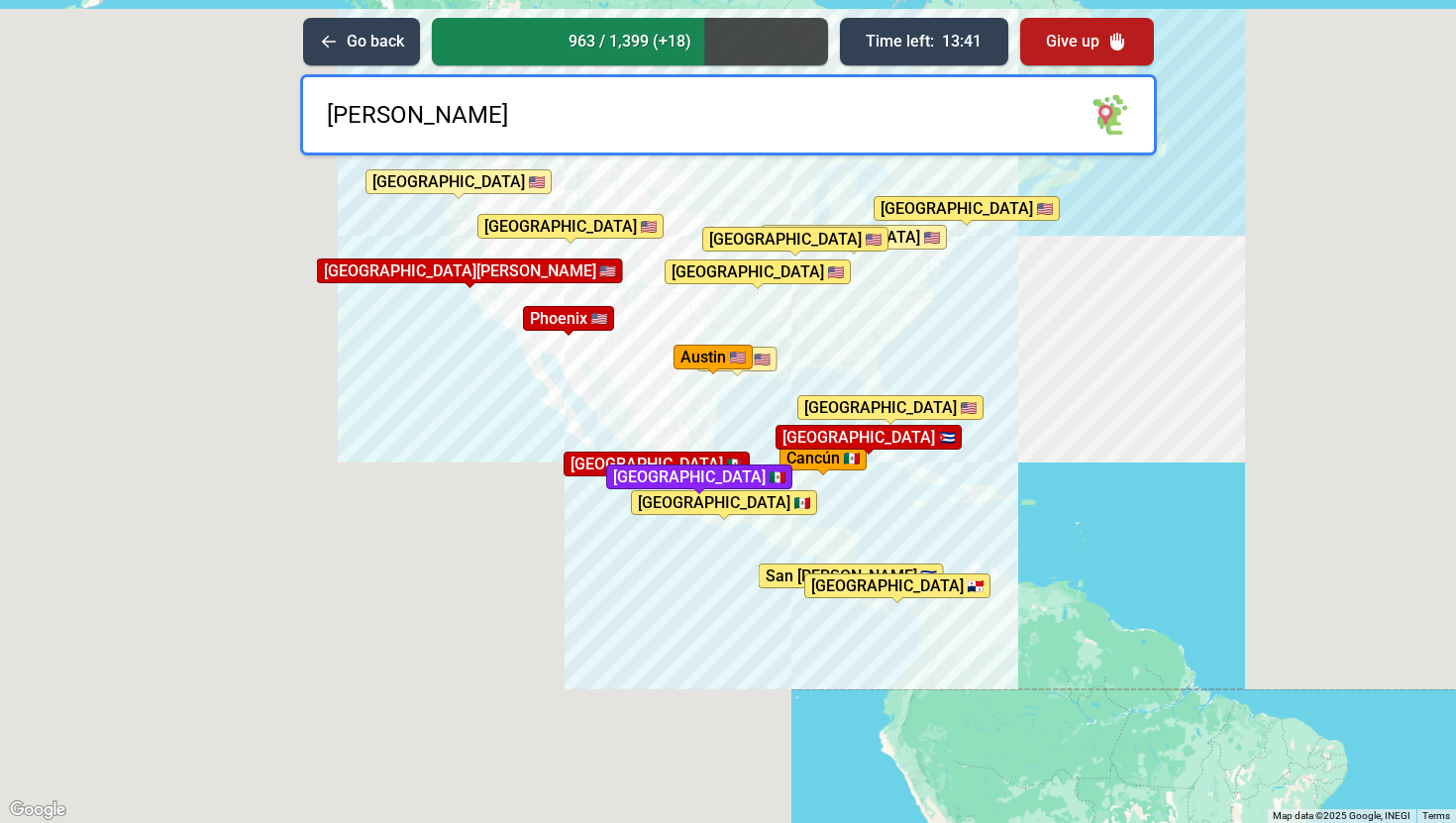 type on "vegas" 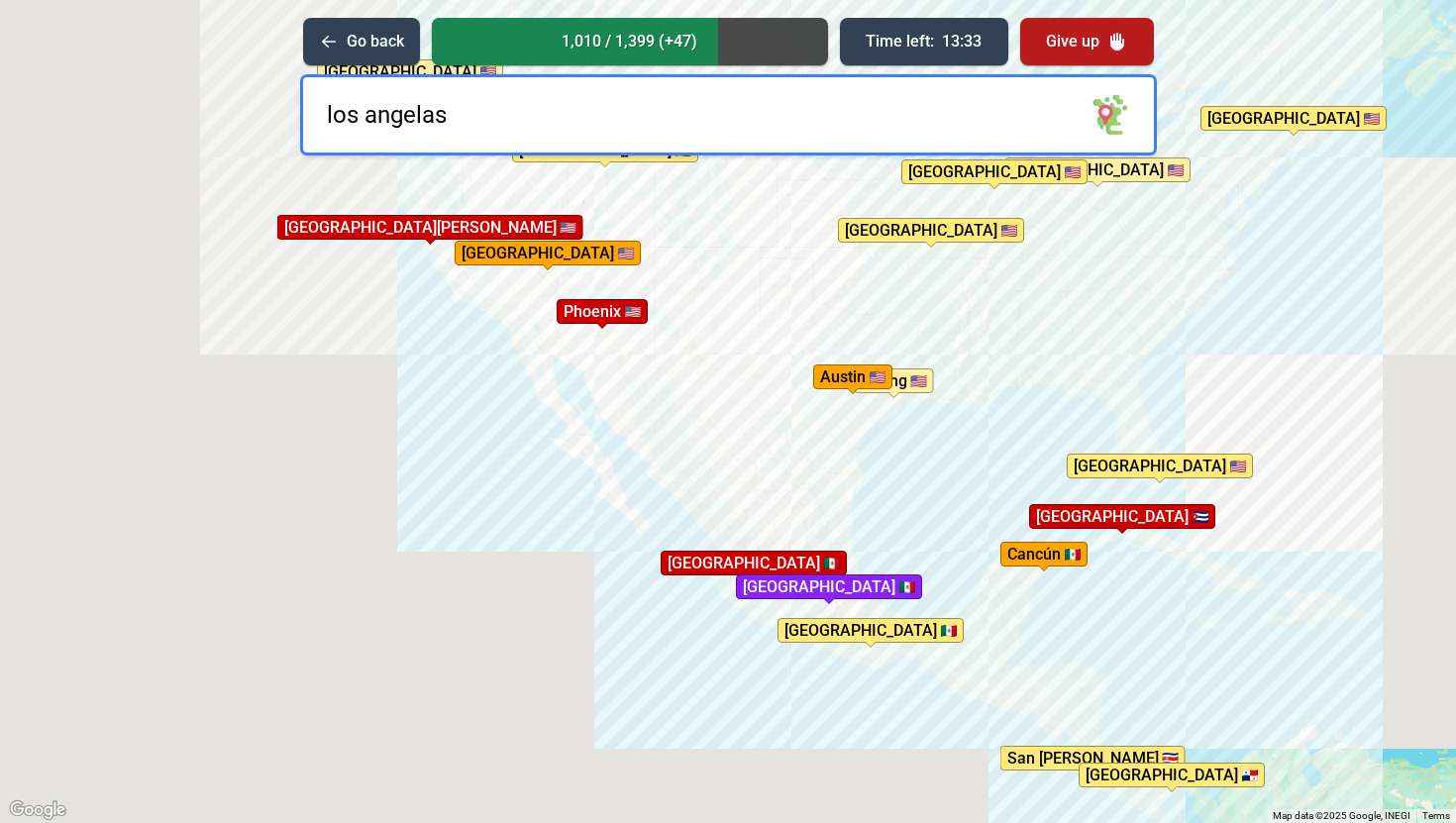 click on "los angelas" at bounding box center (728, 115) 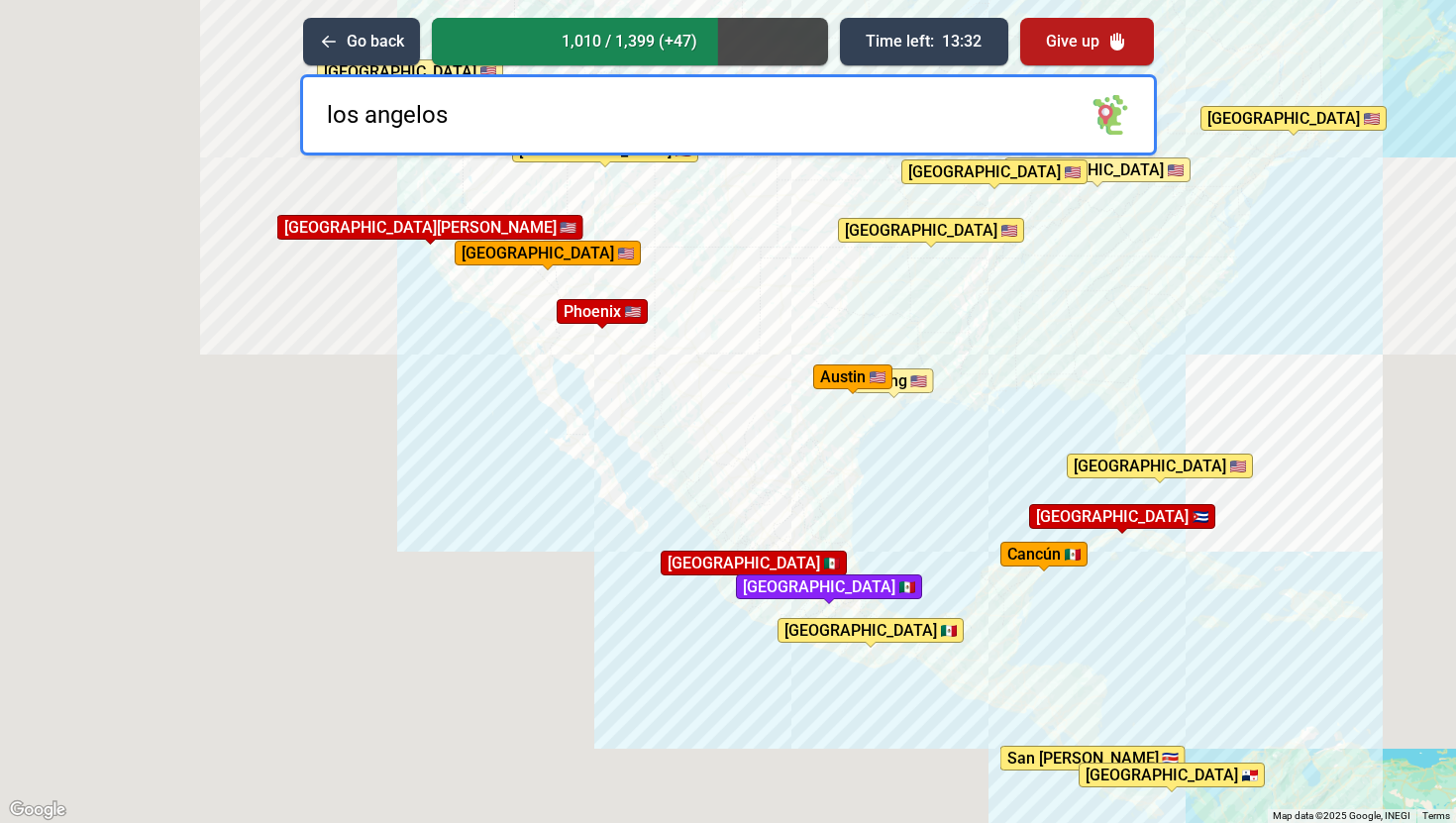 click on "los angelos" at bounding box center [728, 115] 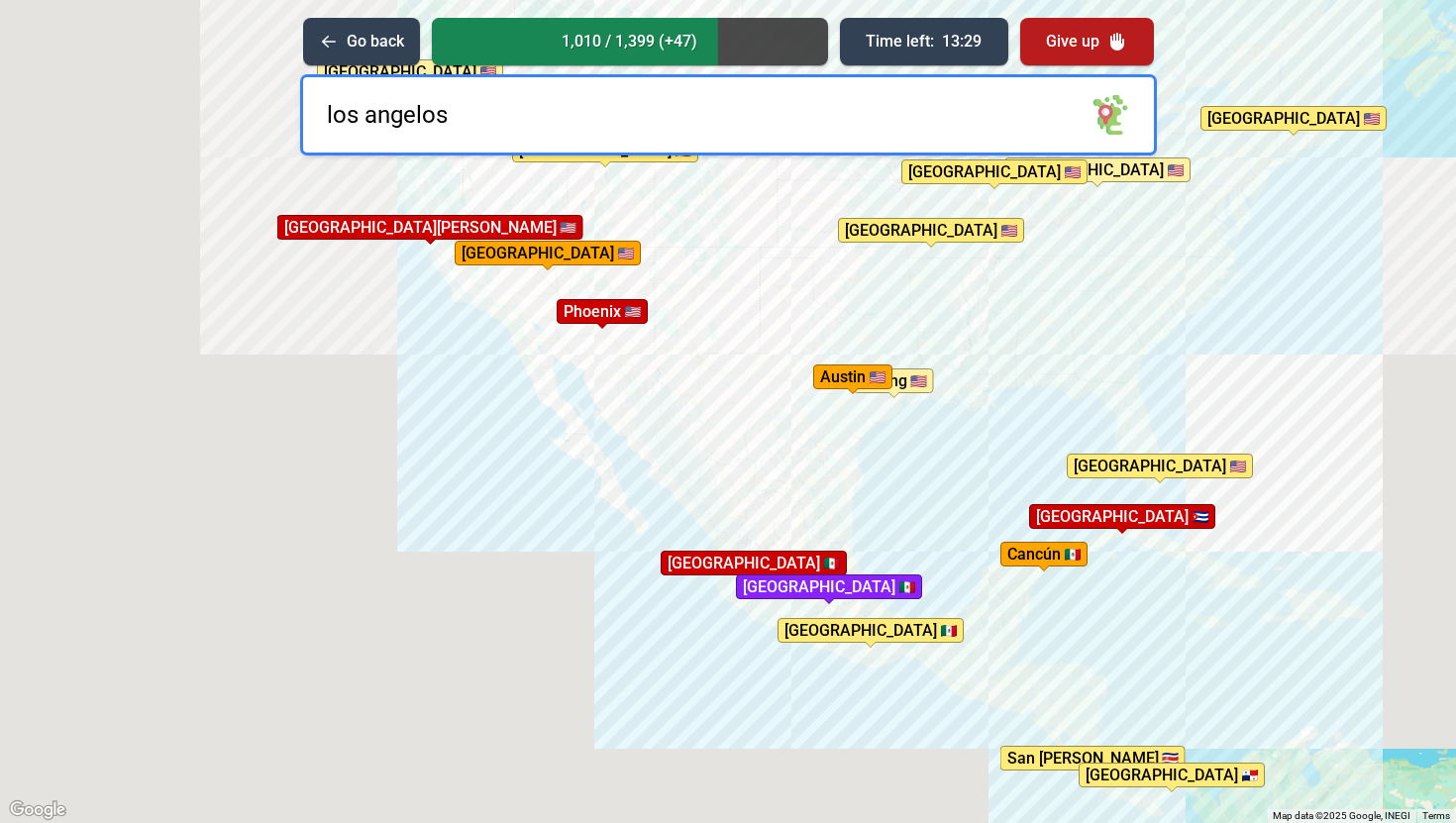 click on "los angelos" at bounding box center (728, 115) 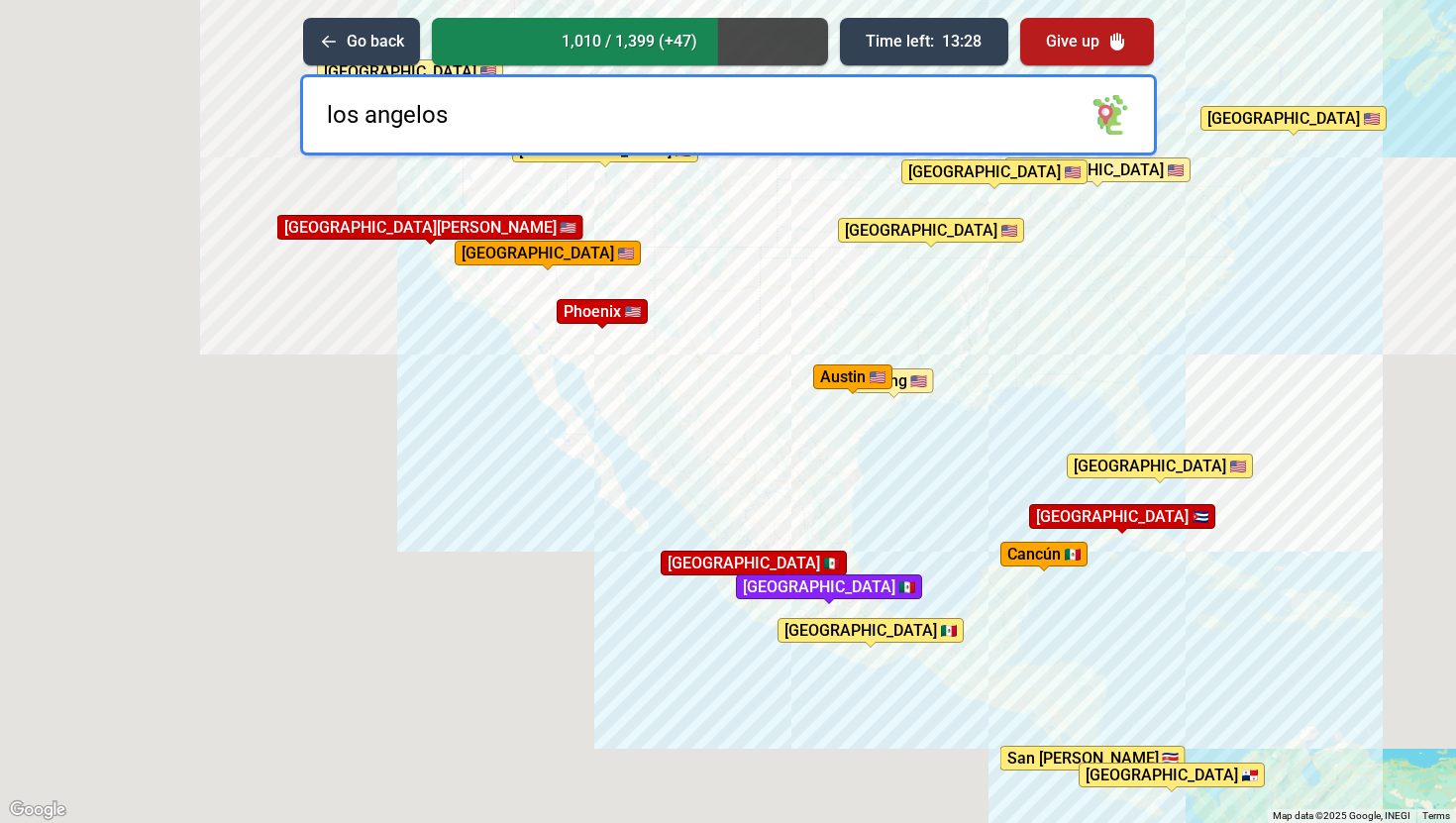 click on "los angelos" at bounding box center (728, 115) 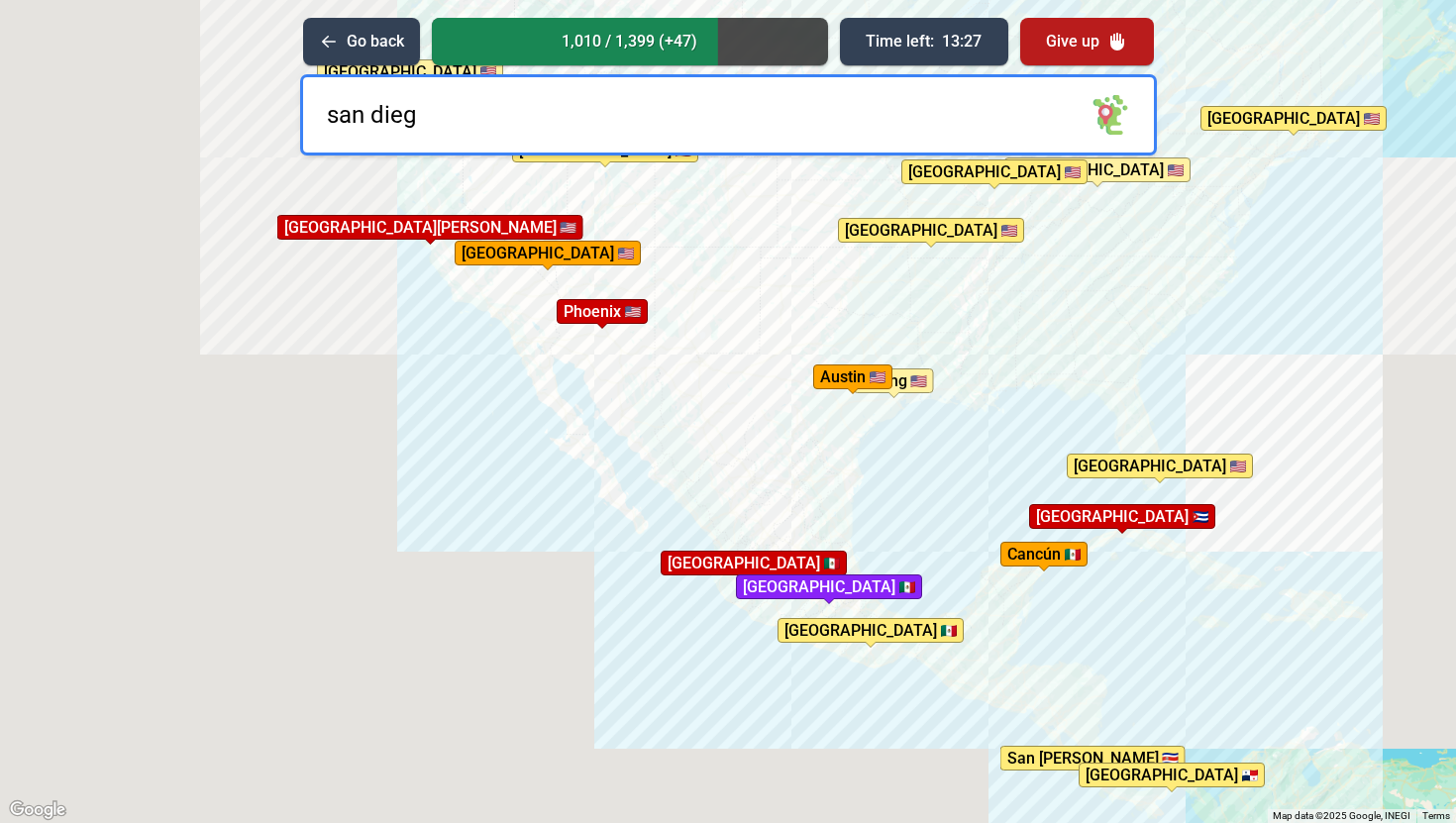 type on "[GEOGRAPHIC_DATA]" 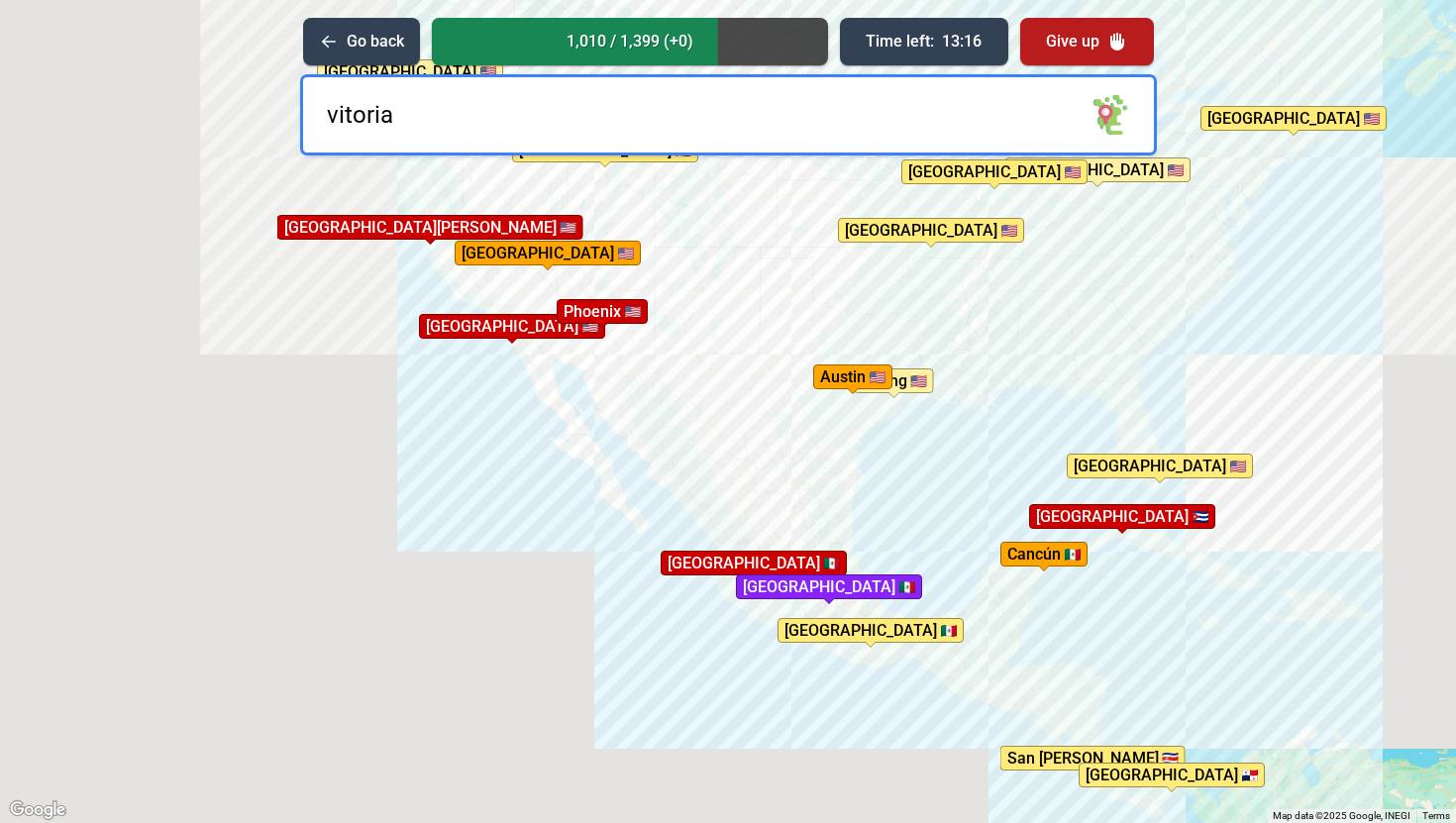 click on "vitoria" at bounding box center (728, 115) 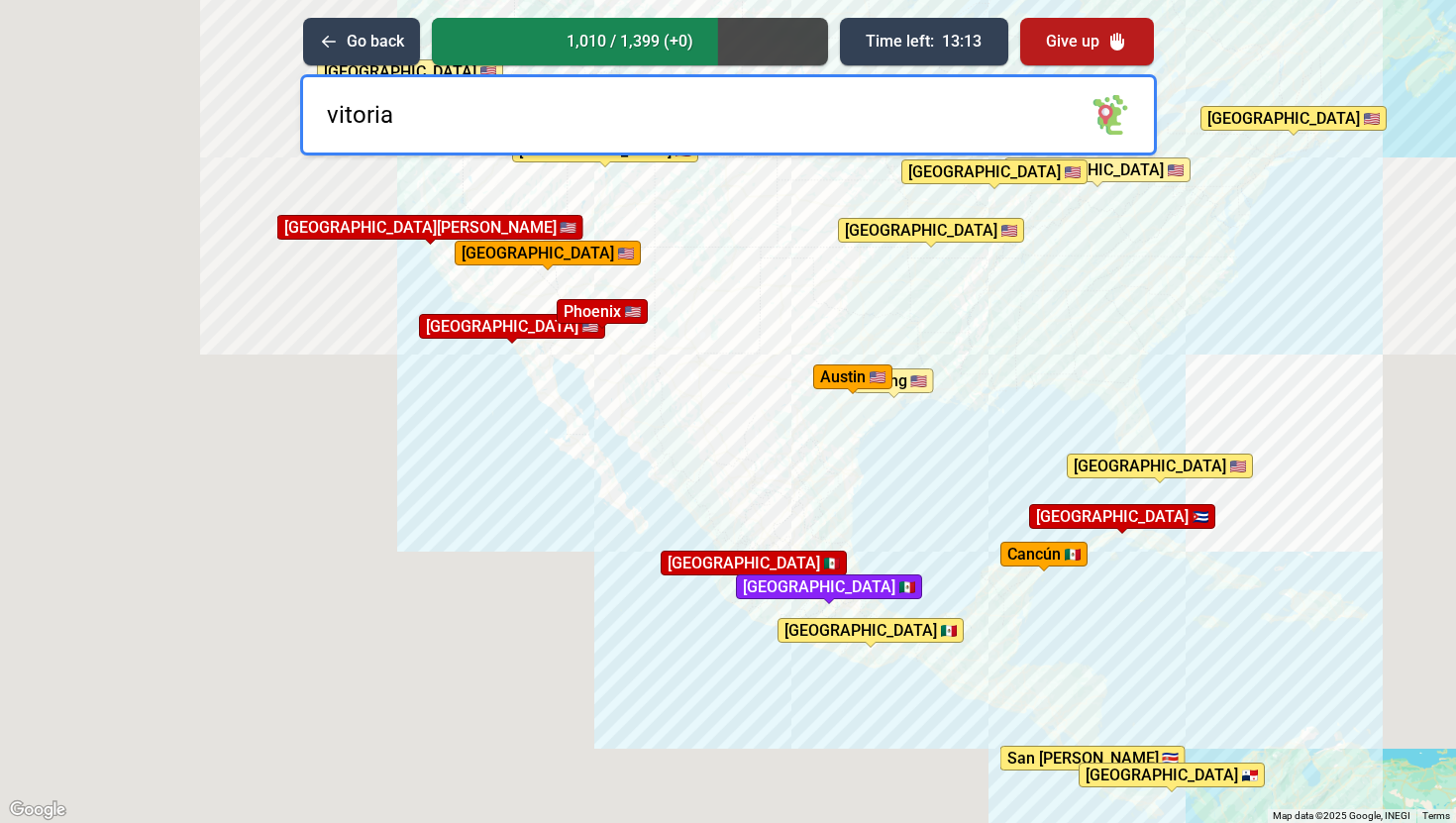 click on "vitoria" at bounding box center (728, 115) 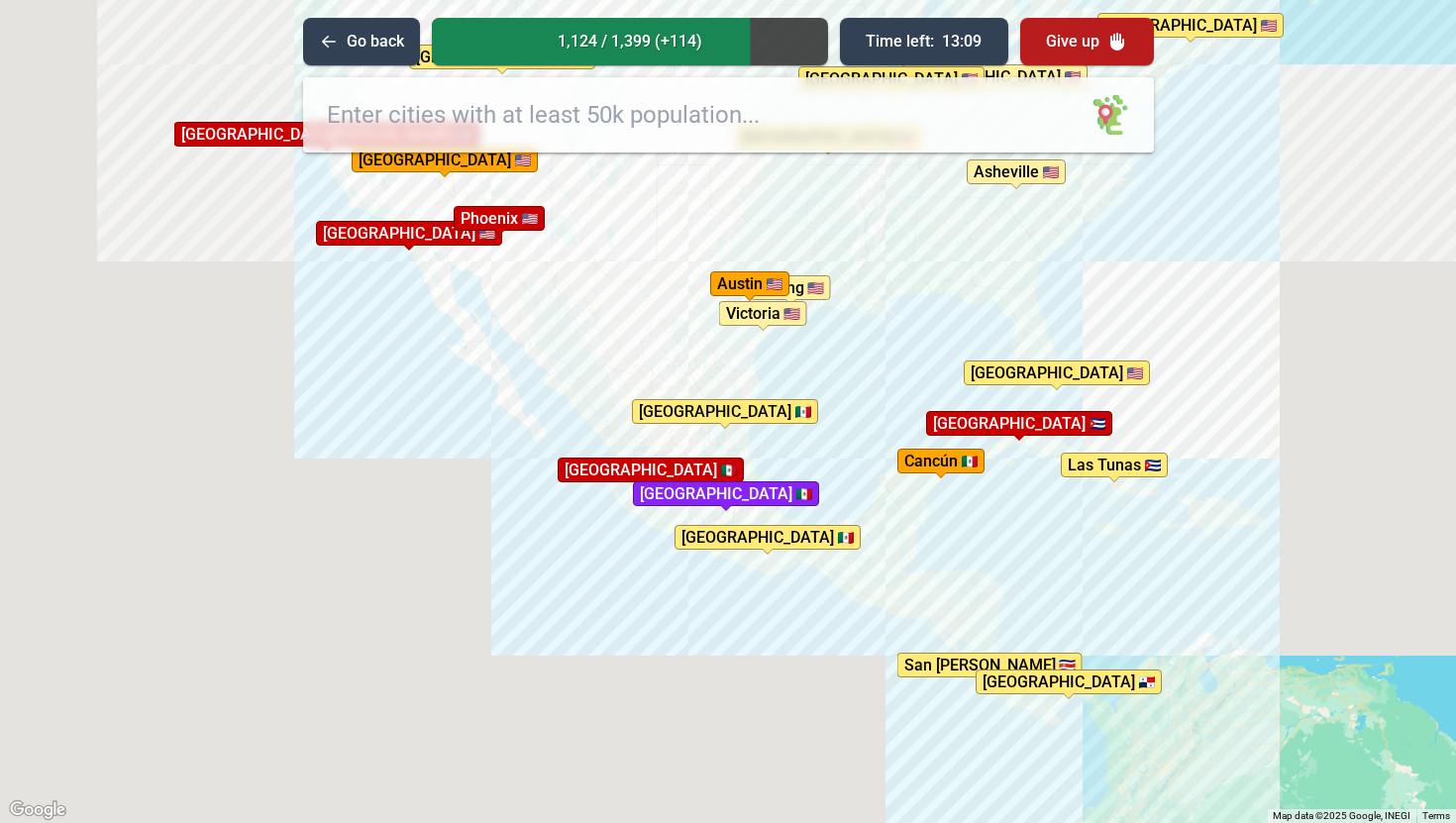drag, startPoint x: 724, startPoint y: 429, endPoint x: 619, endPoint y: 336, distance: 140.26404 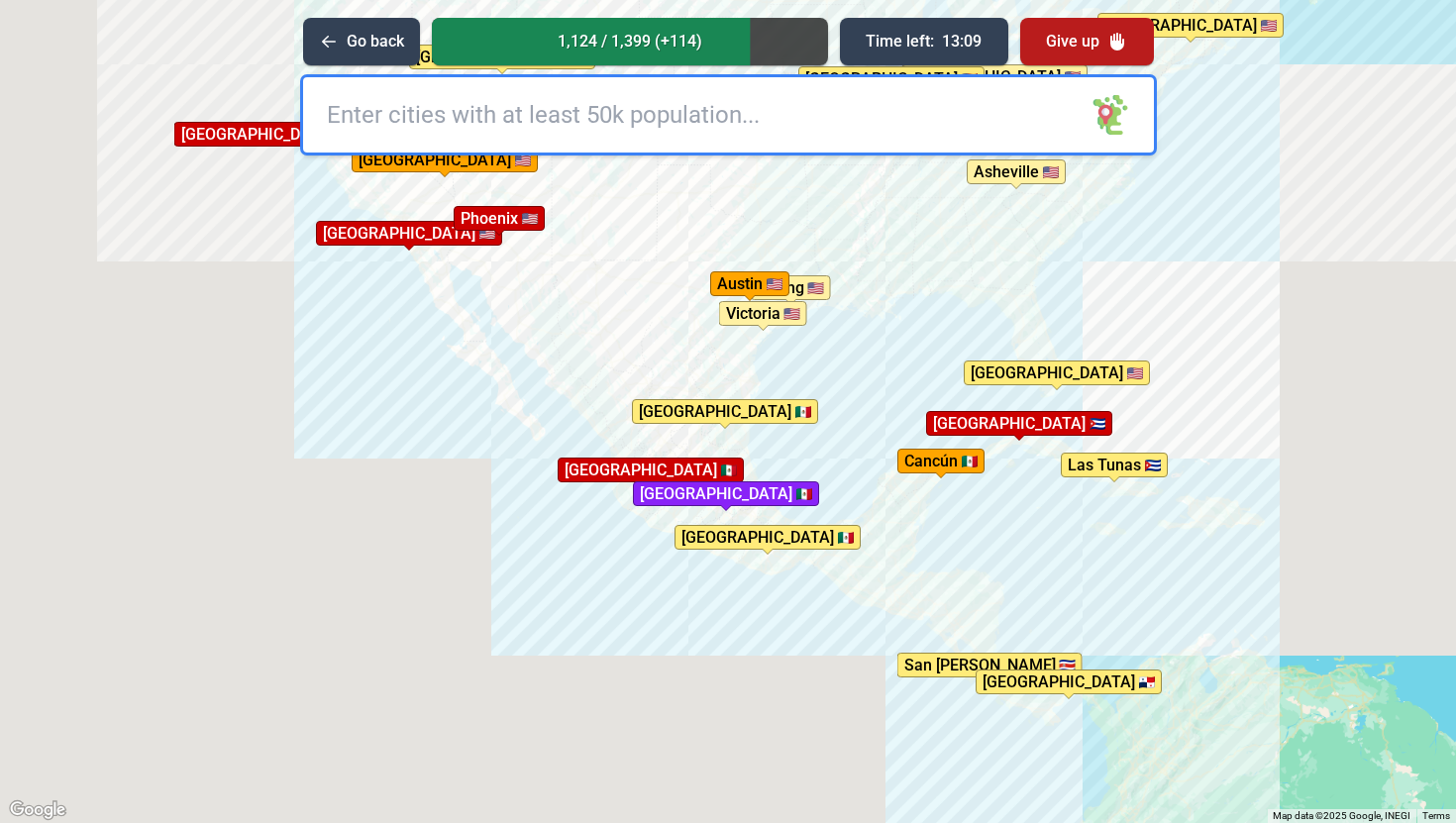 click on "To activate drag with keyboard, press Alt + Enter. Once in keyboard drag state, use the arrow keys to move the marker. To complete the drag, press the Enter key. To cancel, press Escape. [GEOGRAPHIC_DATA] [GEOGRAPHIC_DATA] Spring [GEOGRAPHIC_DATA] [GEOGRAPHIC_DATA] [GEOGRAPHIC_DATA] [GEOGRAPHIC_DATA] [GEOGRAPHIC_DATA] [GEOGRAPHIC_DATA] [GEOGRAPHIC_DATA] [GEOGRAPHIC_DATA] [GEOGRAPHIC_DATA] [GEOGRAPHIC_DATA] [GEOGRAPHIC_DATA][PERSON_NAME] [GEOGRAPHIC_DATA][PERSON_NAME][GEOGRAPHIC_DATA] [GEOGRAPHIC_DATA] [GEOGRAPHIC_DATA] [GEOGRAPHIC_DATA] [GEOGRAPHIC_DATA] [GEOGRAPHIC_DATA] [GEOGRAPHIC_DATA] [GEOGRAPHIC_DATA] [GEOGRAPHIC_DATA] [GEOGRAPHIC_DATA] [GEOGRAPHIC_DATA]  completed 🎉 [GEOGRAPHIC_DATA]  completed 🎉" at bounding box center (728, 411) 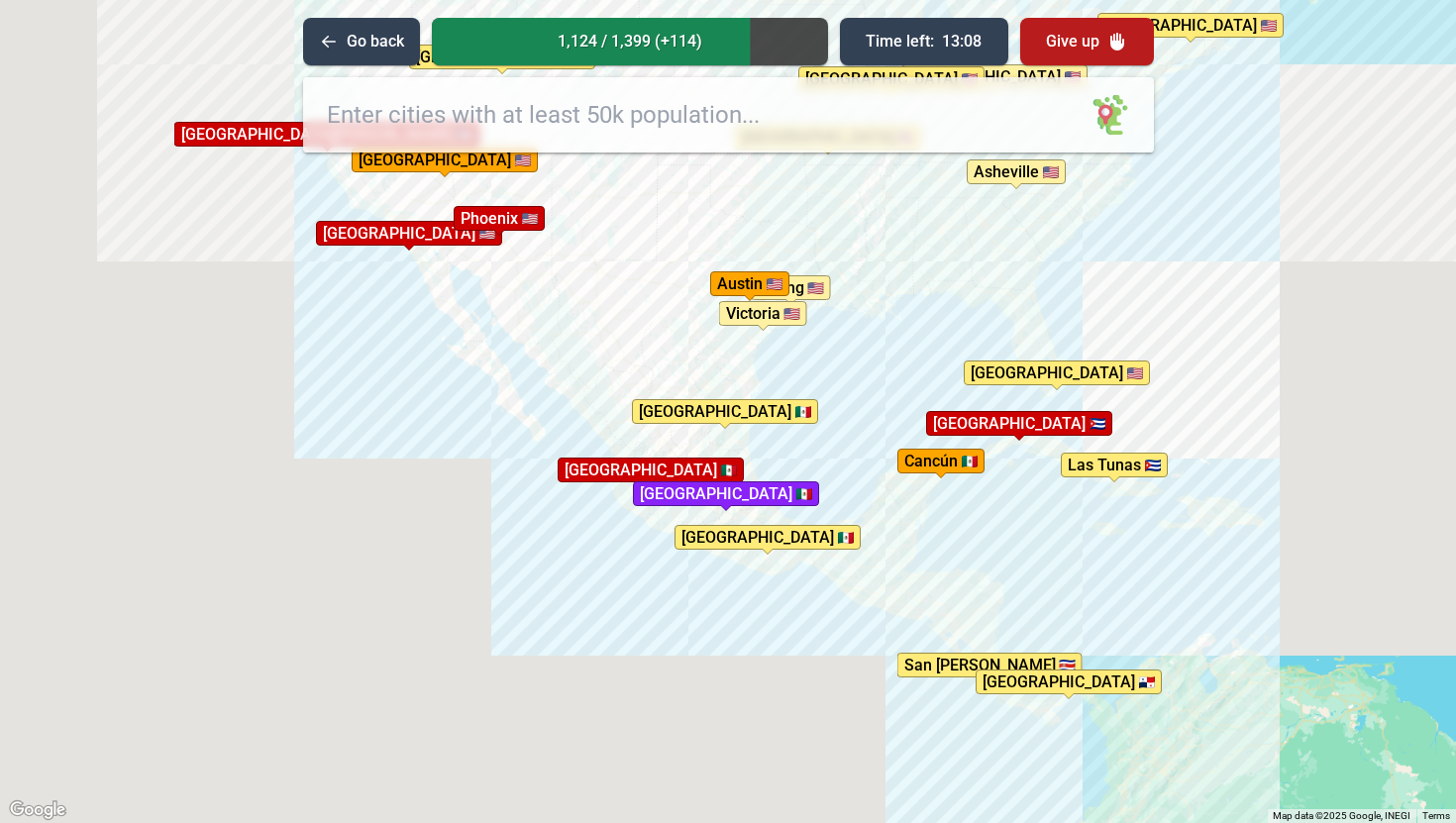drag, startPoint x: 757, startPoint y: 378, endPoint x: 831, endPoint y: 379, distance: 74.00676 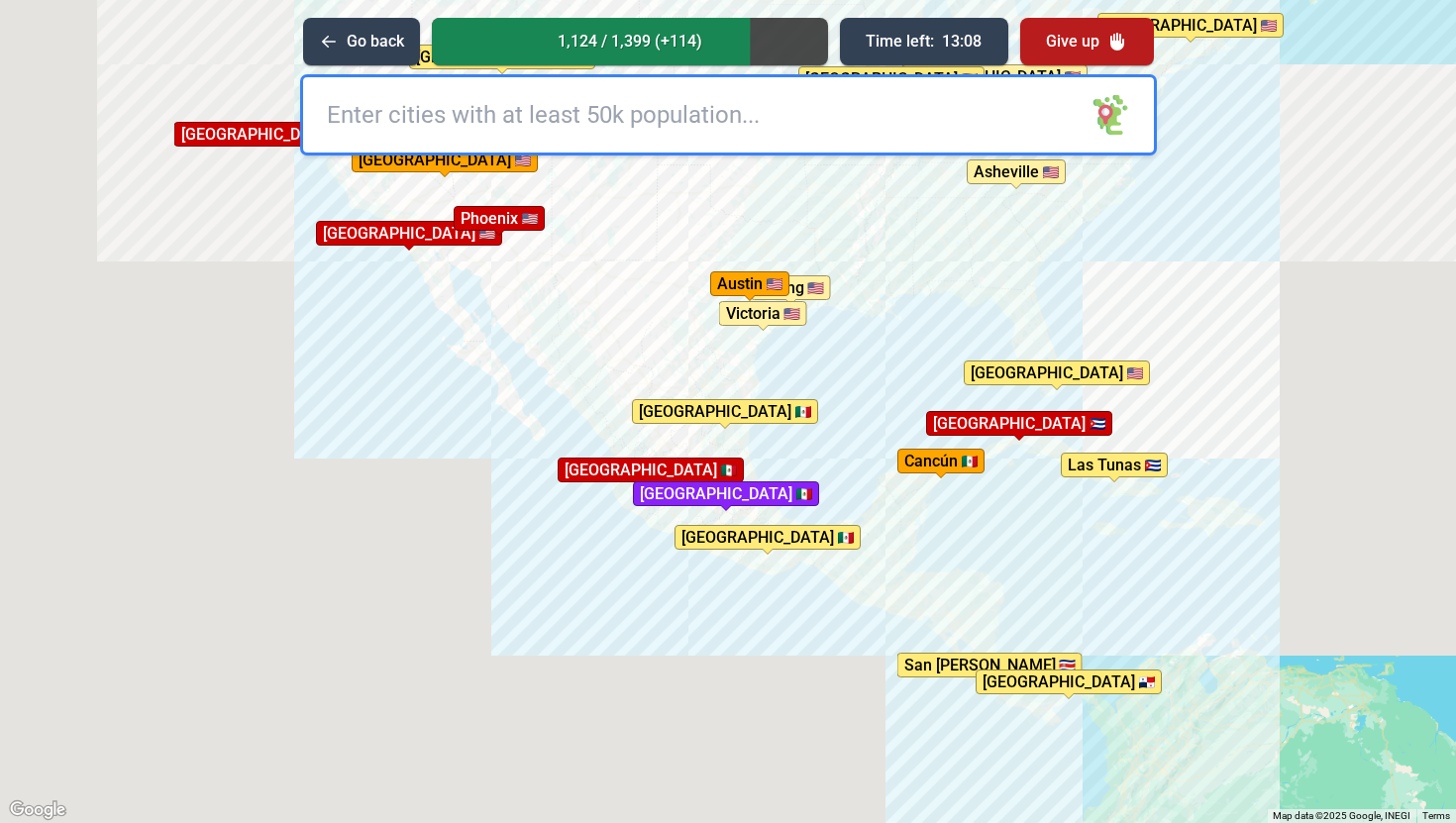 click on "To activate drag with keyboard, press Alt + Enter. Once in keyboard drag state, use the arrow keys to move the marker. To complete the drag, press the Enter key. To cancel, press Escape. [GEOGRAPHIC_DATA] [GEOGRAPHIC_DATA] Spring [GEOGRAPHIC_DATA] [GEOGRAPHIC_DATA] [GEOGRAPHIC_DATA] [GEOGRAPHIC_DATA] [GEOGRAPHIC_DATA] [GEOGRAPHIC_DATA] [GEOGRAPHIC_DATA] [GEOGRAPHIC_DATA] [GEOGRAPHIC_DATA] [GEOGRAPHIC_DATA] [GEOGRAPHIC_DATA][PERSON_NAME] [GEOGRAPHIC_DATA][PERSON_NAME][GEOGRAPHIC_DATA] [GEOGRAPHIC_DATA] [GEOGRAPHIC_DATA] [GEOGRAPHIC_DATA] [GEOGRAPHIC_DATA] [GEOGRAPHIC_DATA] [GEOGRAPHIC_DATA] [GEOGRAPHIC_DATA] [GEOGRAPHIC_DATA] [GEOGRAPHIC_DATA] [GEOGRAPHIC_DATA]  completed 🎉 [GEOGRAPHIC_DATA]  completed 🎉" at bounding box center (728, 411) 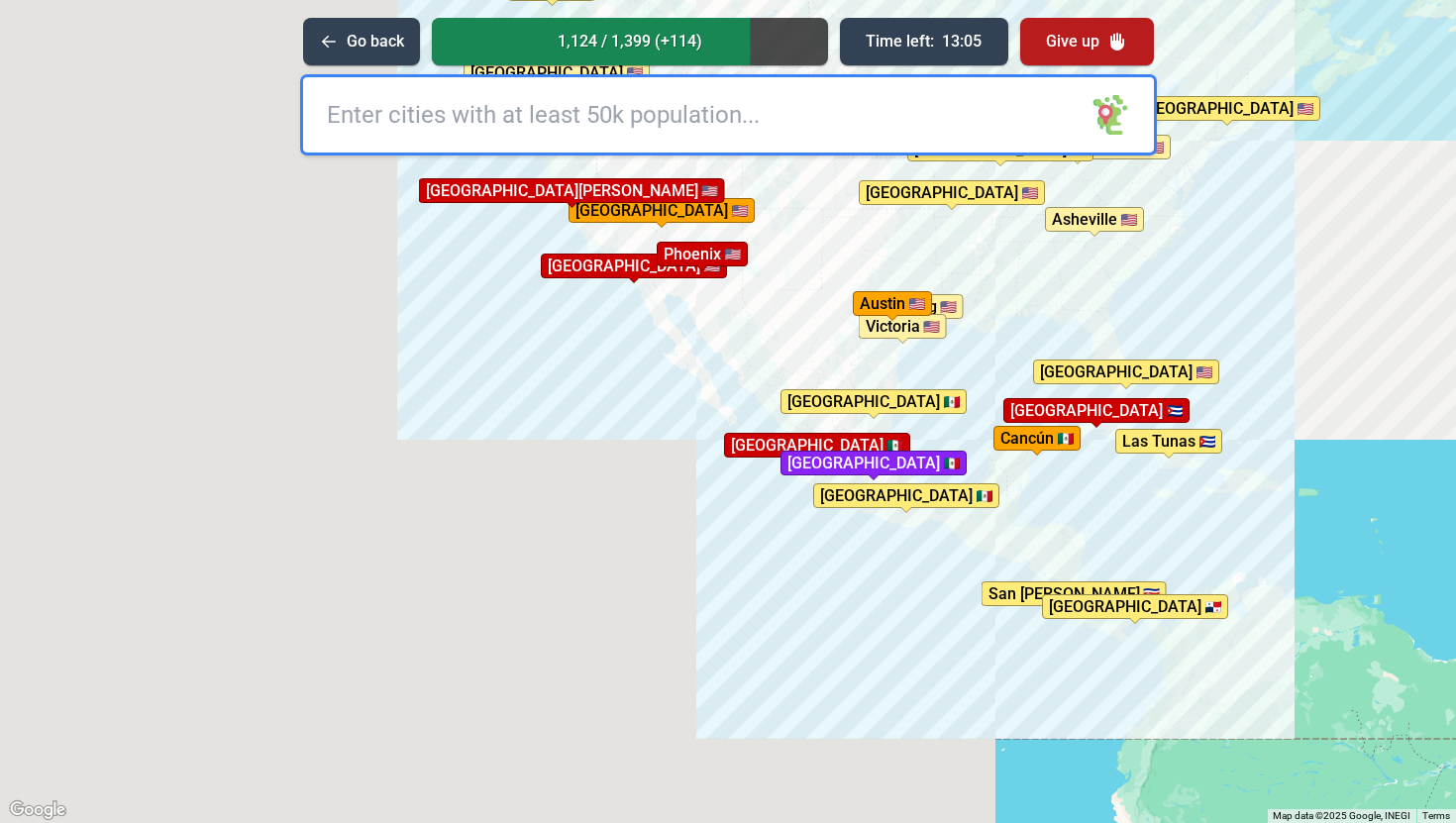 click at bounding box center [728, 115] 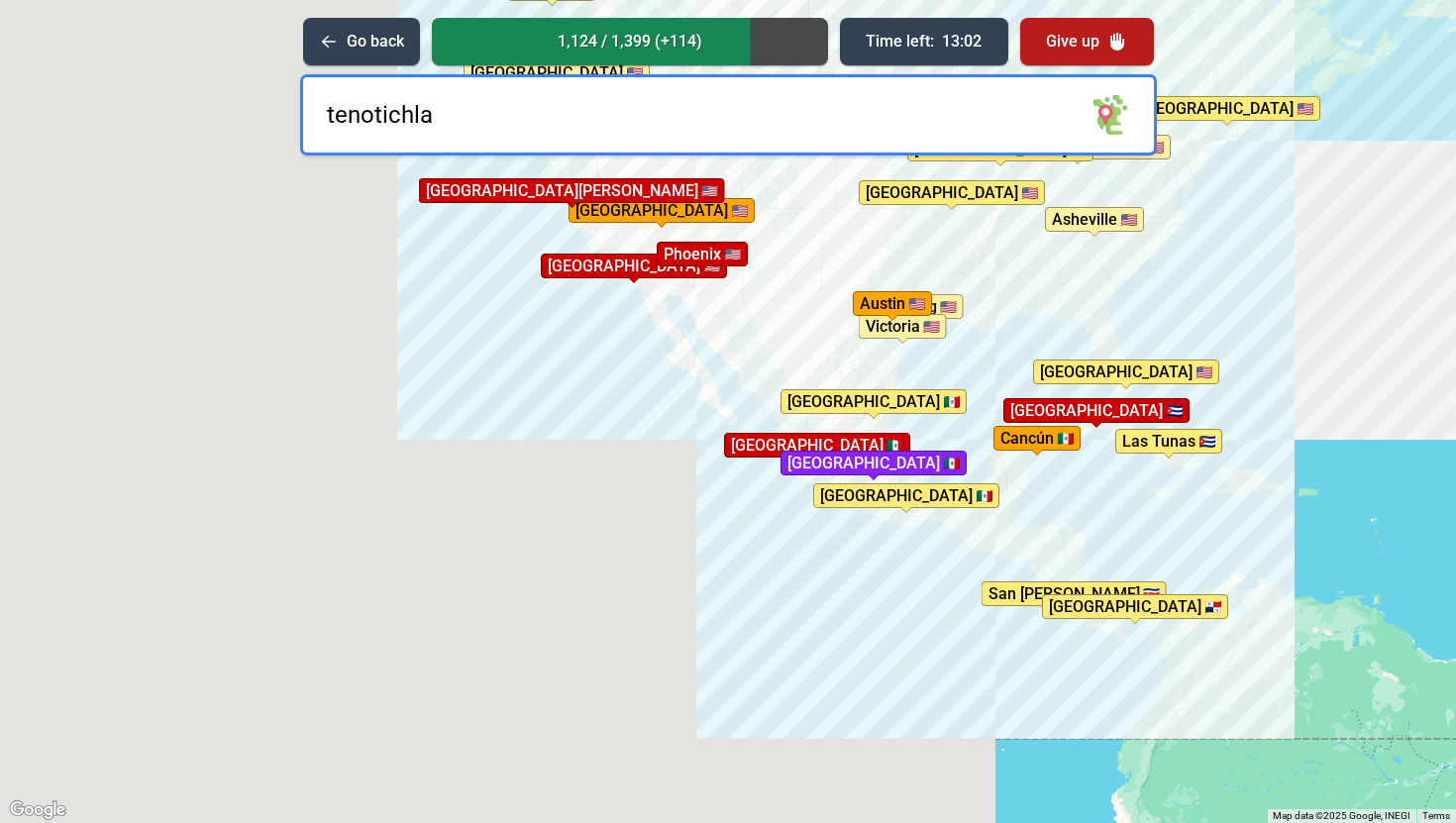 type on "tenotichlan" 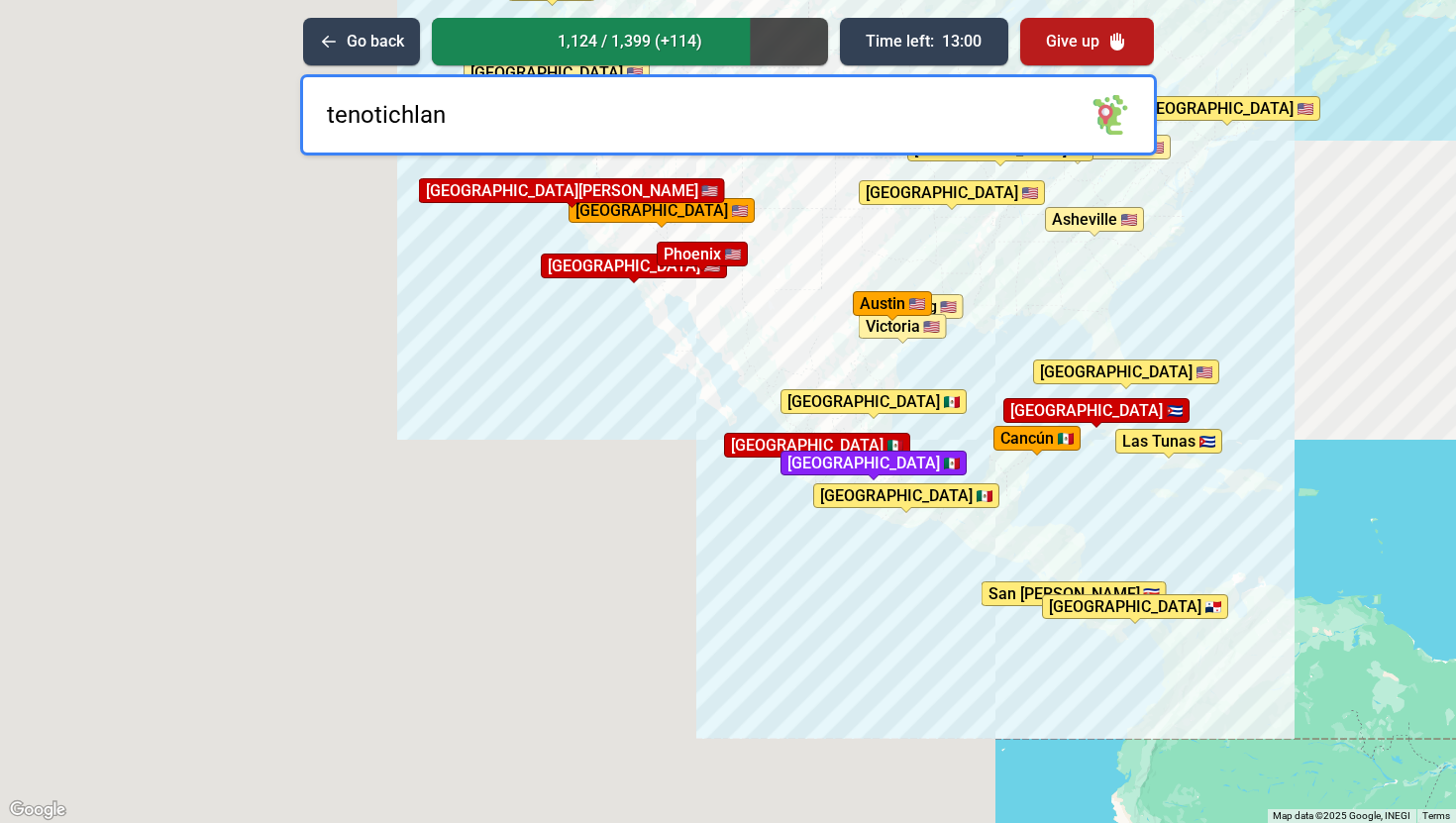 click on "tenotichlan" at bounding box center (728, 115) 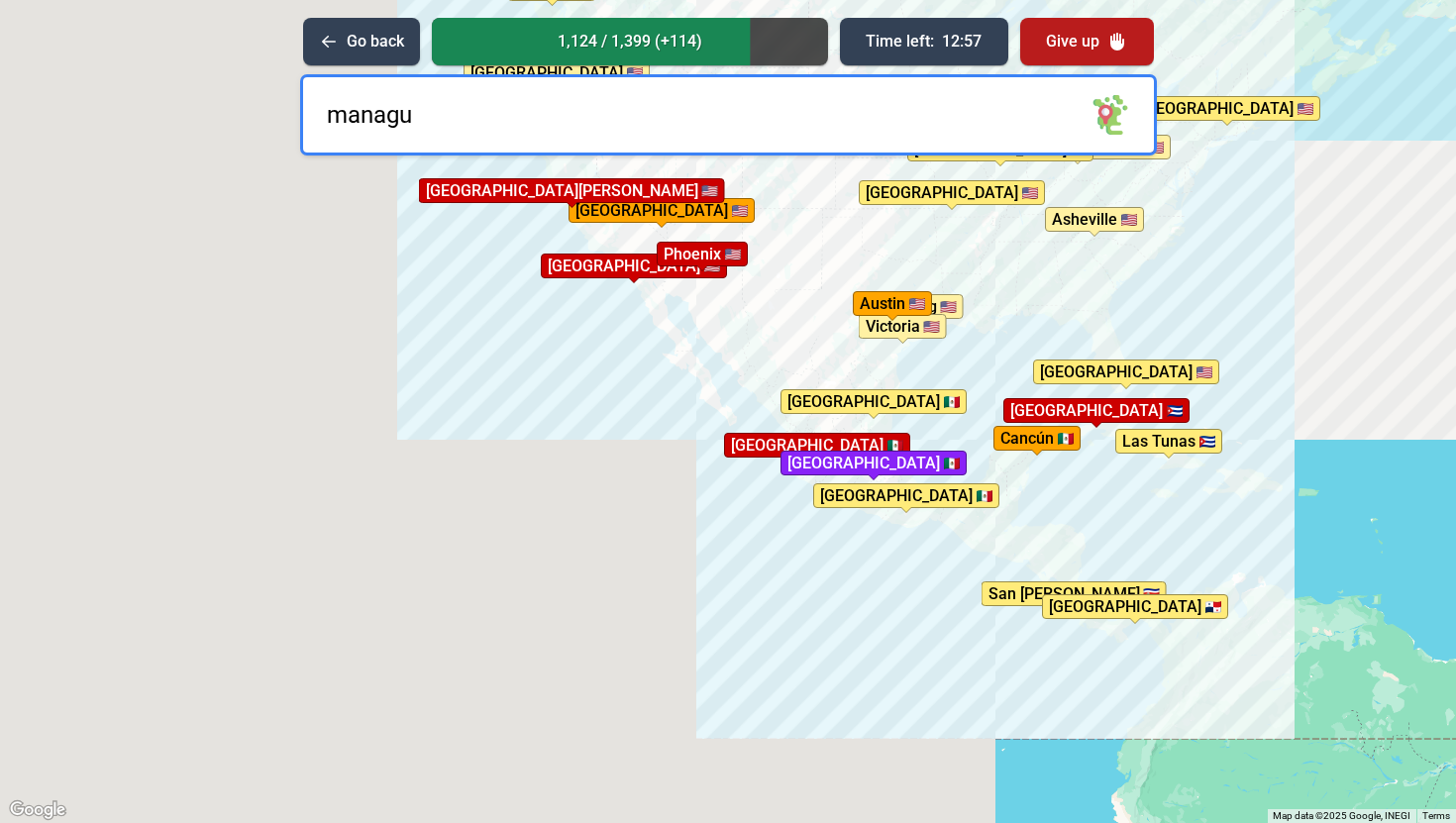 type on "managua" 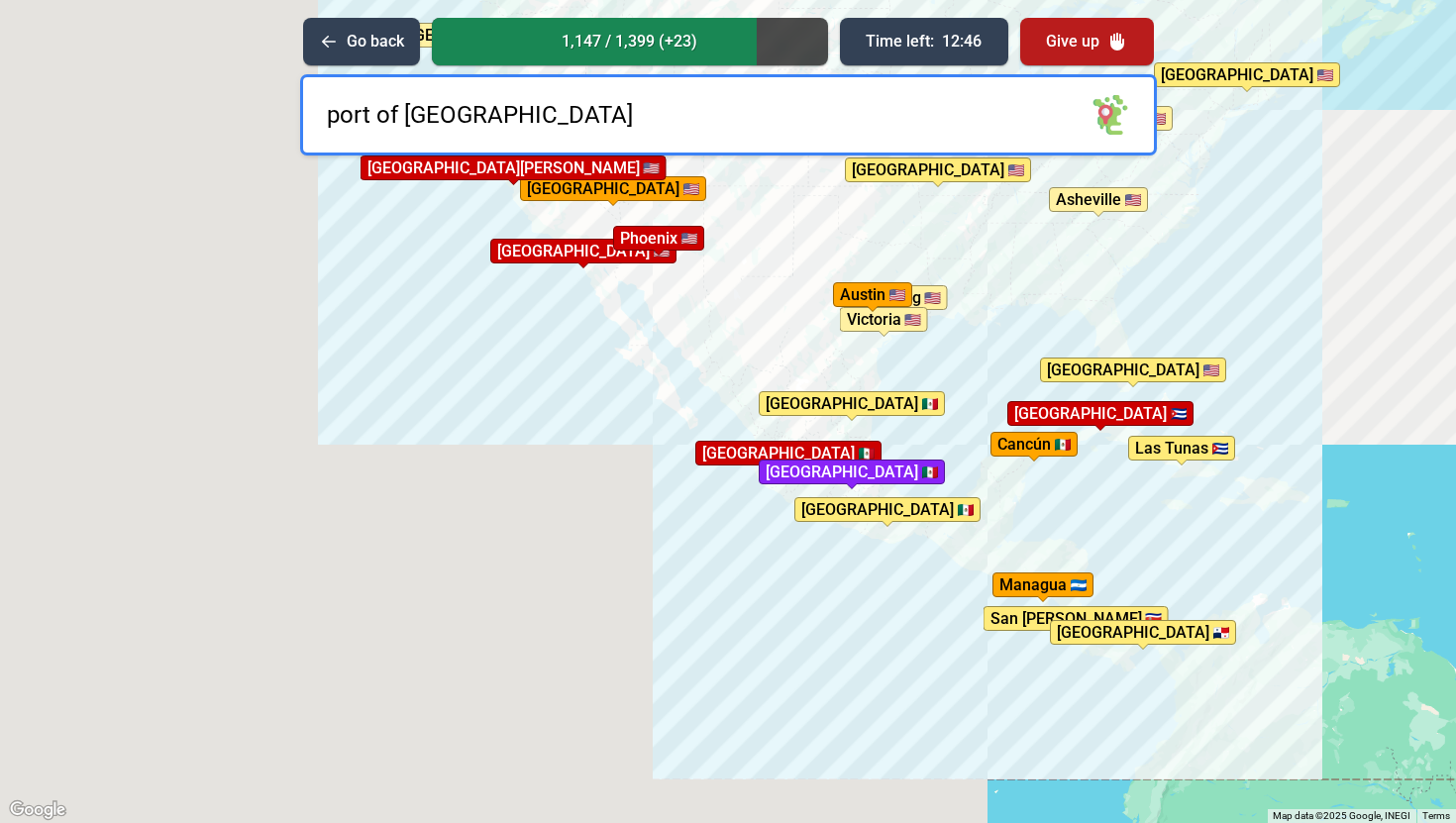 click on "port of [GEOGRAPHIC_DATA]" at bounding box center [728, 115] 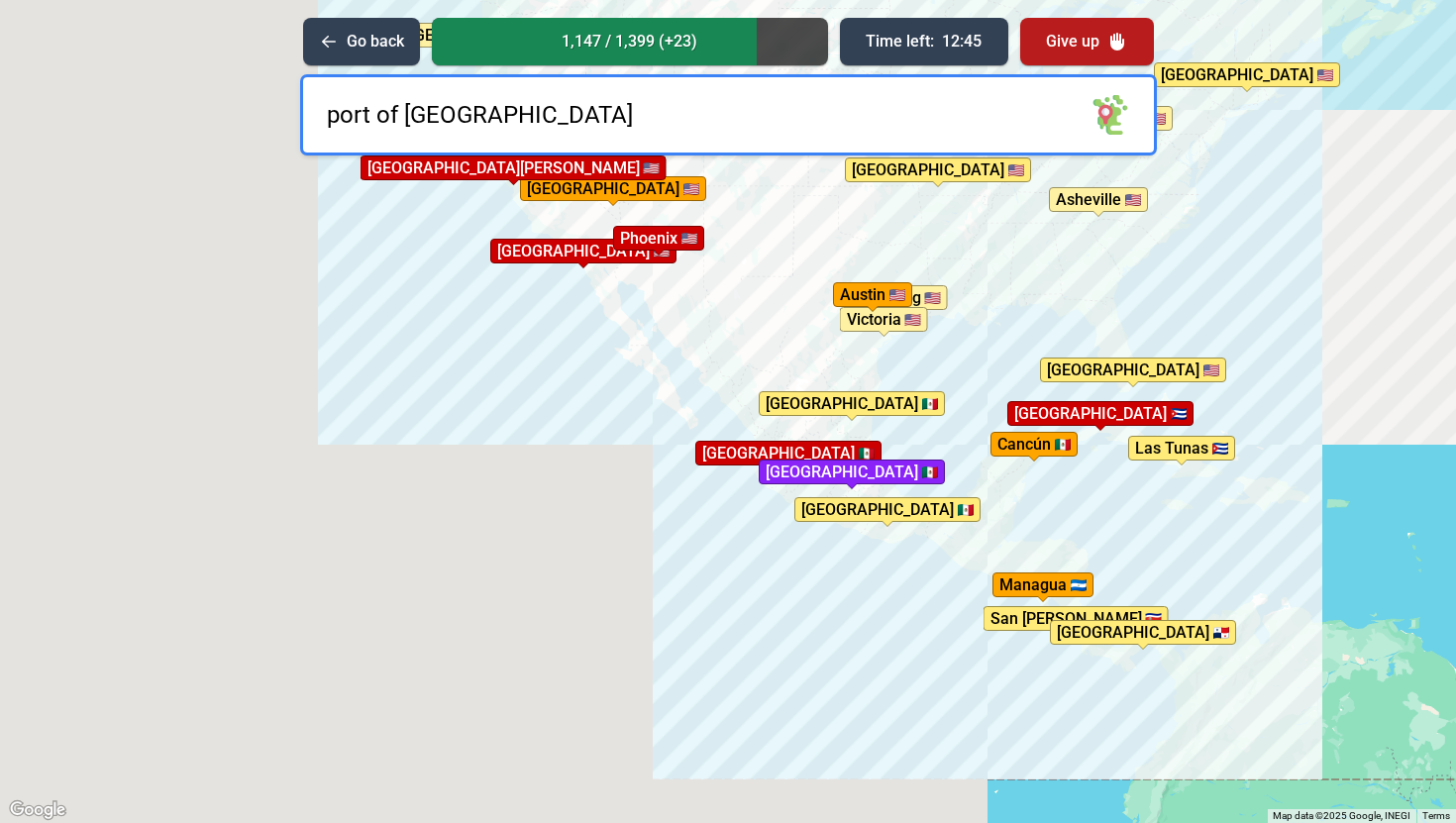 click on "port of [GEOGRAPHIC_DATA]" at bounding box center [728, 115] 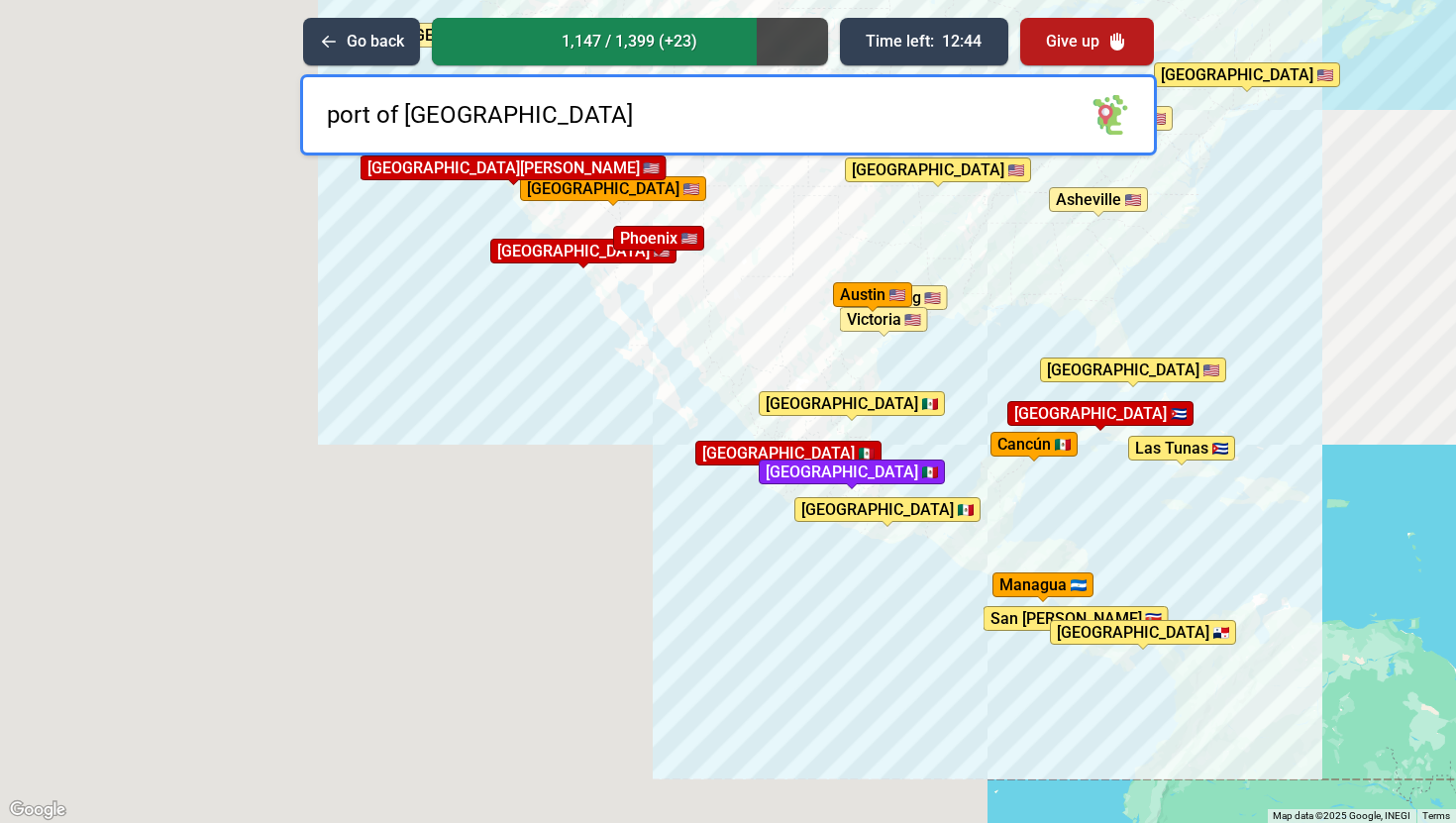 click on "port of [GEOGRAPHIC_DATA]" at bounding box center (728, 115) 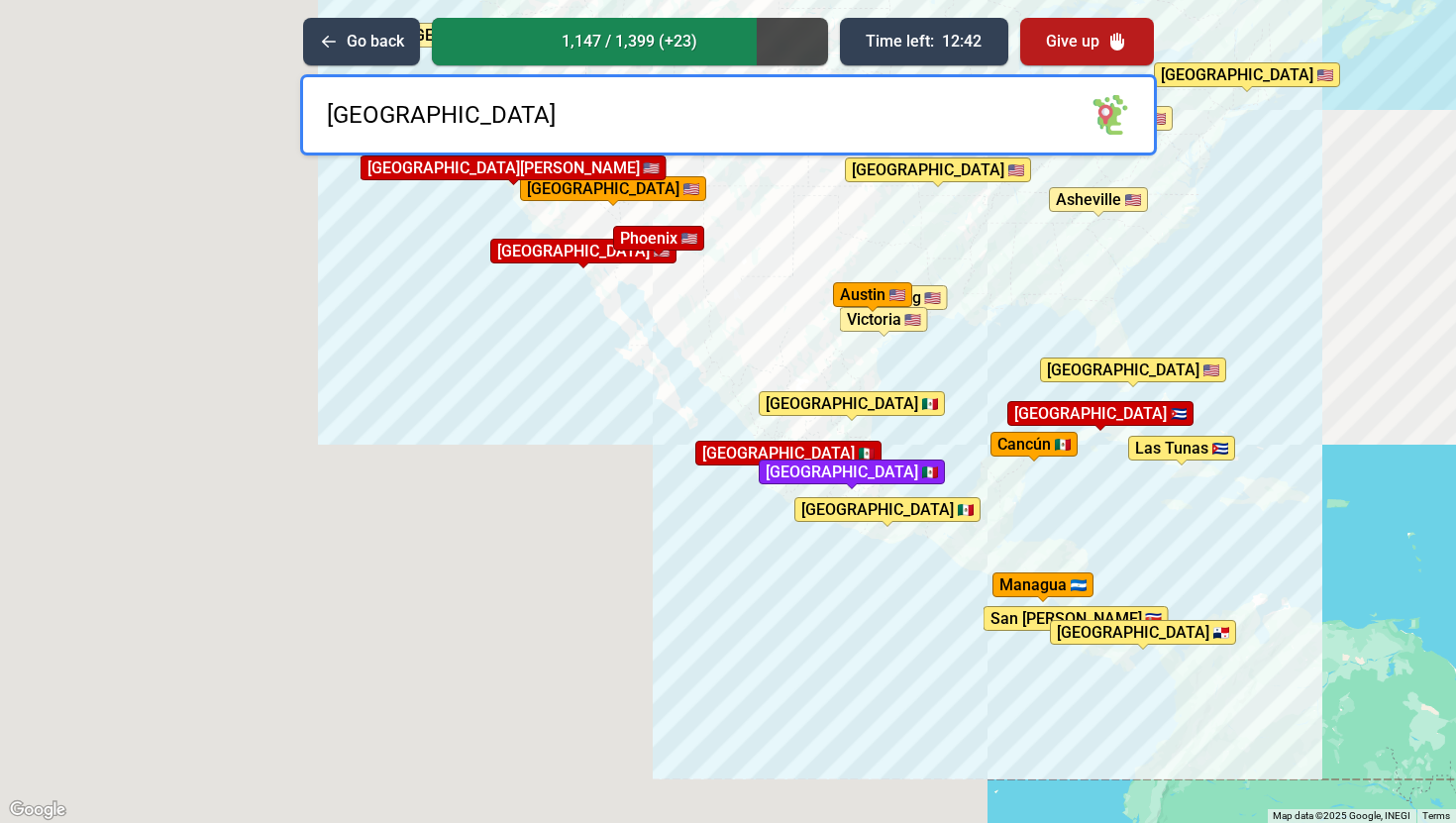 click on "[GEOGRAPHIC_DATA]" at bounding box center (728, 115) 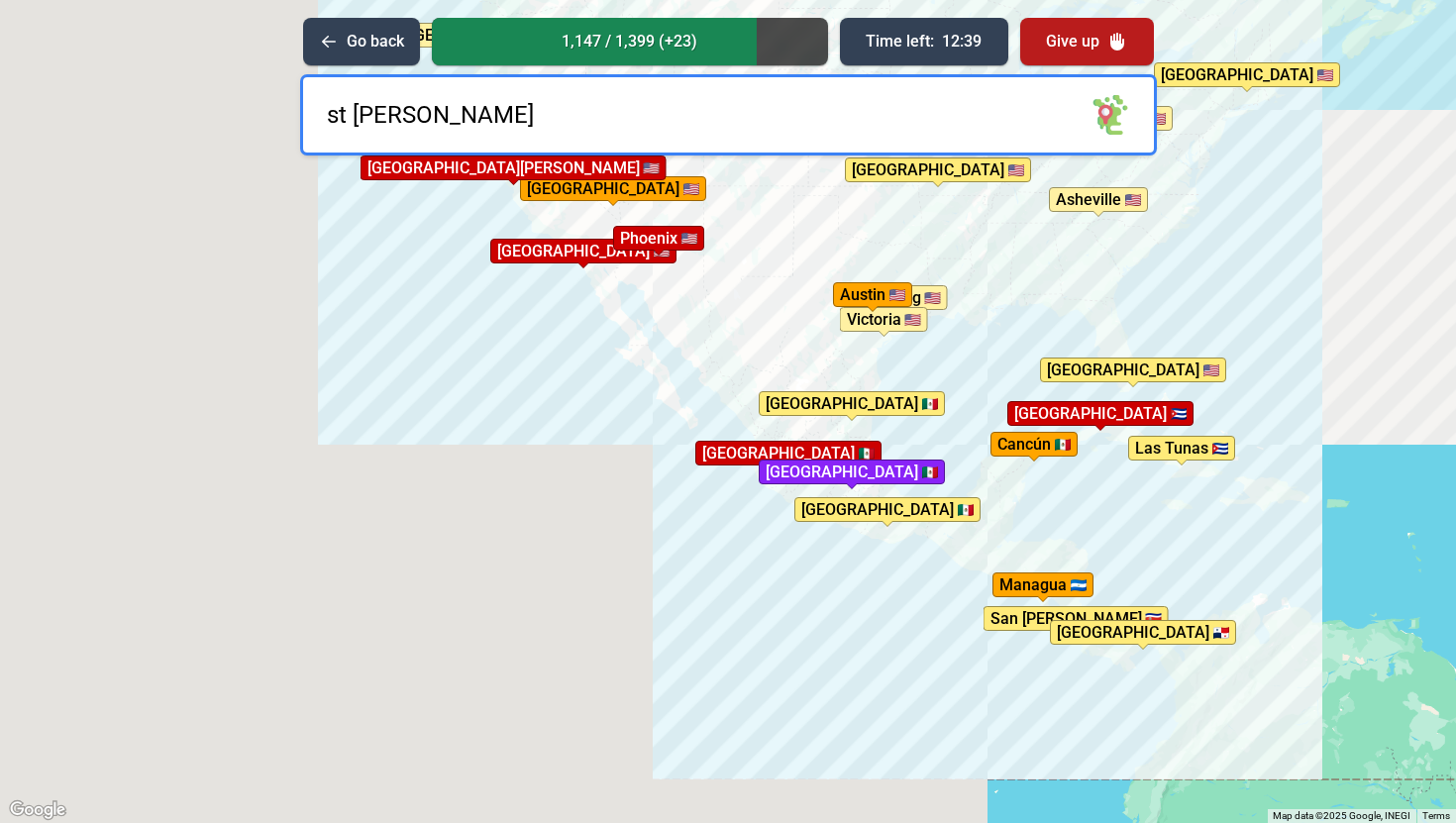 type on "st georges" 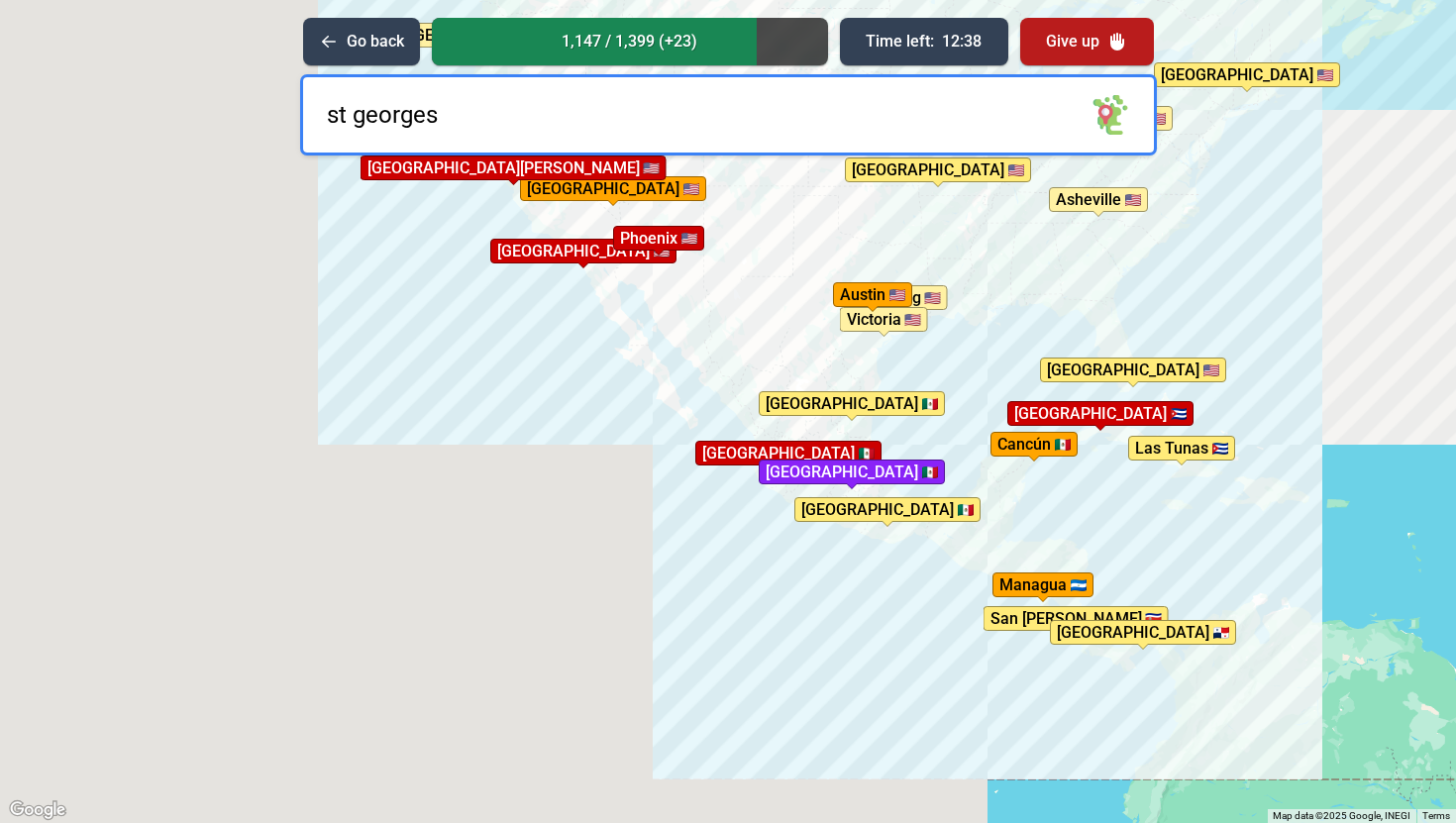 click on "st georges" at bounding box center [728, 115] 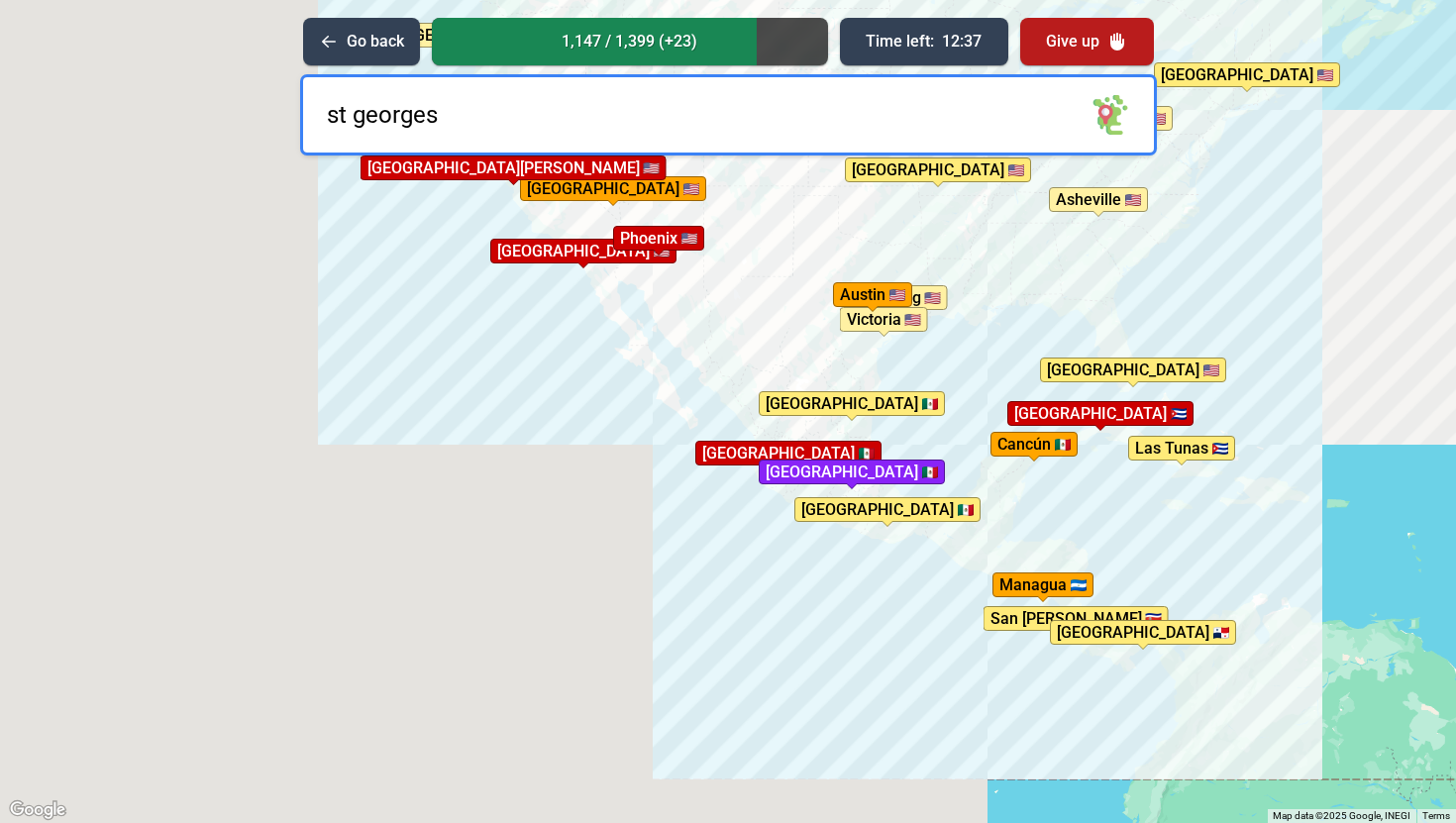 click on "st georges" at bounding box center [728, 115] 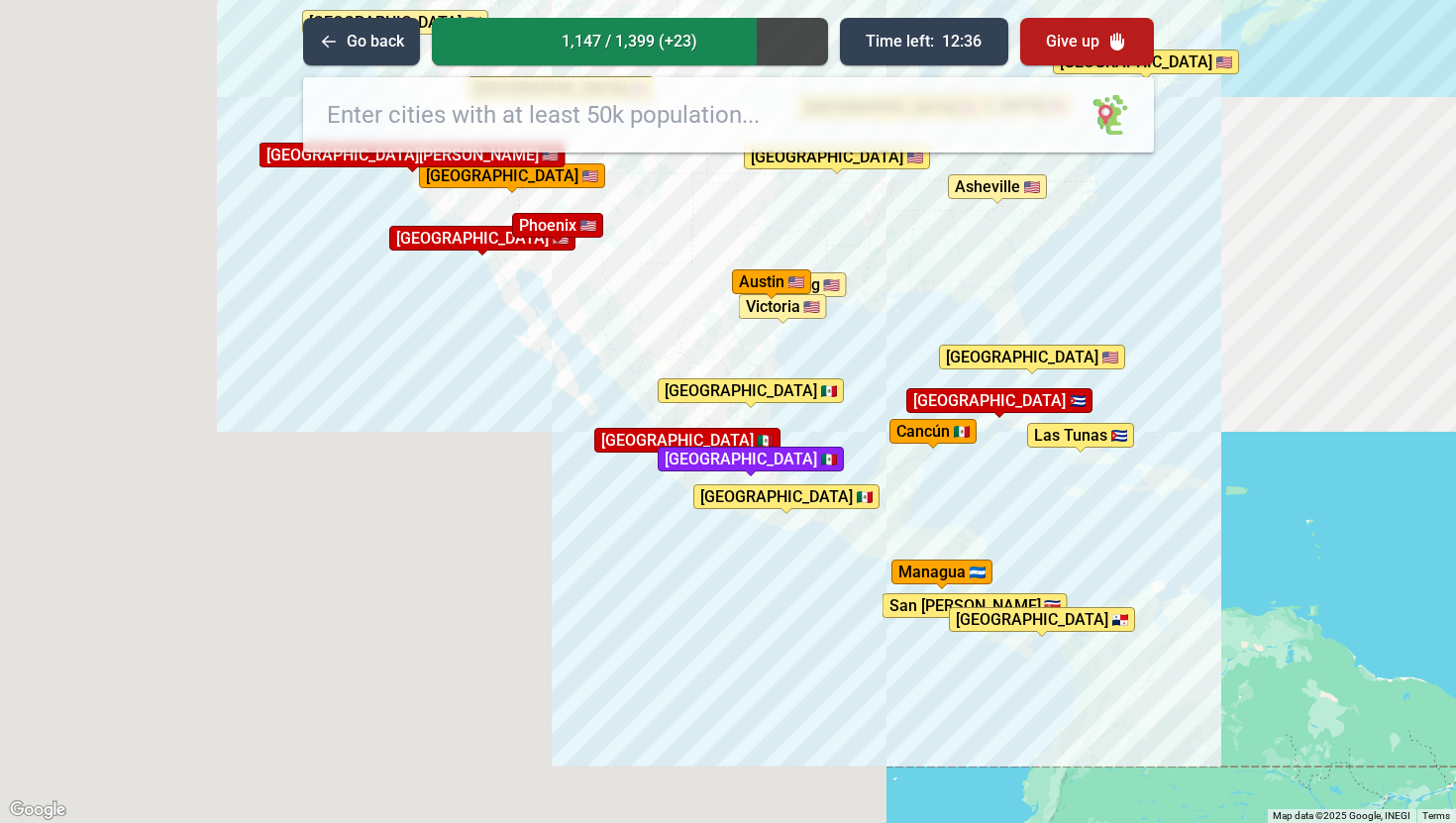 drag, startPoint x: 1020, startPoint y: 435, endPoint x: 695, endPoint y: 415, distance: 325.6148 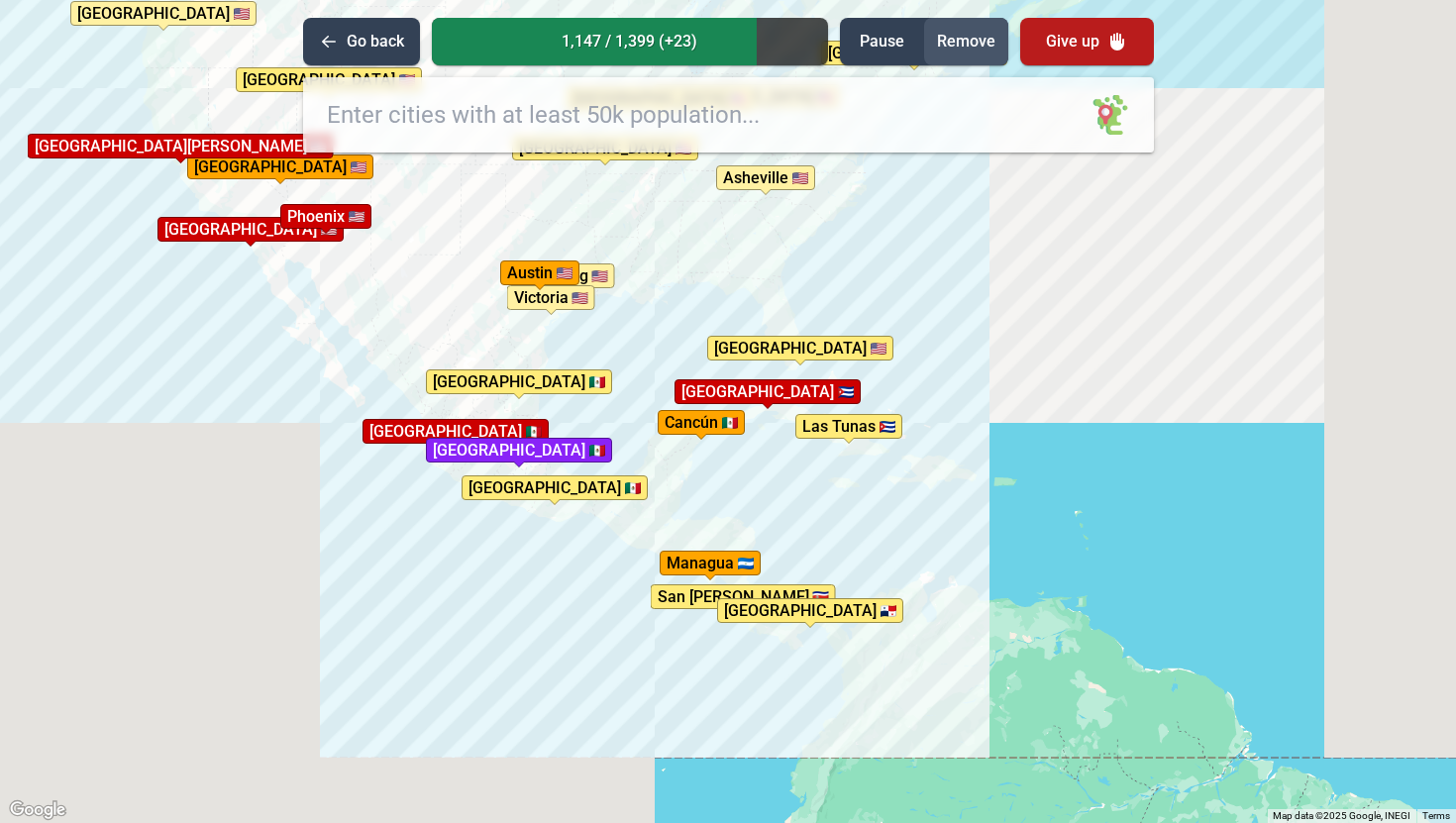 click on "Remove" at bounding box center (966, 42) 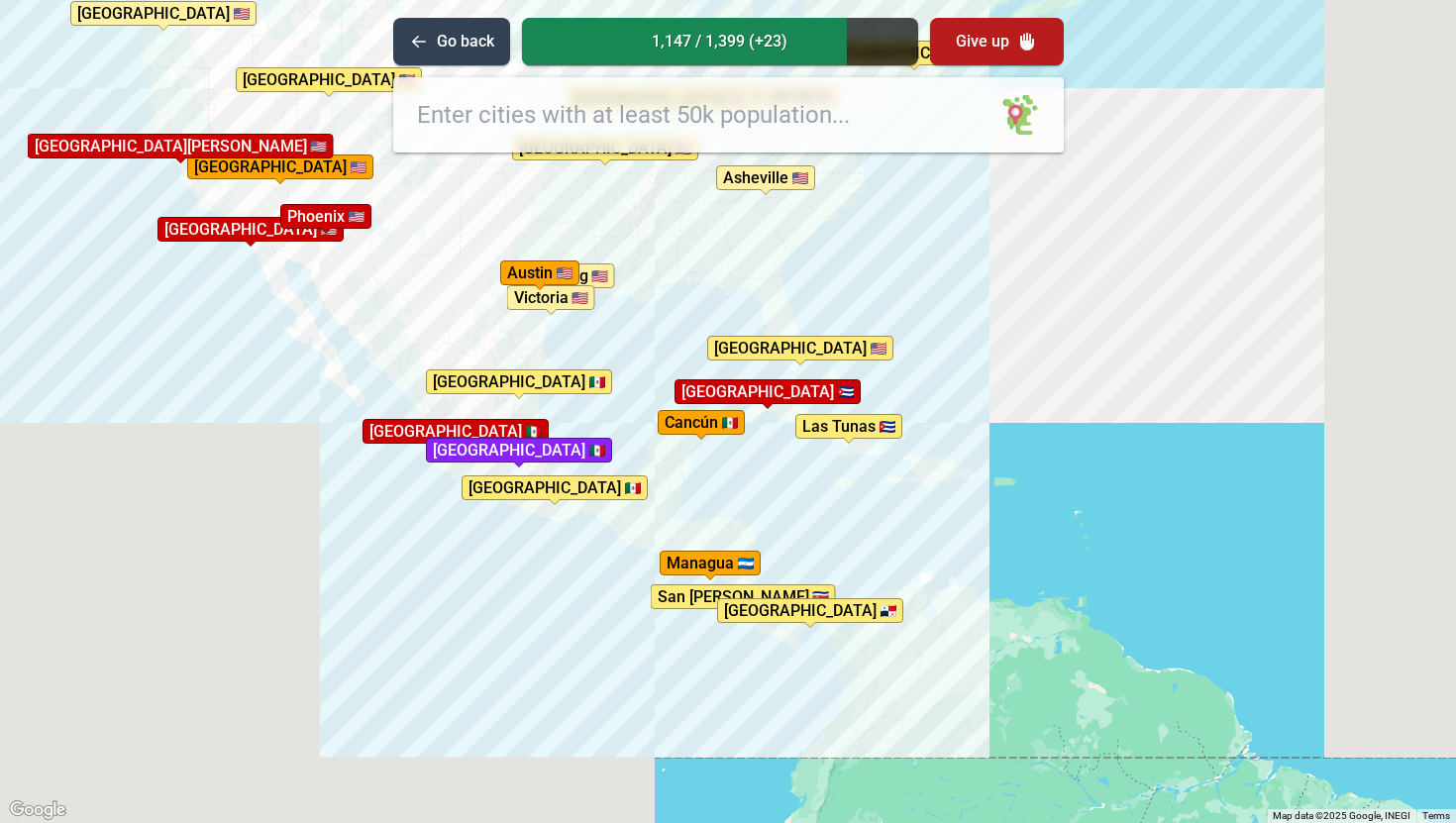 click on "To activate drag with keyboard, press Alt + Enter. Once in keyboard drag state, use the arrow keys to move the marker. To complete the drag, press the Enter key. To cancel, press Escape. [GEOGRAPHIC_DATA] [GEOGRAPHIC_DATA] [GEOGRAPHIC_DATA] [GEOGRAPHIC_DATA] [GEOGRAPHIC_DATA] [GEOGRAPHIC_DATA] [GEOGRAPHIC_DATA] [GEOGRAPHIC_DATA][PERSON_NAME] [GEOGRAPHIC_DATA] [GEOGRAPHIC_DATA] [GEOGRAPHIC_DATA] [GEOGRAPHIC_DATA] [GEOGRAPHIC_DATA] [GEOGRAPHIC_DATA] [GEOGRAPHIC_DATA] [GEOGRAPHIC_DATA] [GEOGRAPHIC_DATA] [GEOGRAPHIC_DATA] [GEOGRAPHIC_DATA][PERSON_NAME][GEOGRAPHIC_DATA] [GEOGRAPHIC_DATA] [GEOGRAPHIC_DATA] [GEOGRAPHIC_DATA] [GEOGRAPHIC_DATA] [GEOGRAPHIC_DATA]" at bounding box center [728, 411] 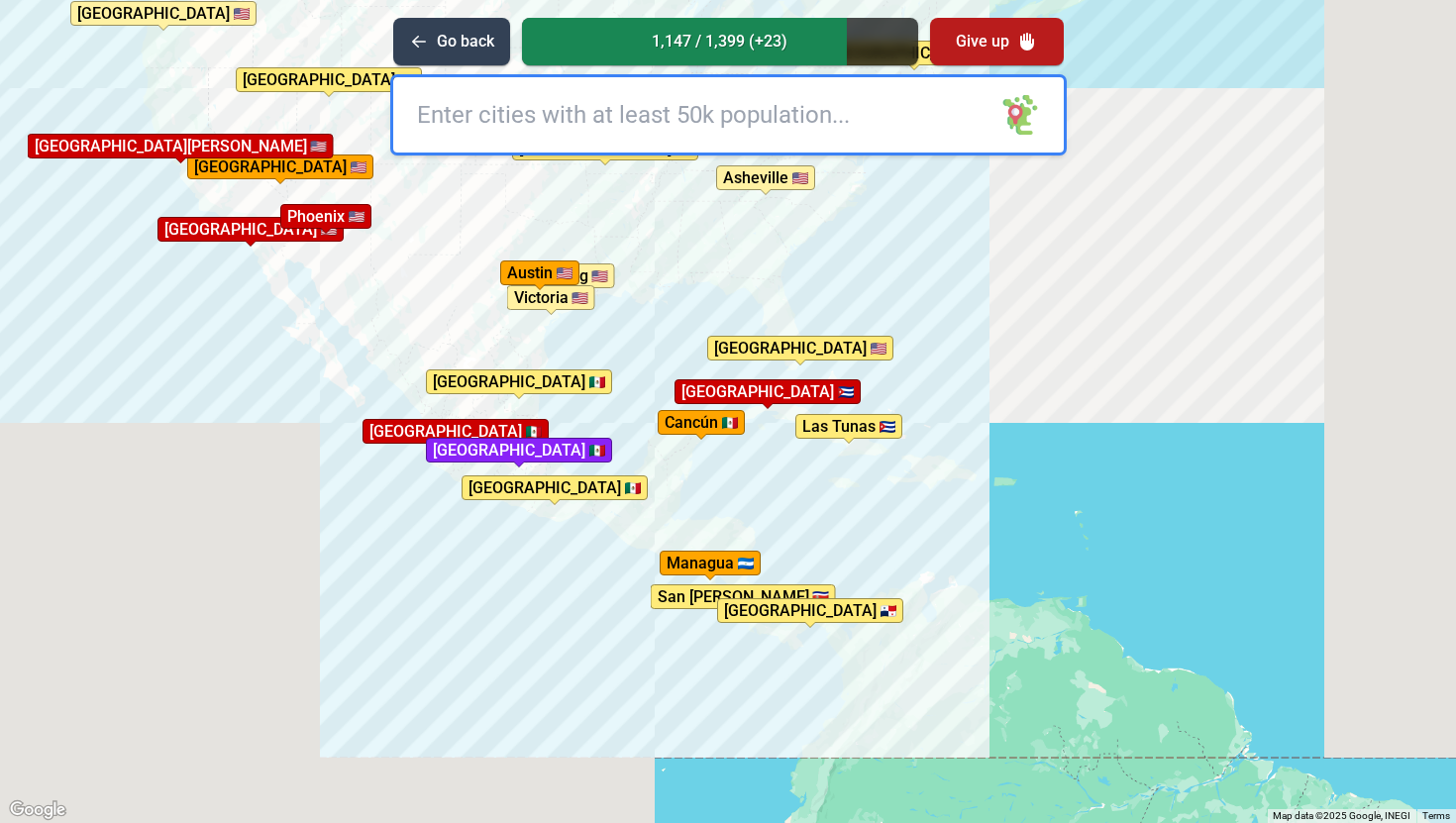 click at bounding box center [728, 115] 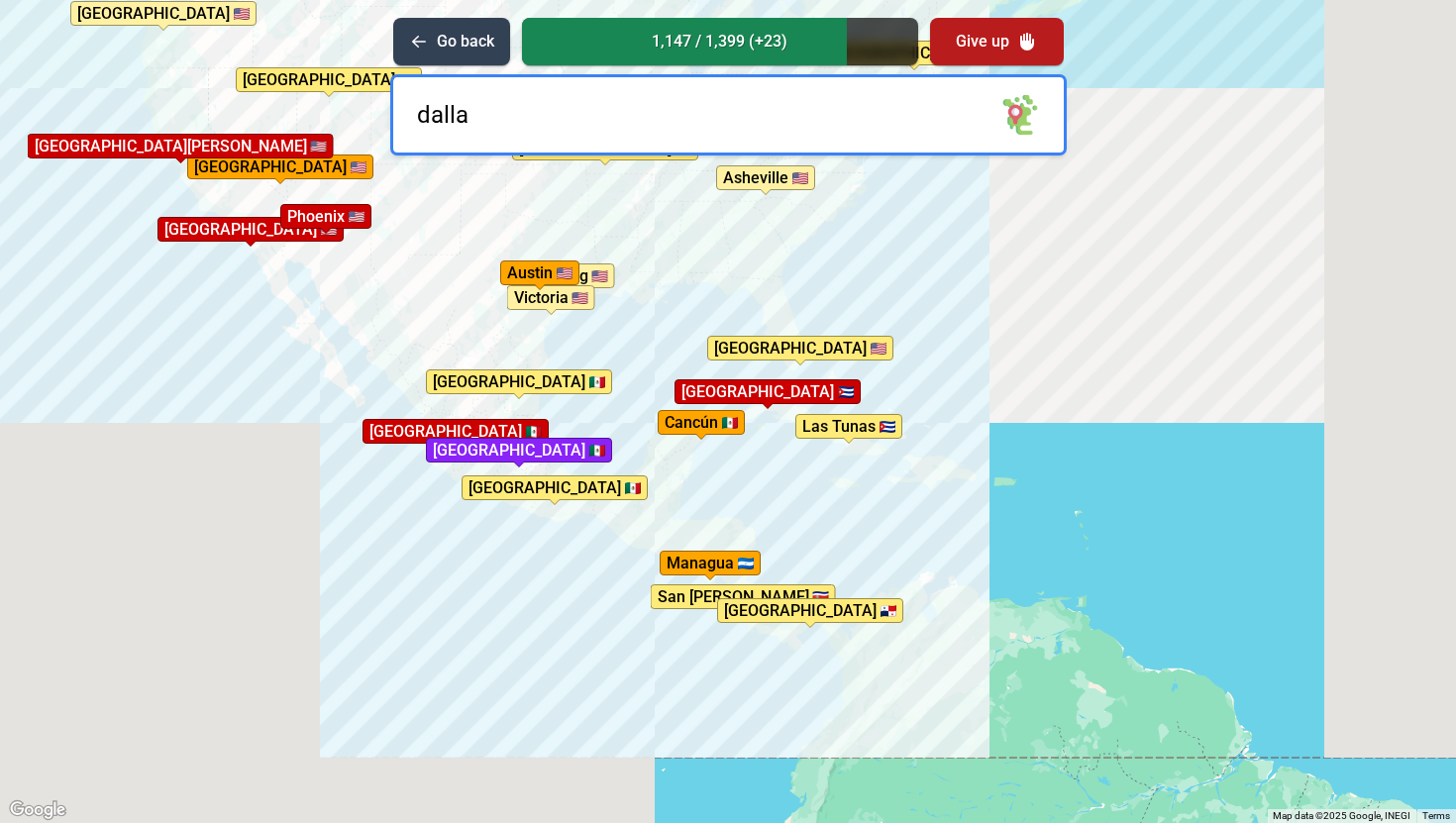 type on "dallas" 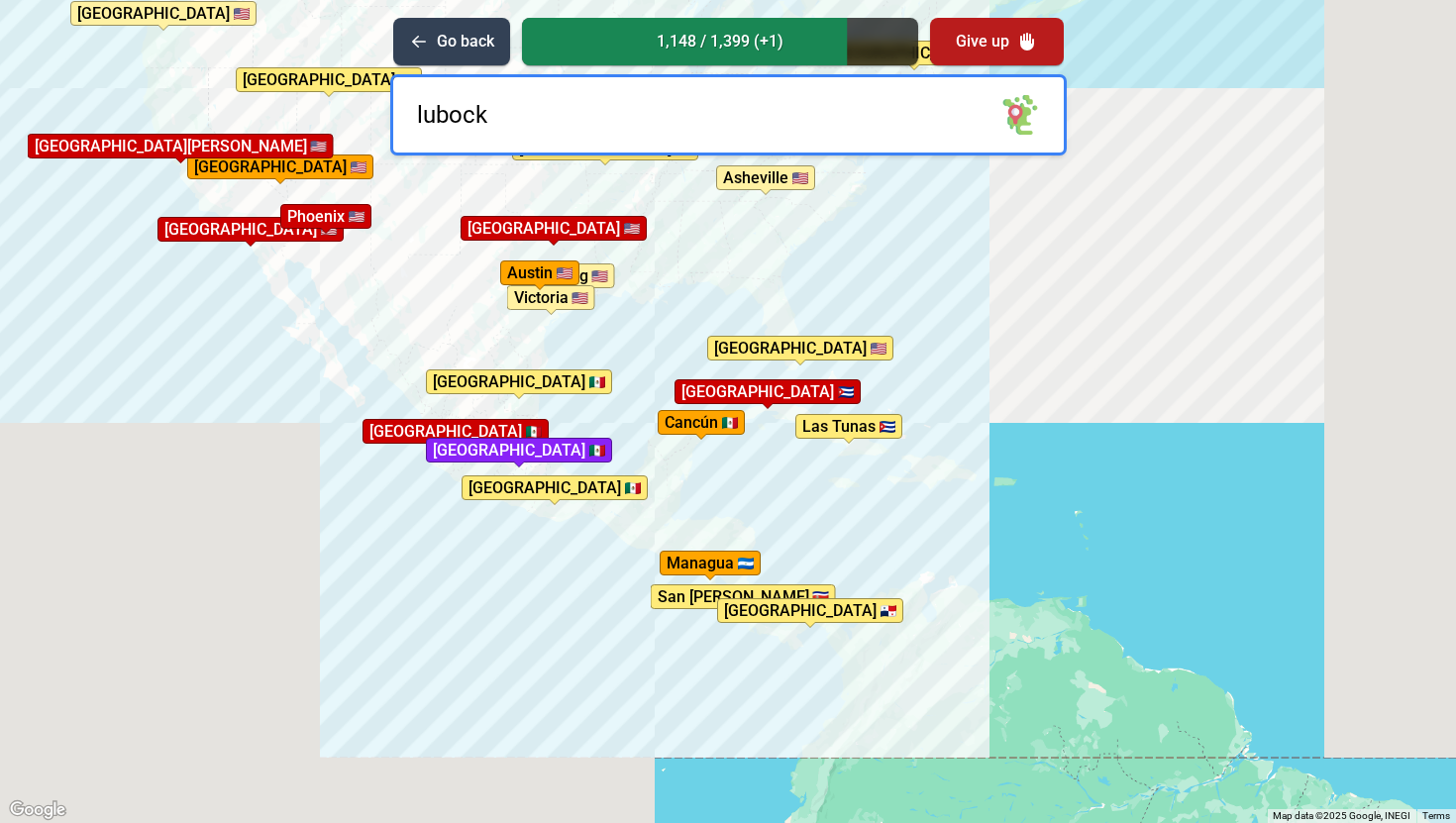 type on "lubbock" 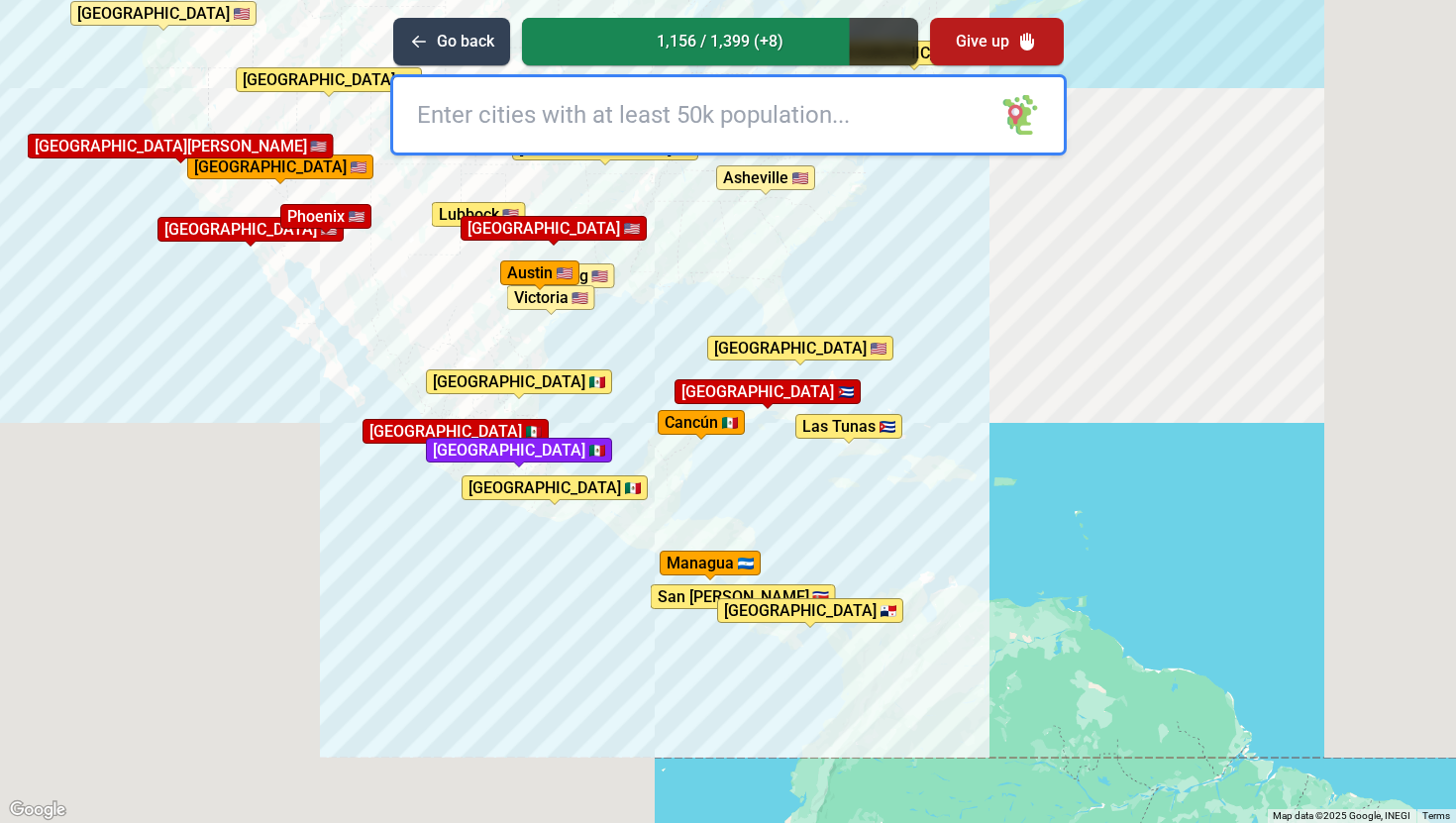 click at bounding box center (728, 115) 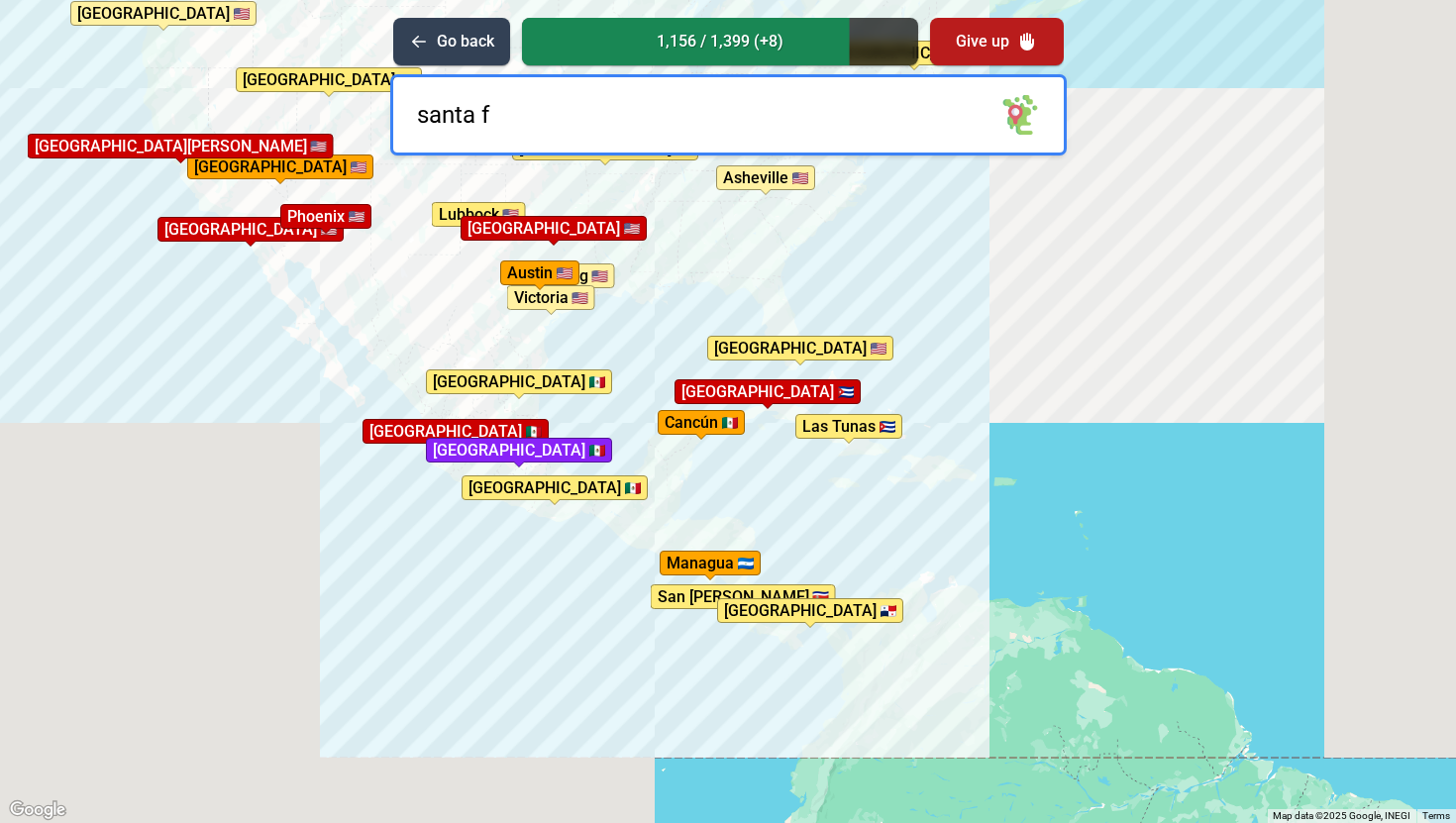 type on "santa fe" 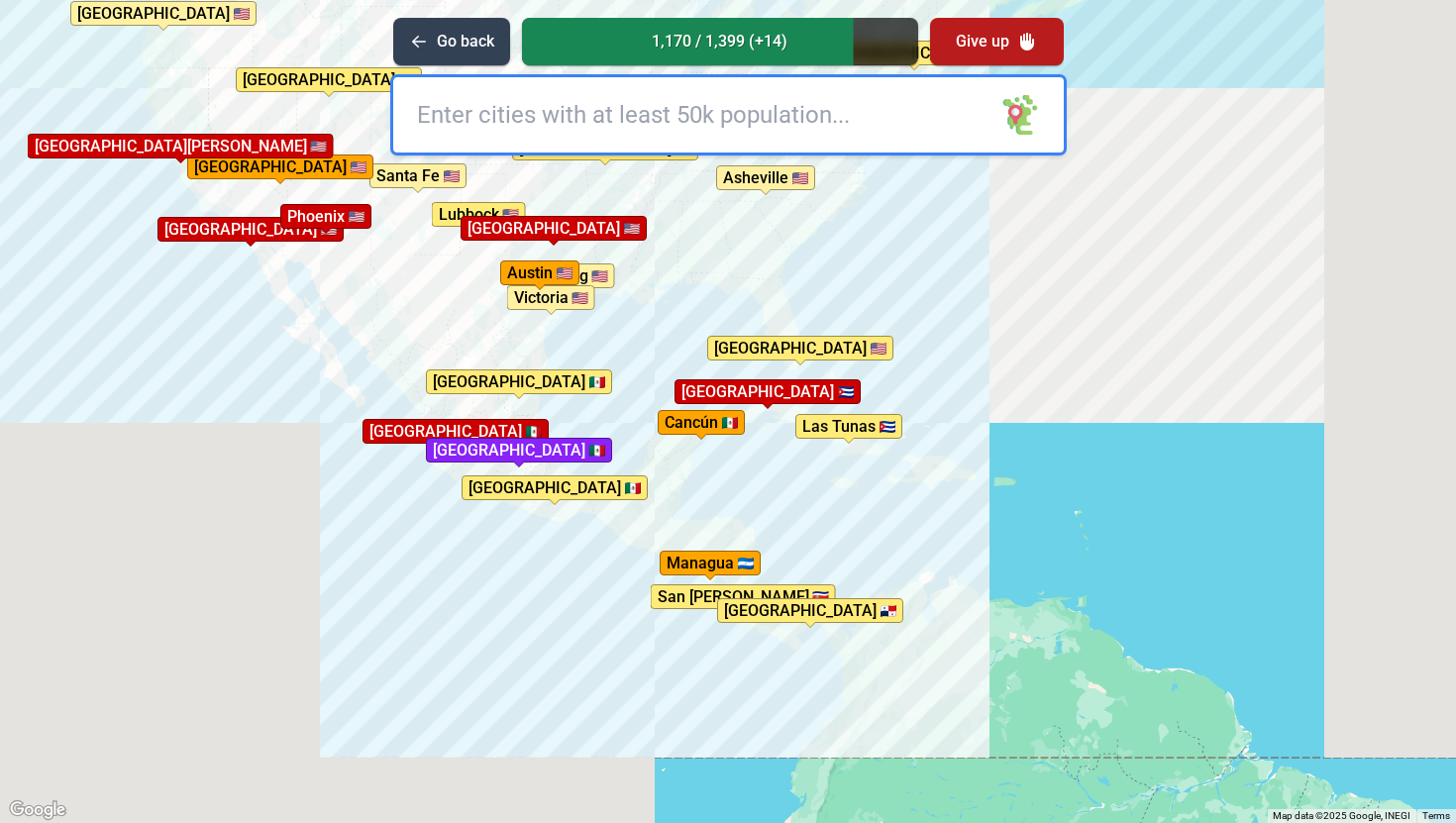 click at bounding box center [728, 115] 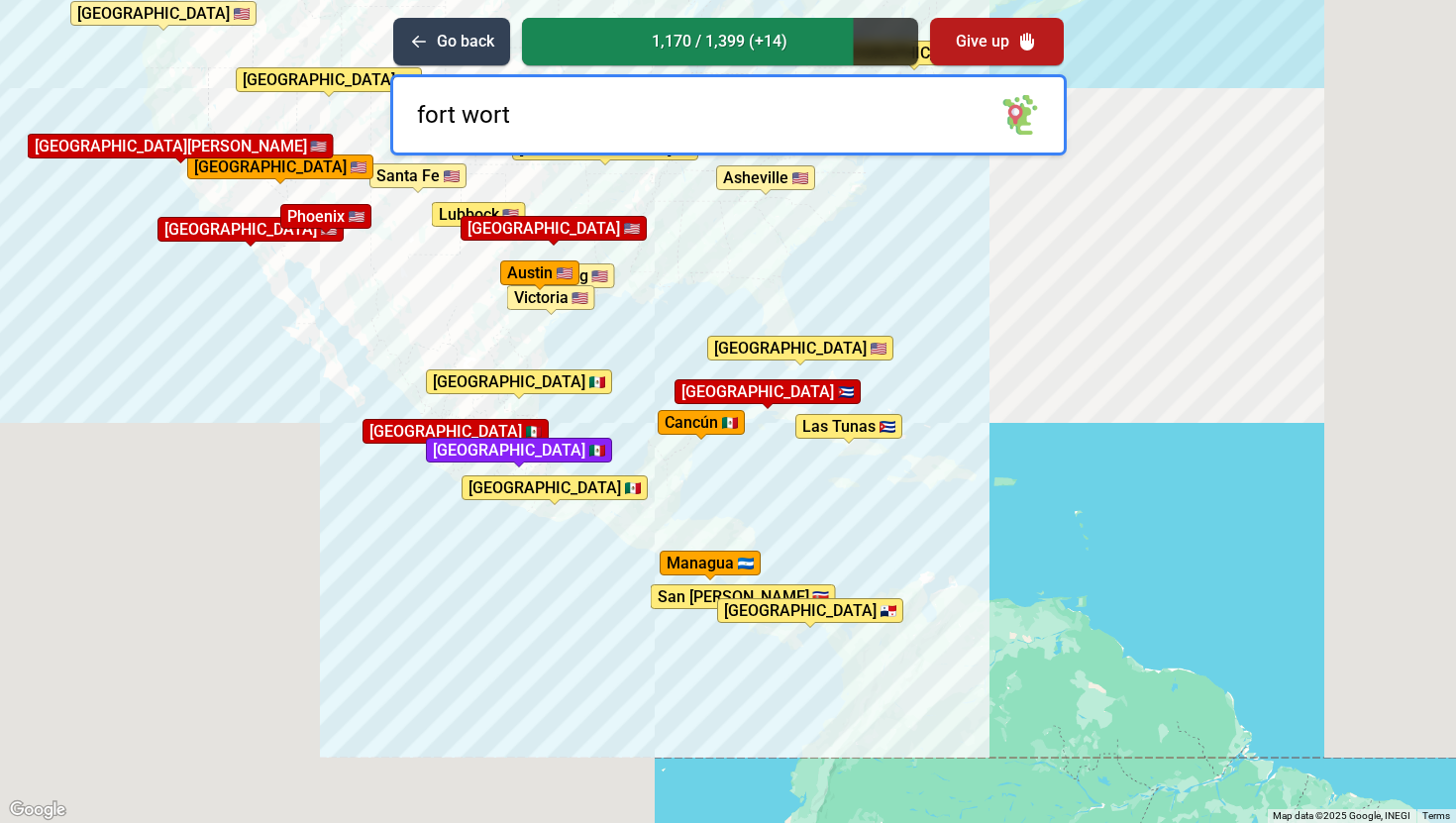 type on "fort worth" 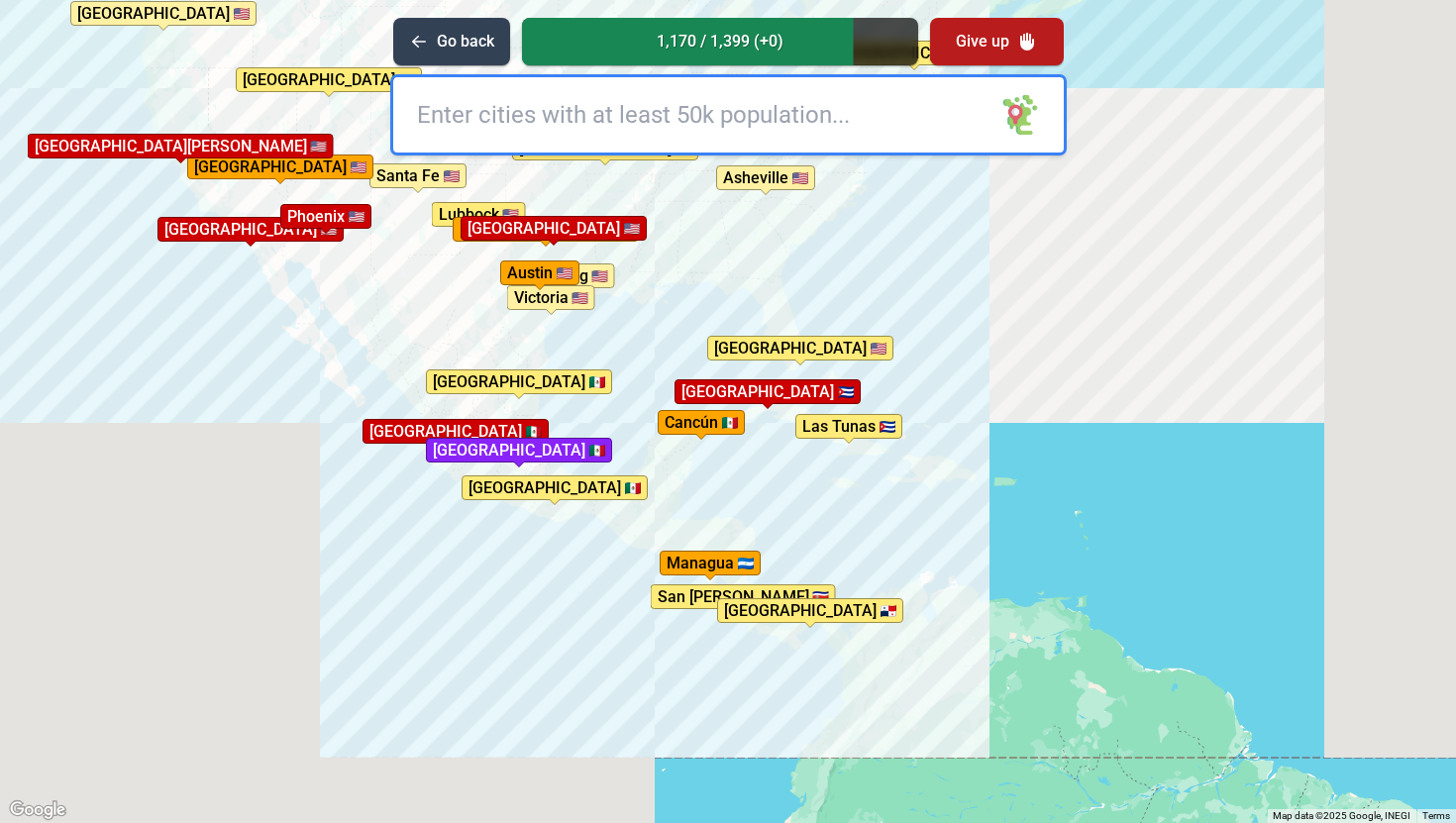 click at bounding box center [728, 115] 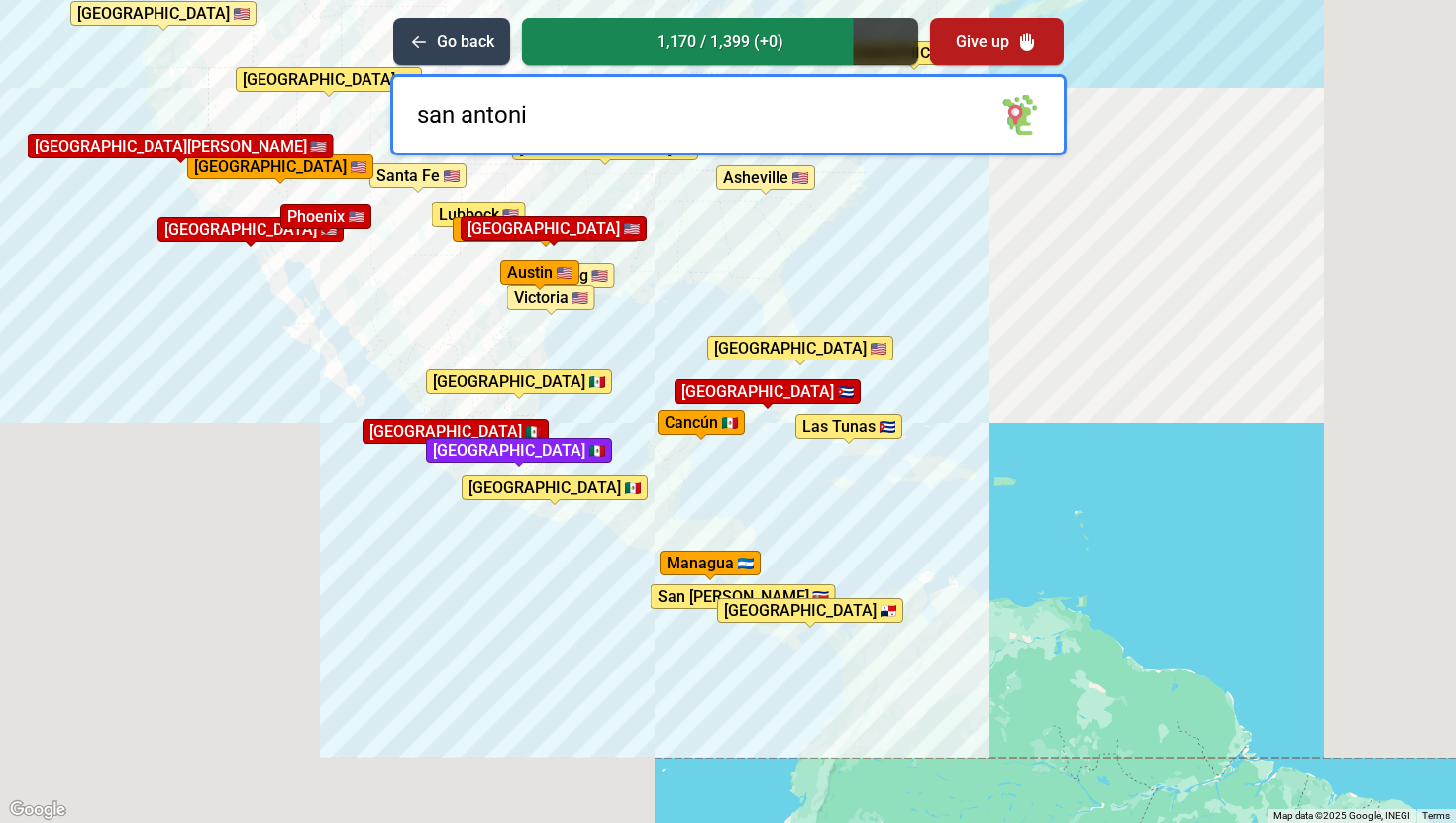 type on "san antonio" 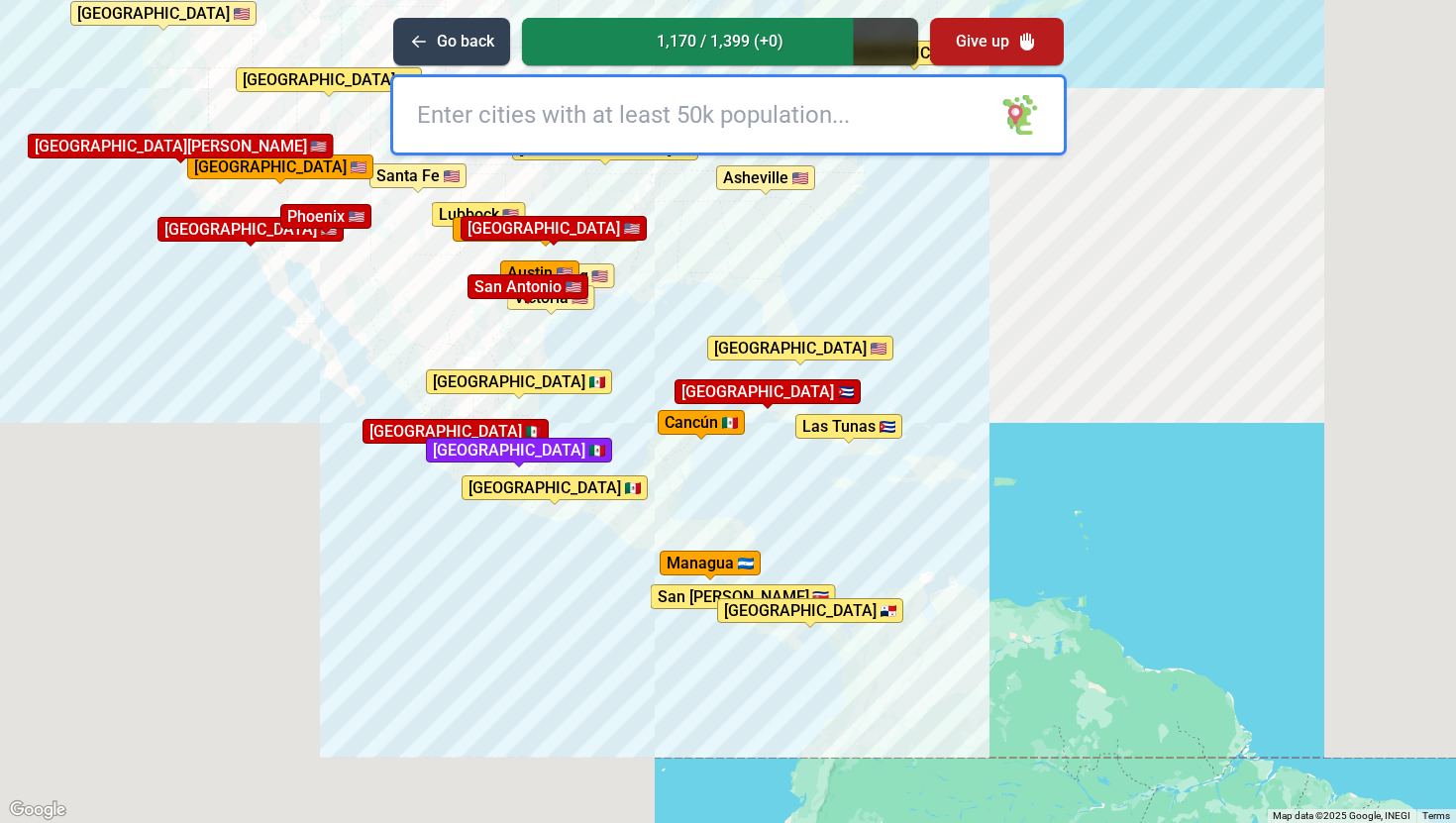 click at bounding box center [728, 115] 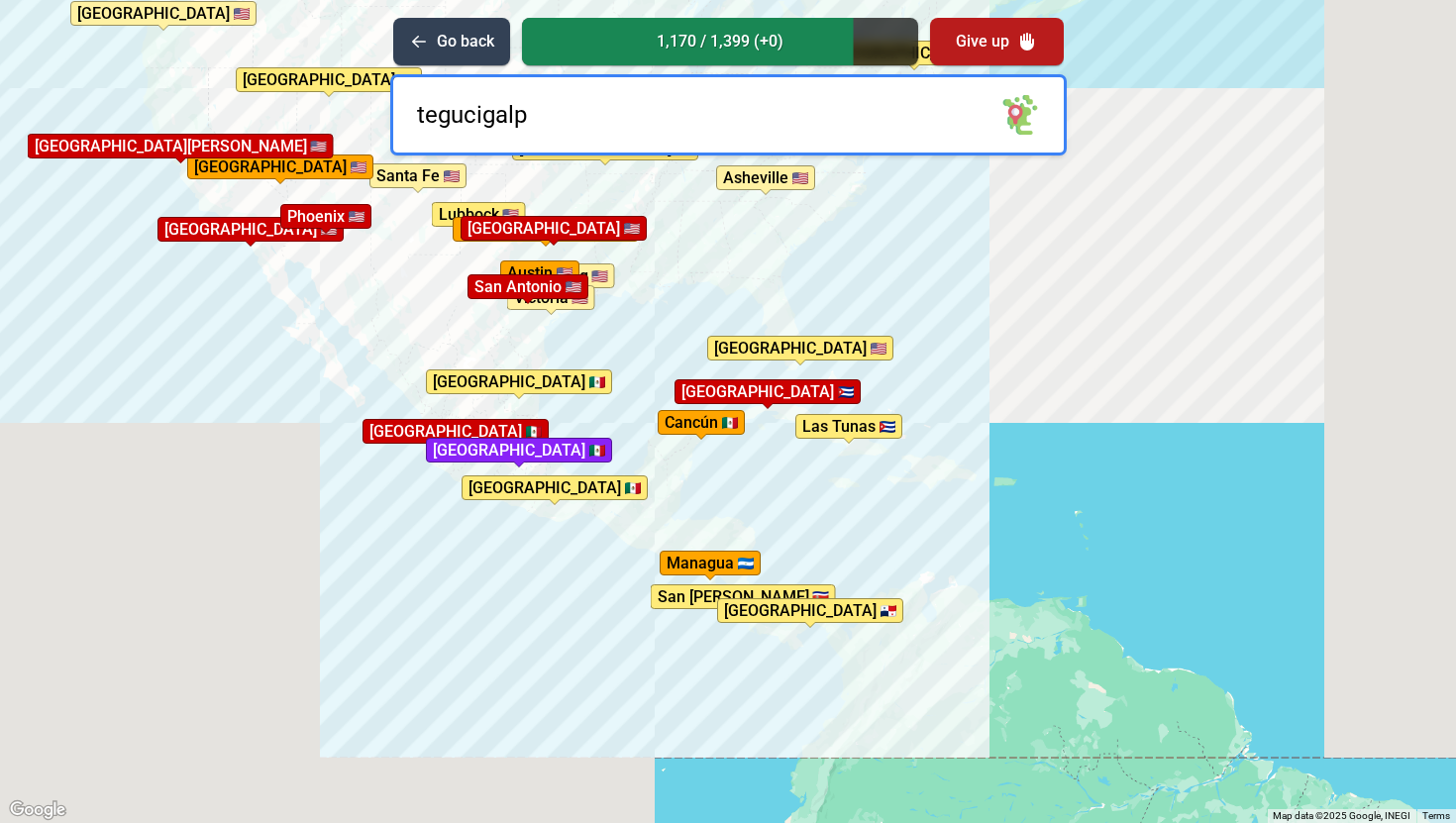 type on "[GEOGRAPHIC_DATA]" 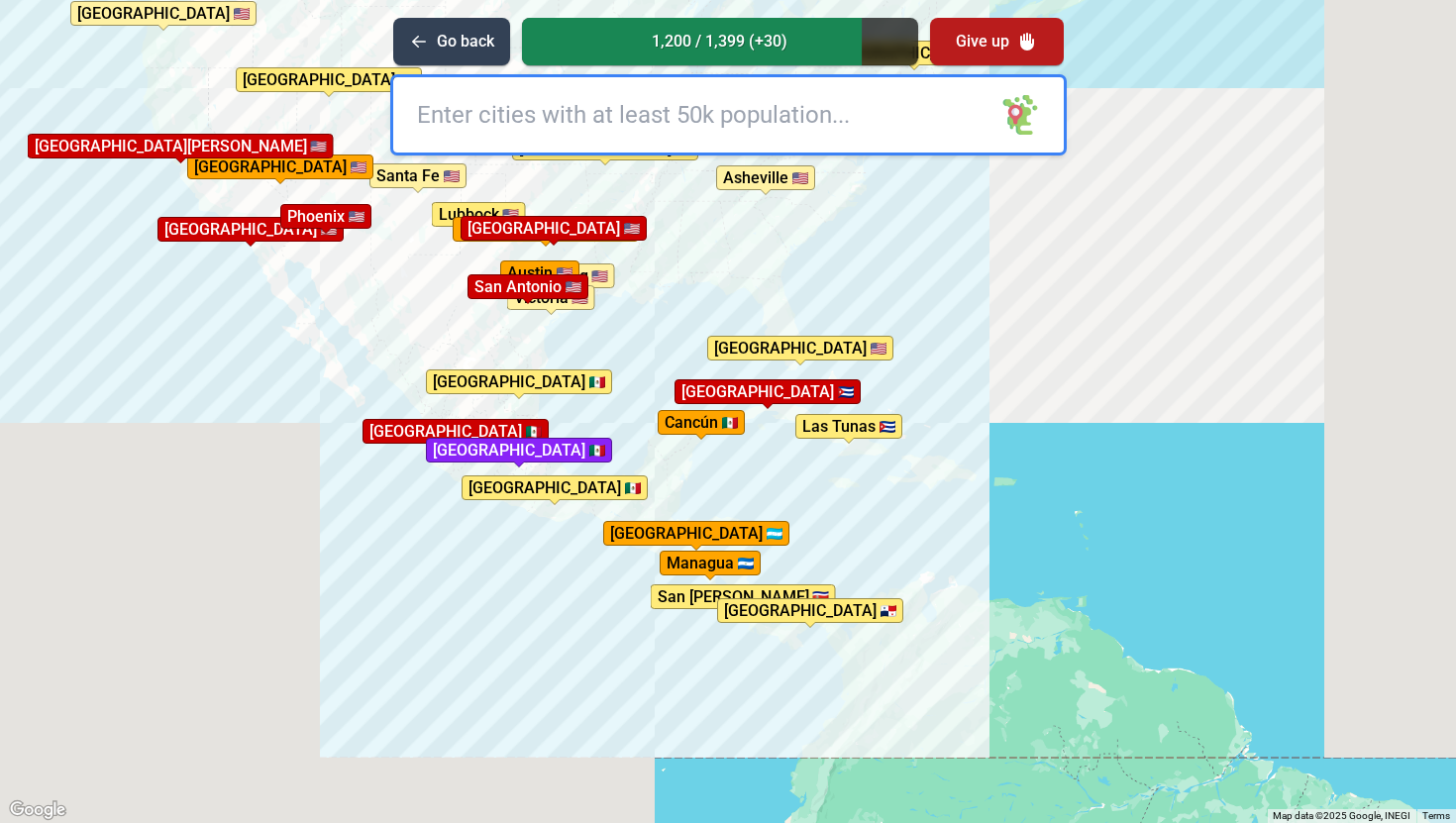click at bounding box center (728, 115) 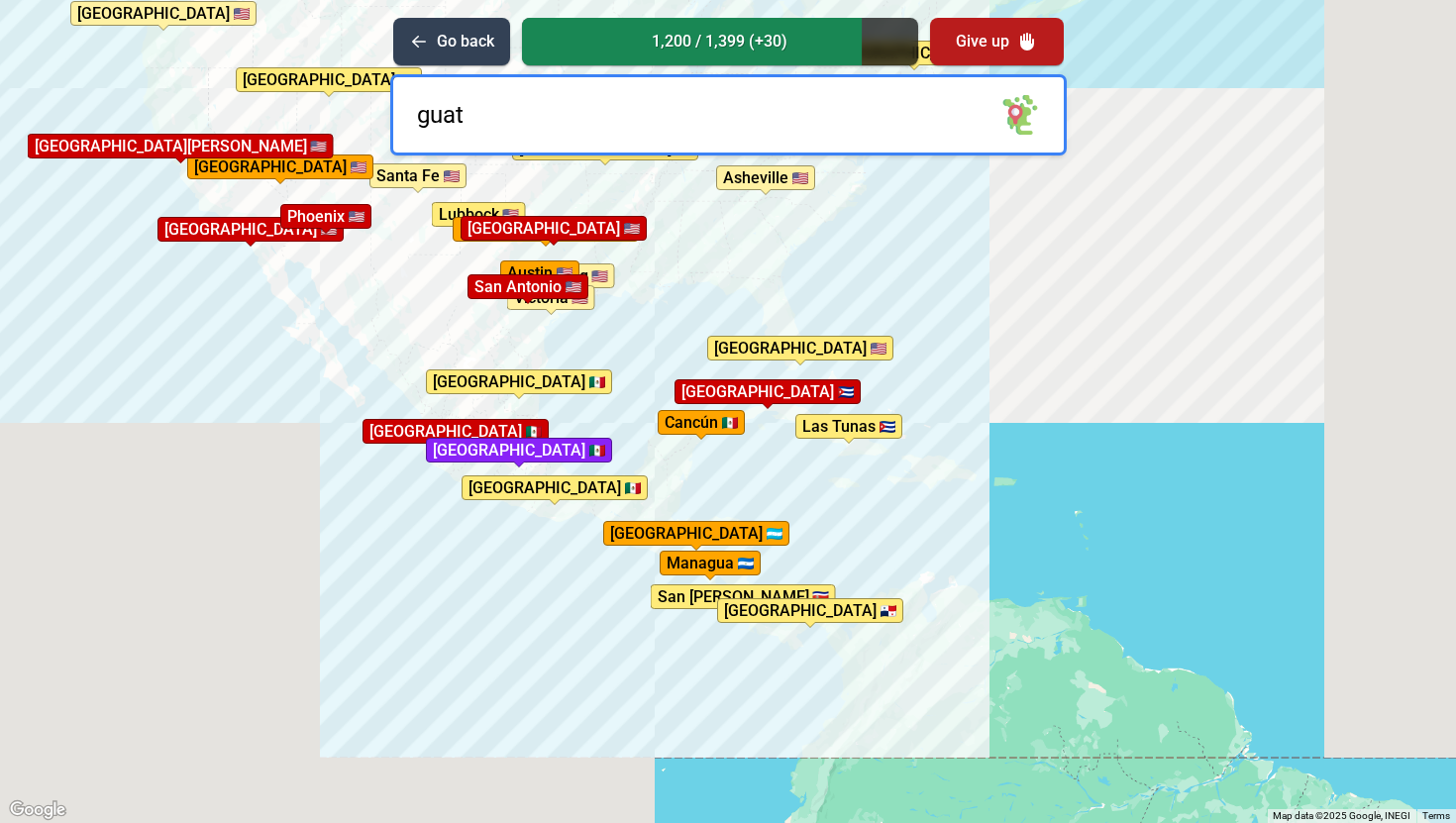 type on "guate" 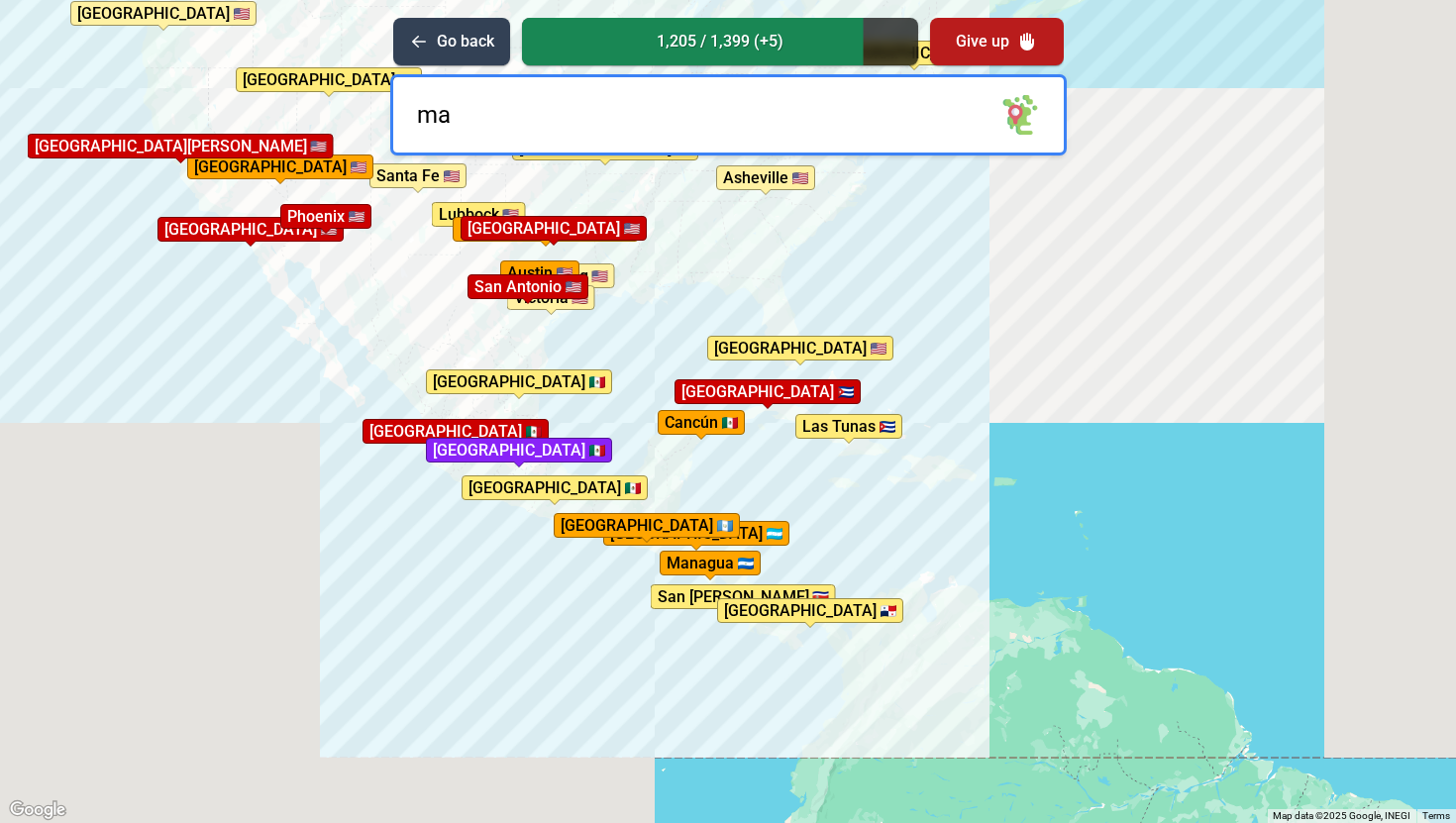 type on "m" 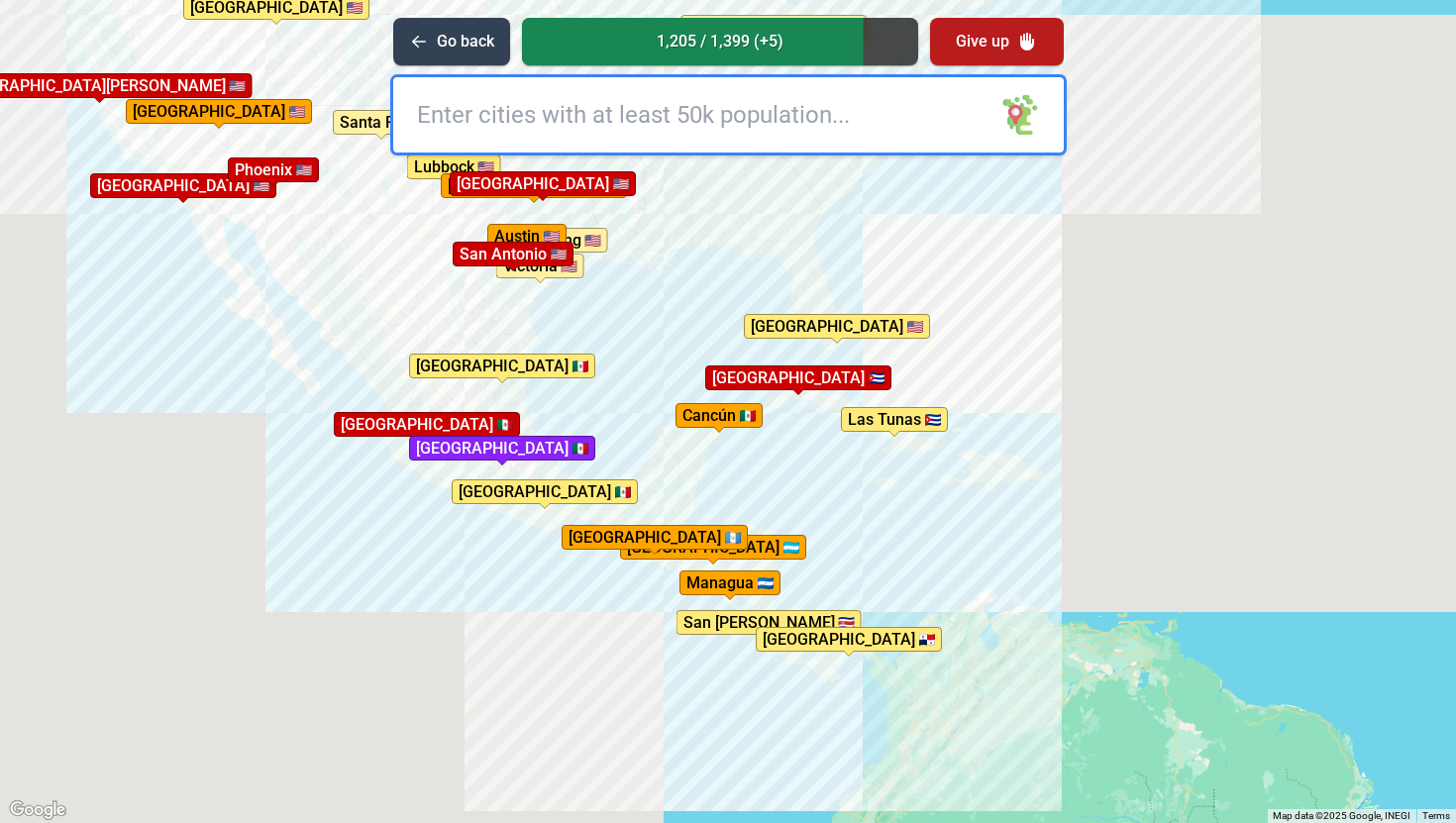 click at bounding box center [728, 115] 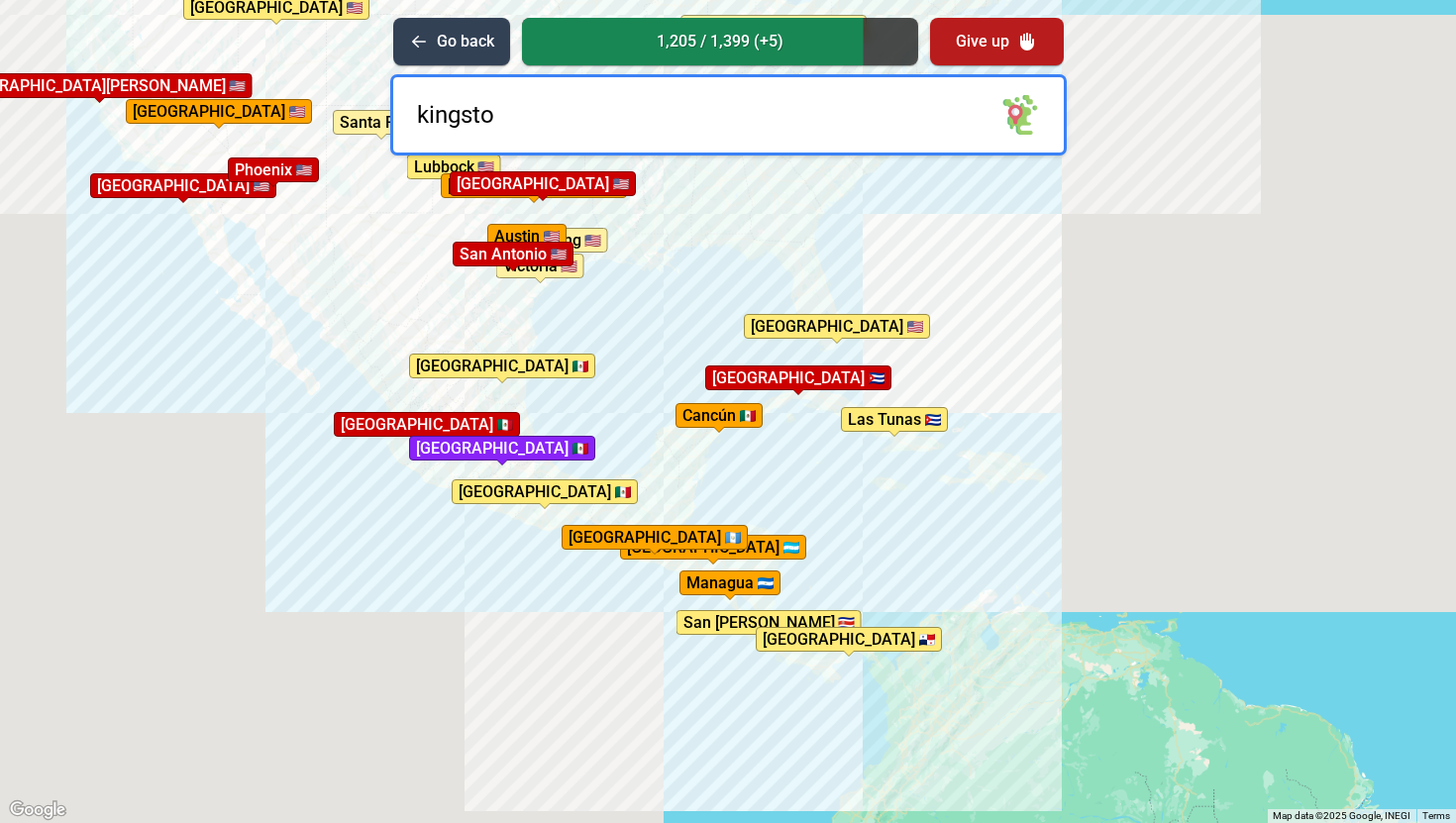 type on "[GEOGRAPHIC_DATA]" 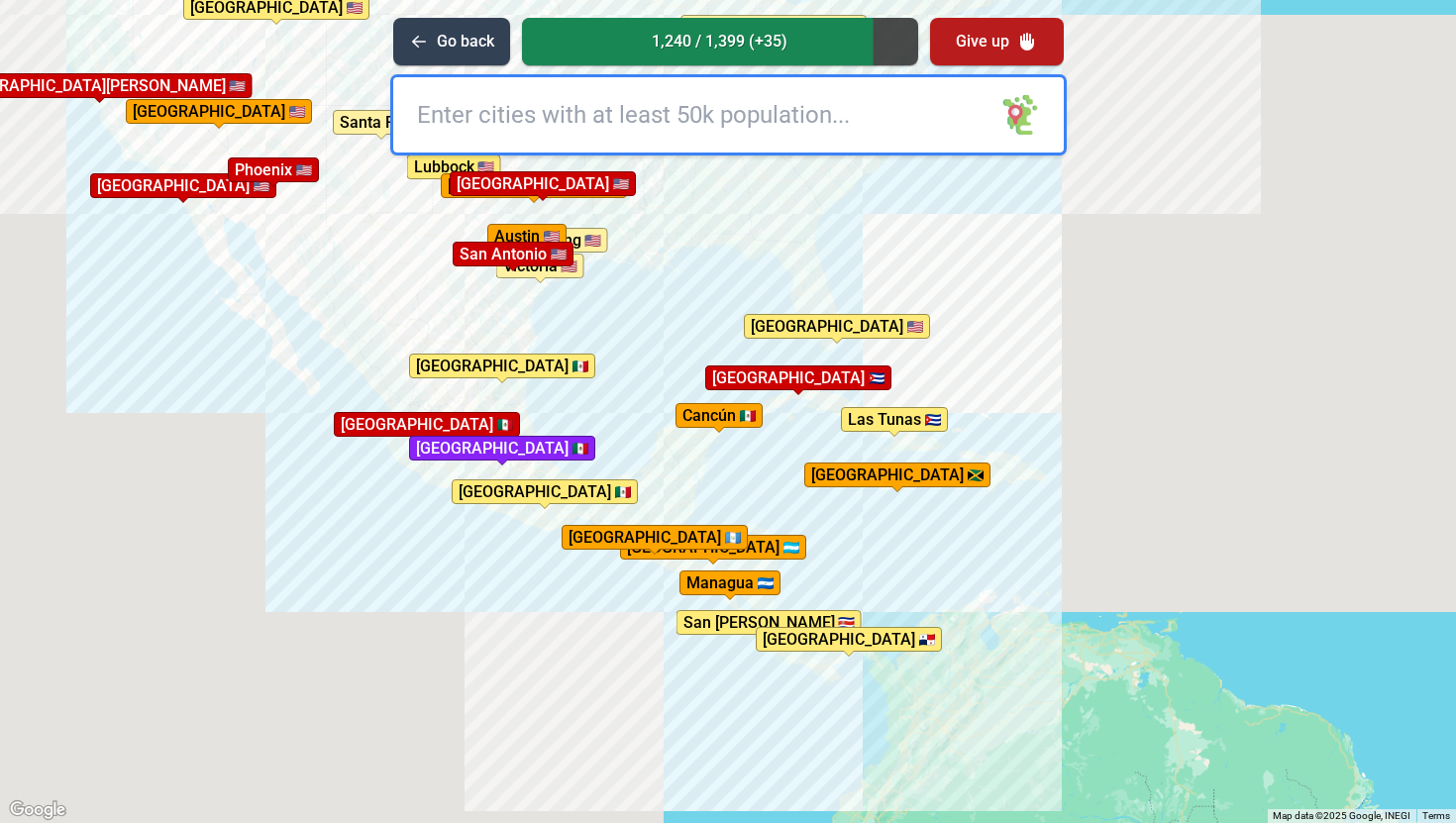 click at bounding box center [728, 115] 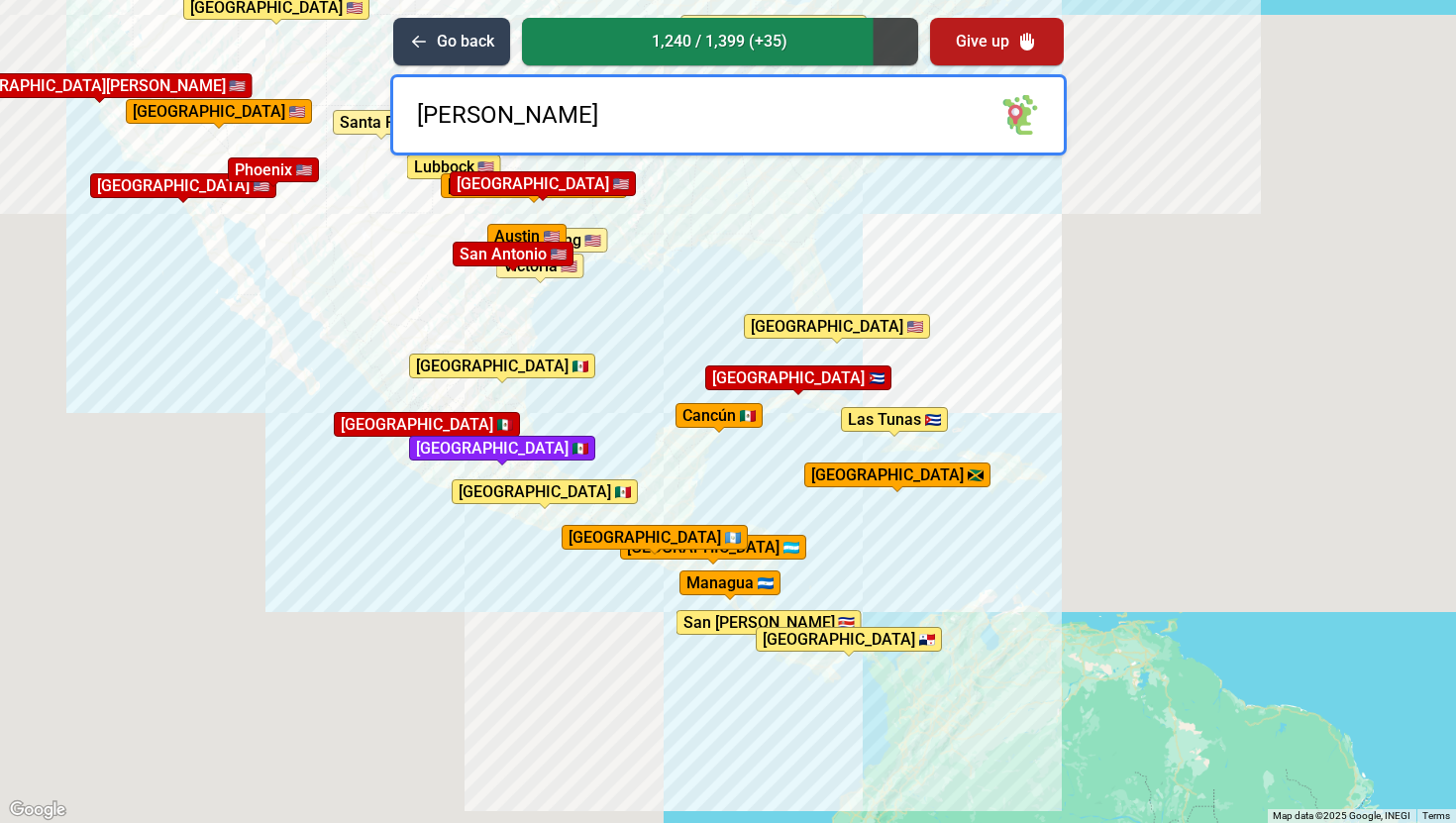 type on "[GEOGRAPHIC_DATA][PERSON_NAME]" 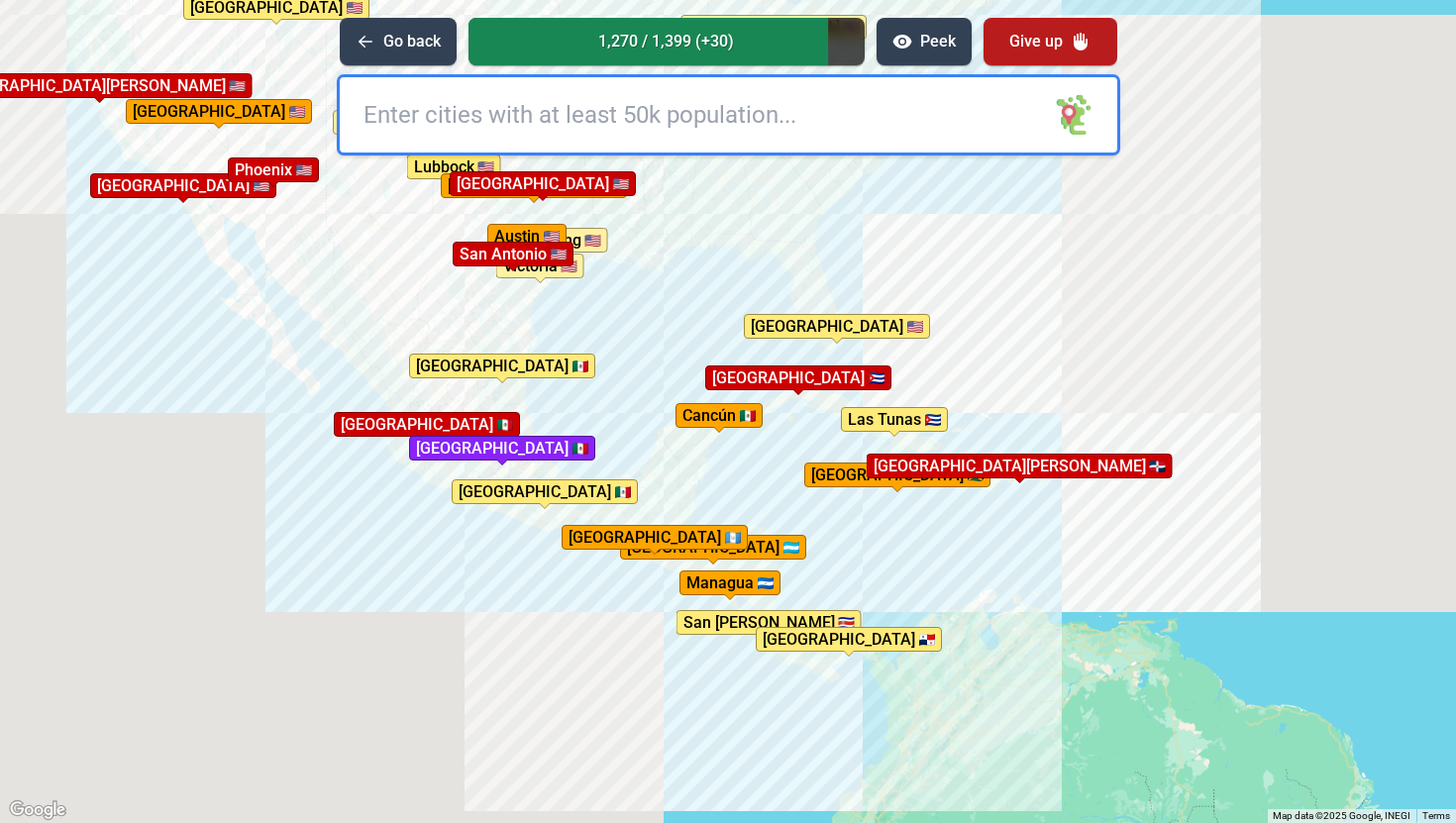 click at bounding box center (728, 115) 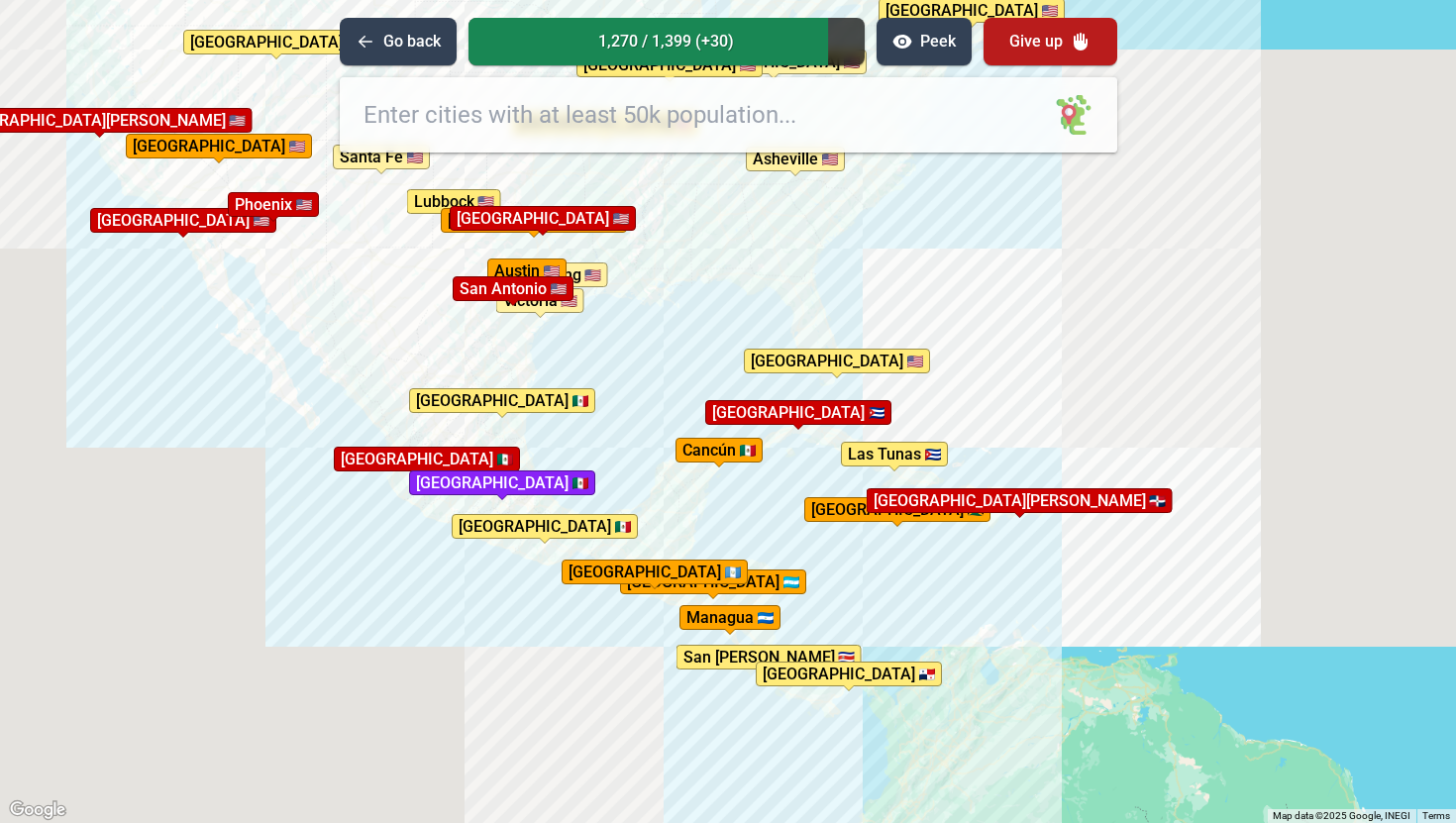 drag, startPoint x: 888, startPoint y: 293, endPoint x: 912, endPoint y: 556, distance: 264.09279 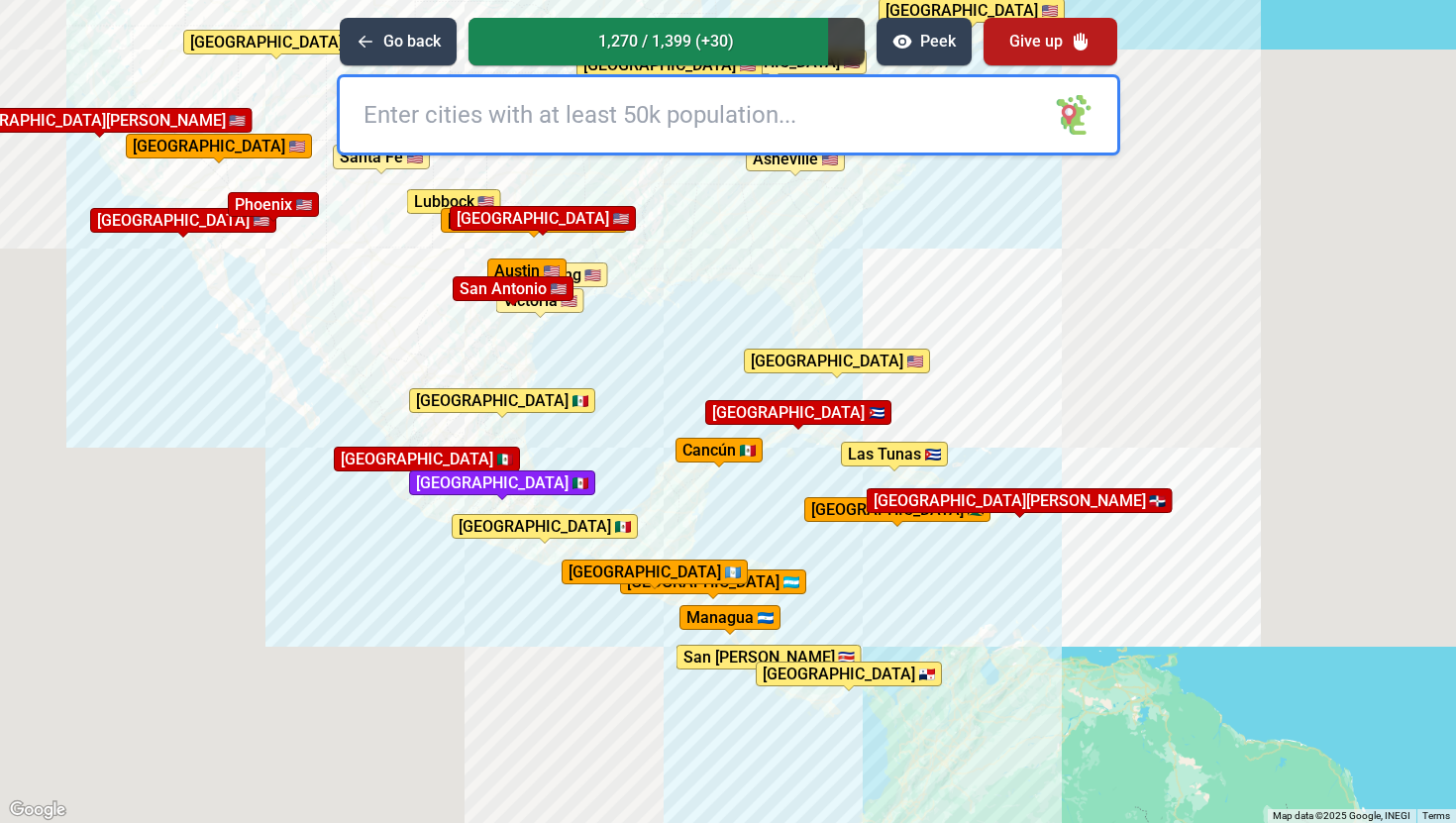 click on "To activate drag with keyboard, press Alt + Enter. Once in keyboard drag state, use the arrow keys to move the marker. To complete the drag, press the Enter key. To cancel, press Escape. [GEOGRAPHIC_DATA] [GEOGRAPHIC_DATA] [GEOGRAPHIC_DATA] [GEOGRAPHIC_DATA] [GEOGRAPHIC_DATA] [GEOGRAPHIC_DATA] [GEOGRAPHIC_DATA] [GEOGRAPHIC_DATA][PERSON_NAME] [GEOGRAPHIC_DATA] [GEOGRAPHIC_DATA] [GEOGRAPHIC_DATA] [GEOGRAPHIC_DATA] Spring [GEOGRAPHIC_DATA] [GEOGRAPHIC_DATA] [GEOGRAPHIC_DATA] [GEOGRAPHIC_DATA] [GEOGRAPHIC_DATA] [GEOGRAPHIC_DATA] [GEOGRAPHIC_DATA] [GEOGRAPHIC_DATA] City [GEOGRAPHIC_DATA] [GEOGRAPHIC_DATA] [GEOGRAPHIC_DATA] [GEOGRAPHIC_DATA] [GEOGRAPHIC_DATA] [GEOGRAPHIC_DATA] [GEOGRAPHIC_DATA] [GEOGRAPHIC_DATA][PERSON_NAME] [GEOGRAPHIC_DATA] [GEOGRAPHIC_DATA] [GEOGRAPHIC_DATA] [GEOGRAPHIC_DATA][PERSON_NAME][GEOGRAPHIC_DATA] [GEOGRAPHIC_DATA] [GEOGRAPHIC_DATA][PERSON_NAME] [GEOGRAPHIC_DATA]  completed 🎉 [GEOGRAPHIC_DATA]  completed 🎉" at bounding box center [728, 411] 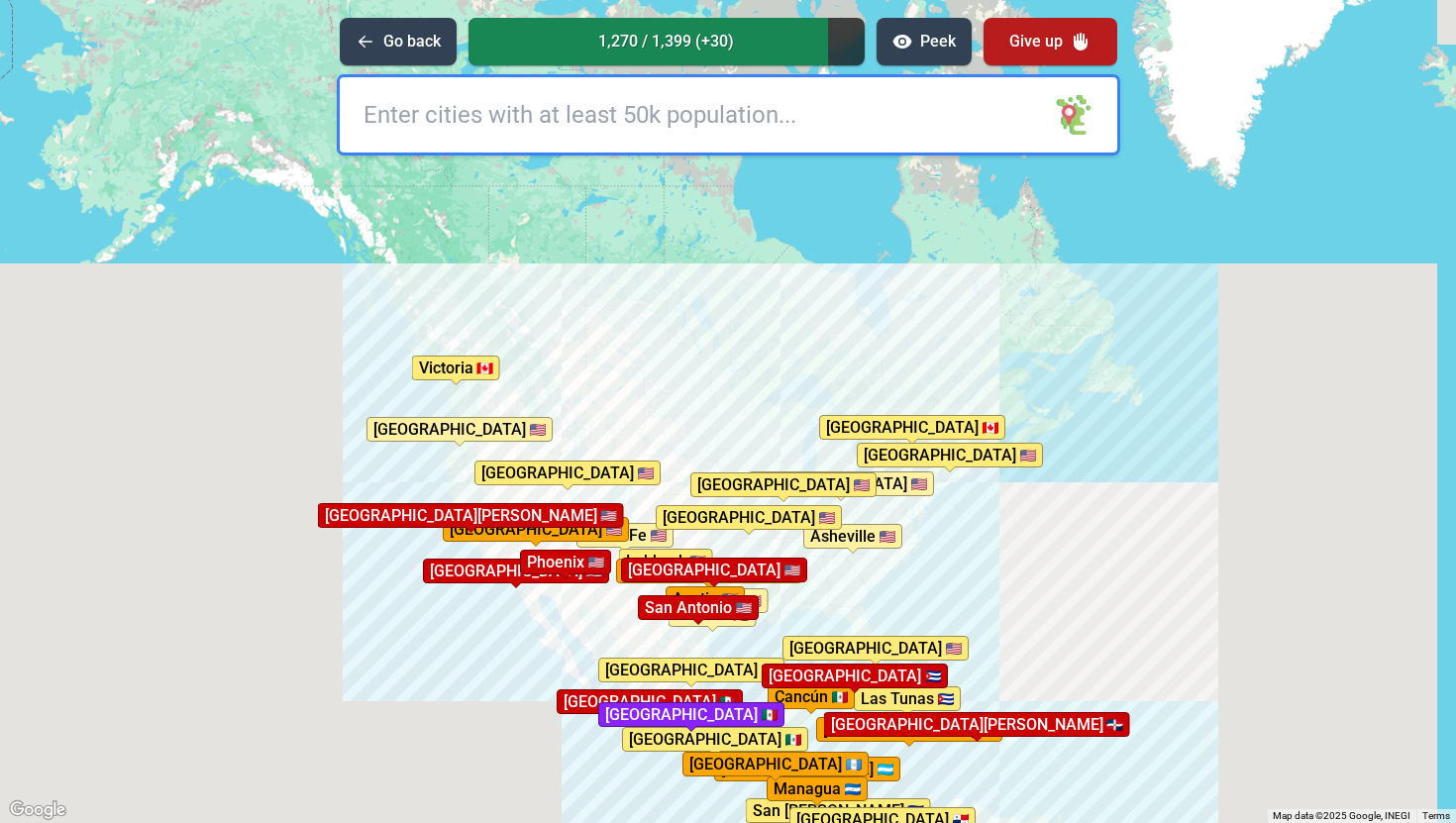 click at bounding box center (728, 115) 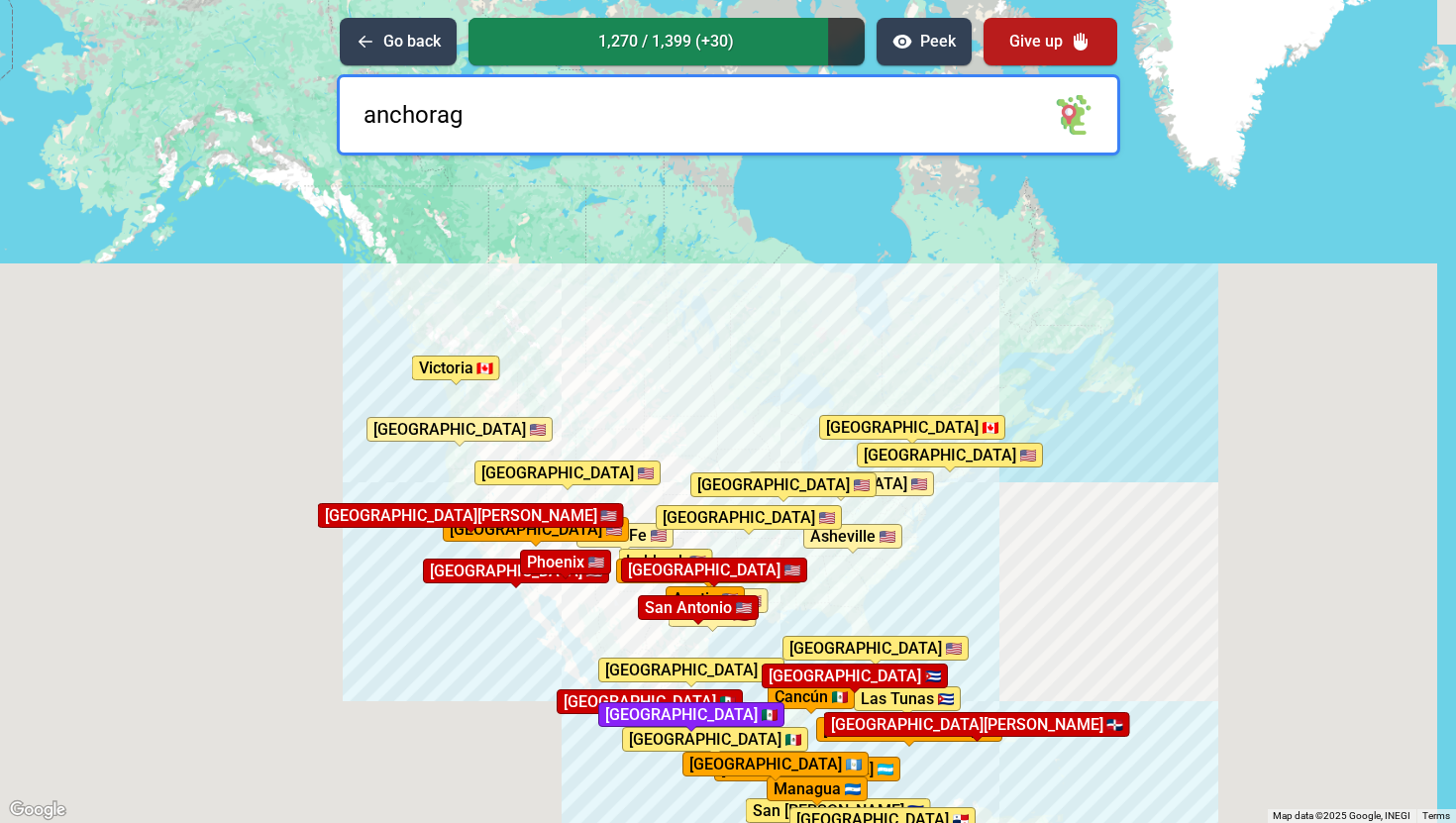 type on "anchorage" 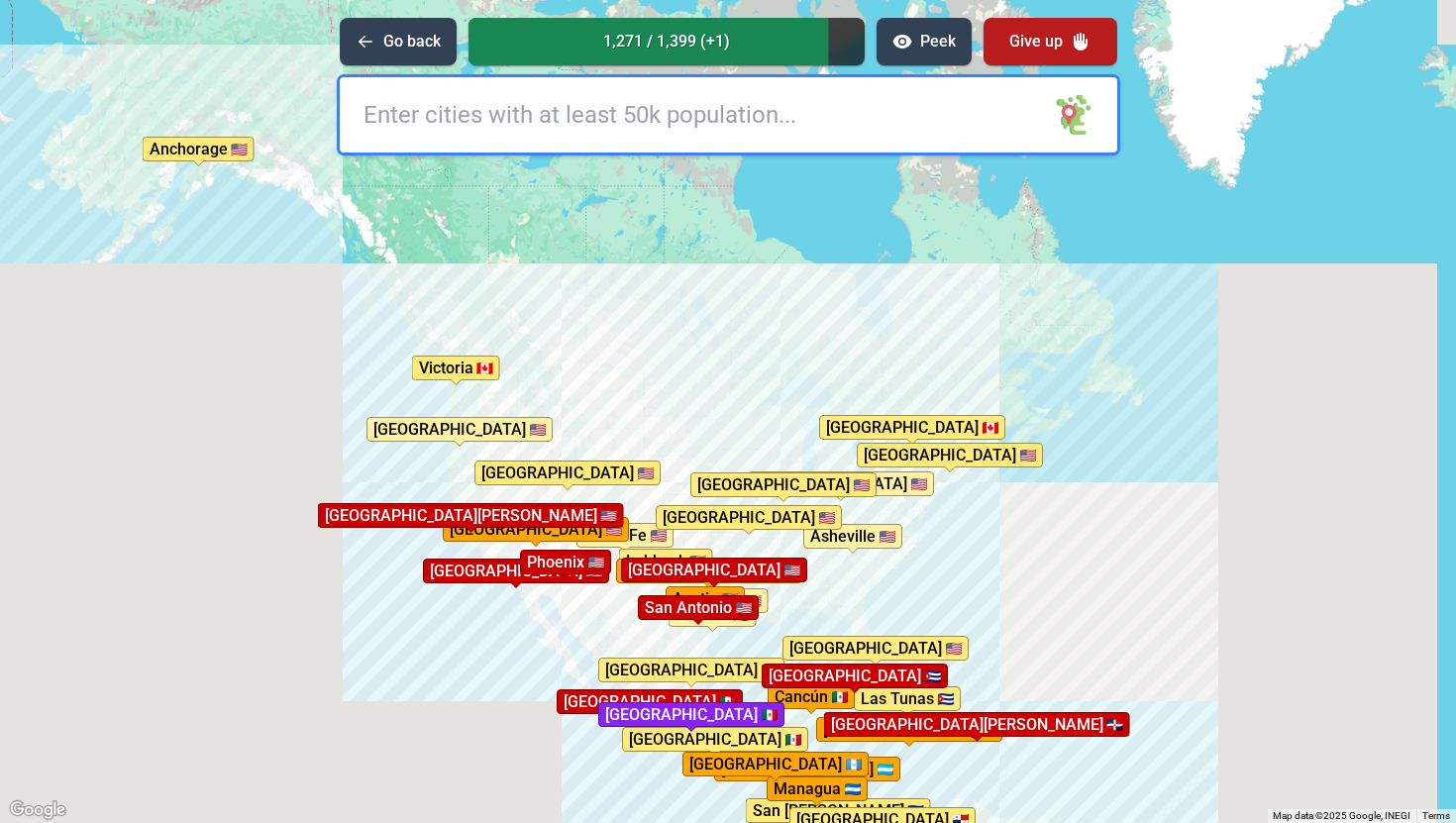 click at bounding box center (728, 115) 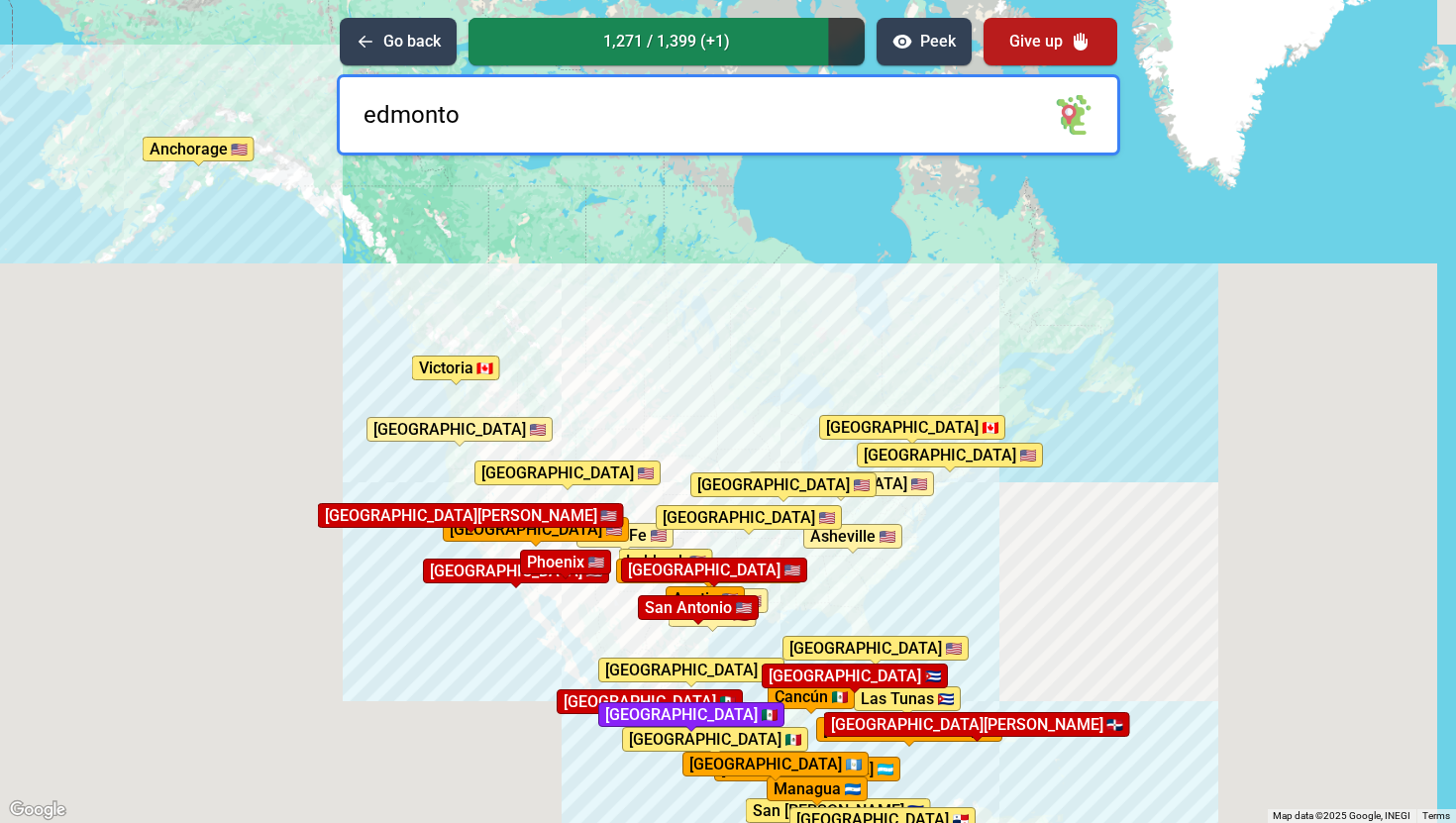 type on "[GEOGRAPHIC_DATA]" 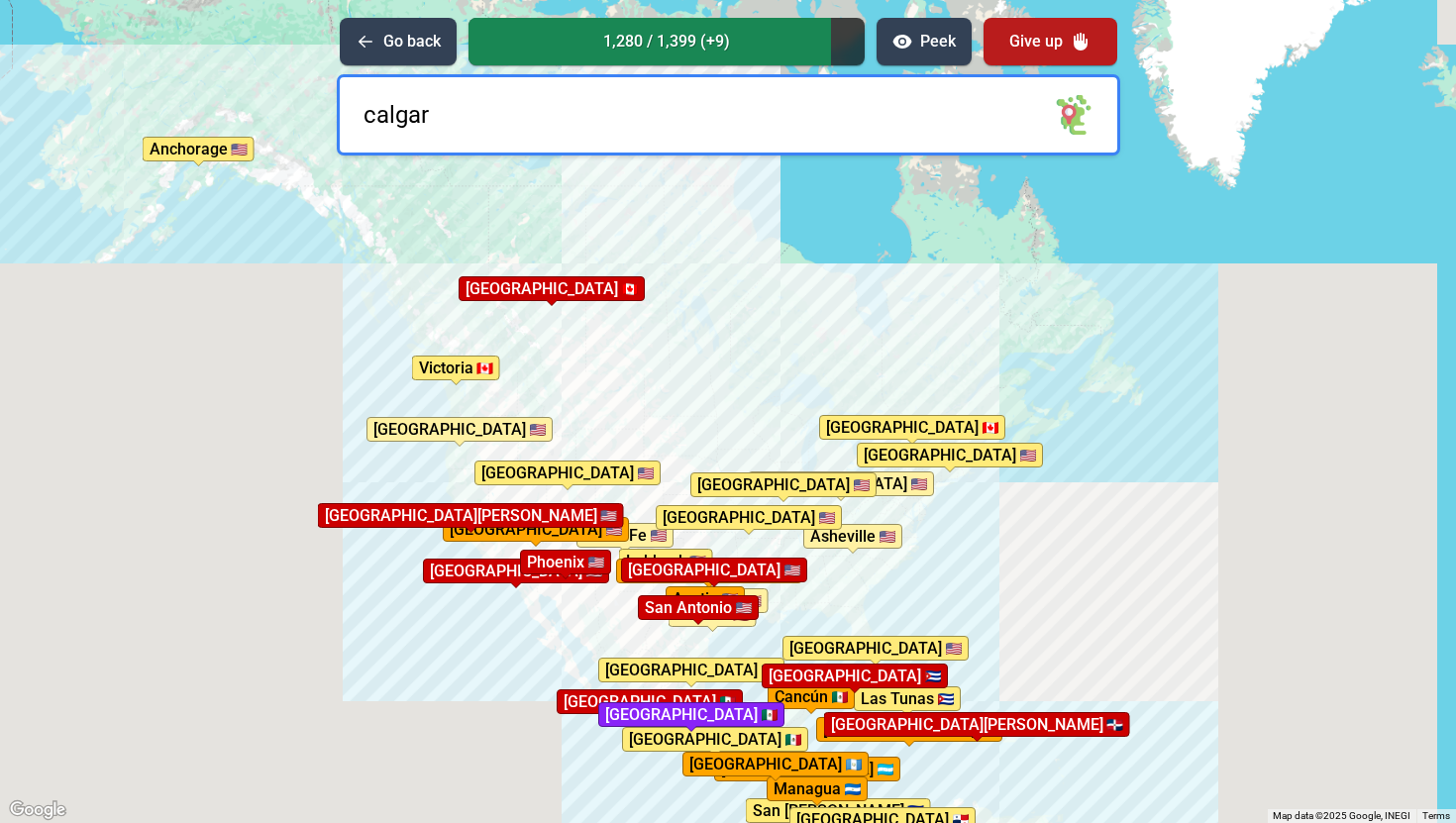 type on "[GEOGRAPHIC_DATA]" 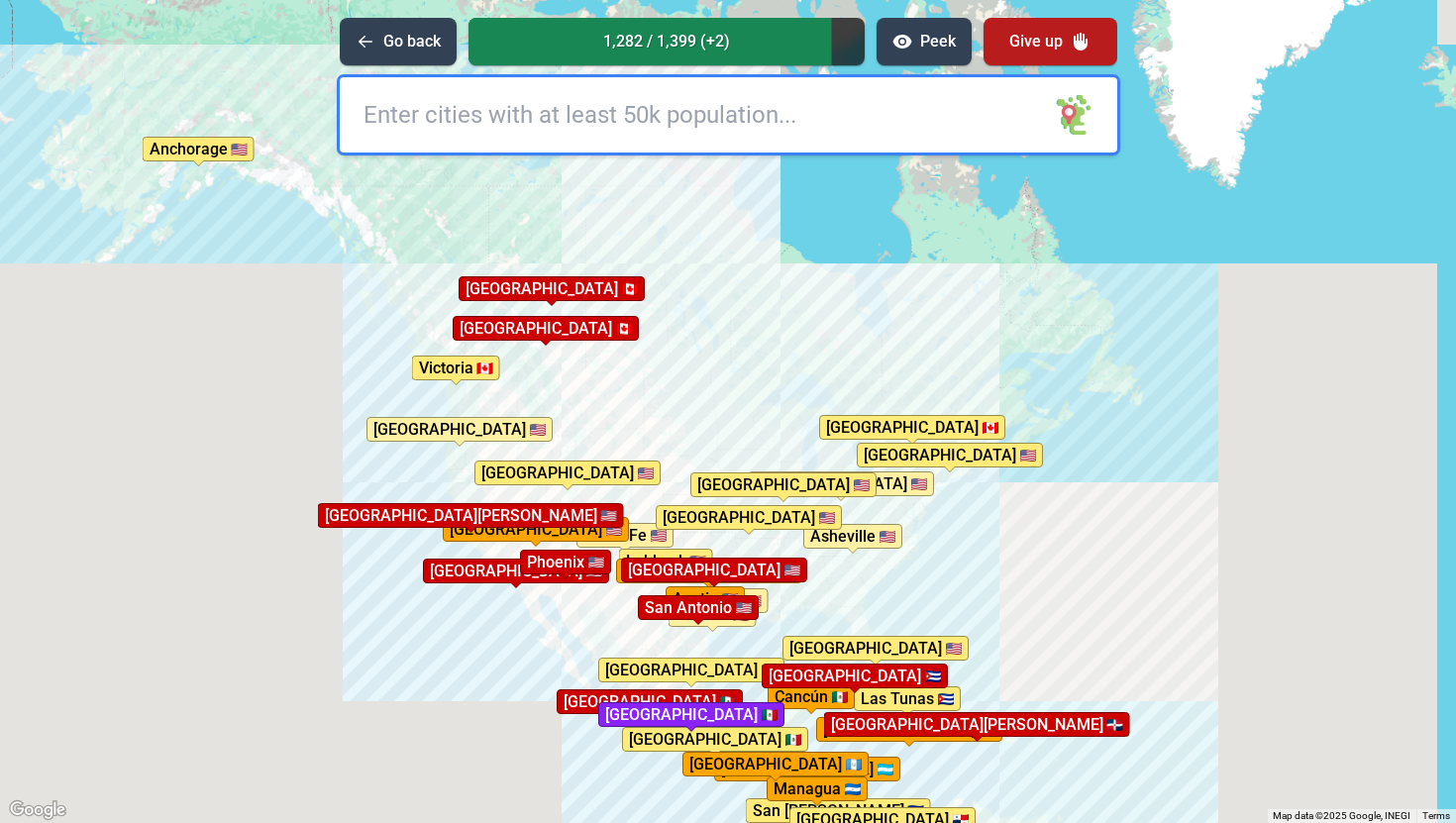 type on "c" 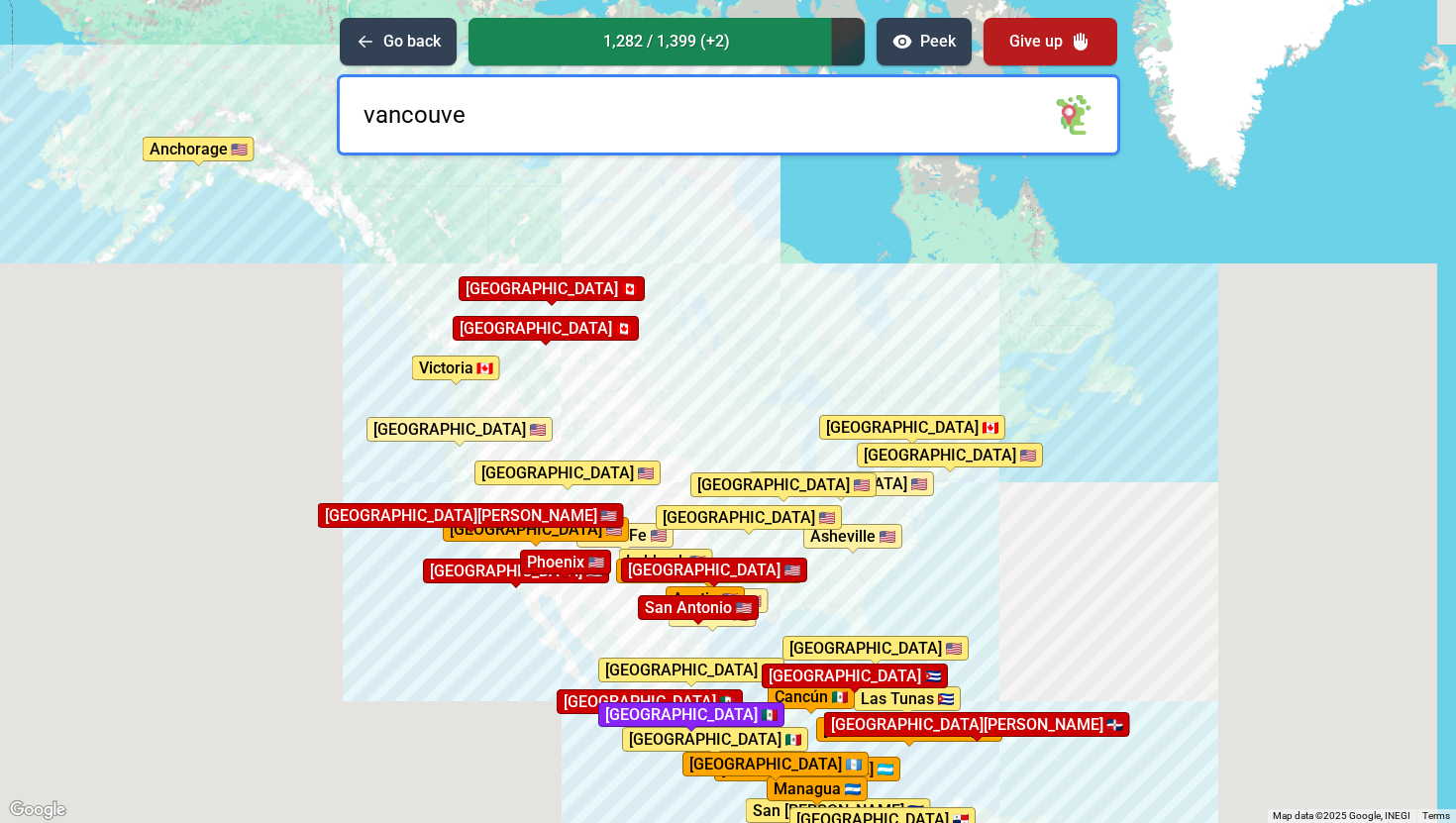 type on "[GEOGRAPHIC_DATA]" 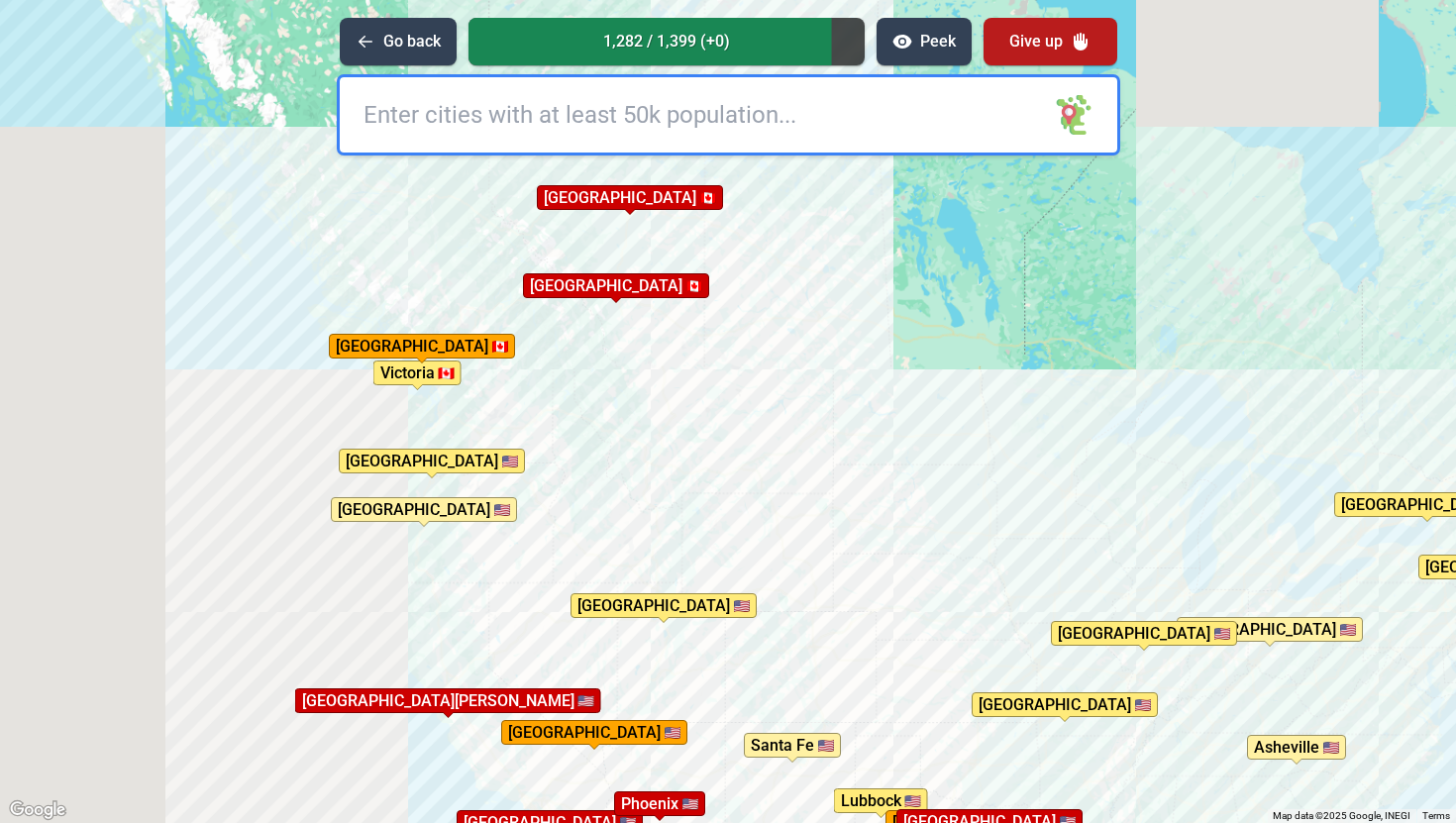 click at bounding box center (728, 115) 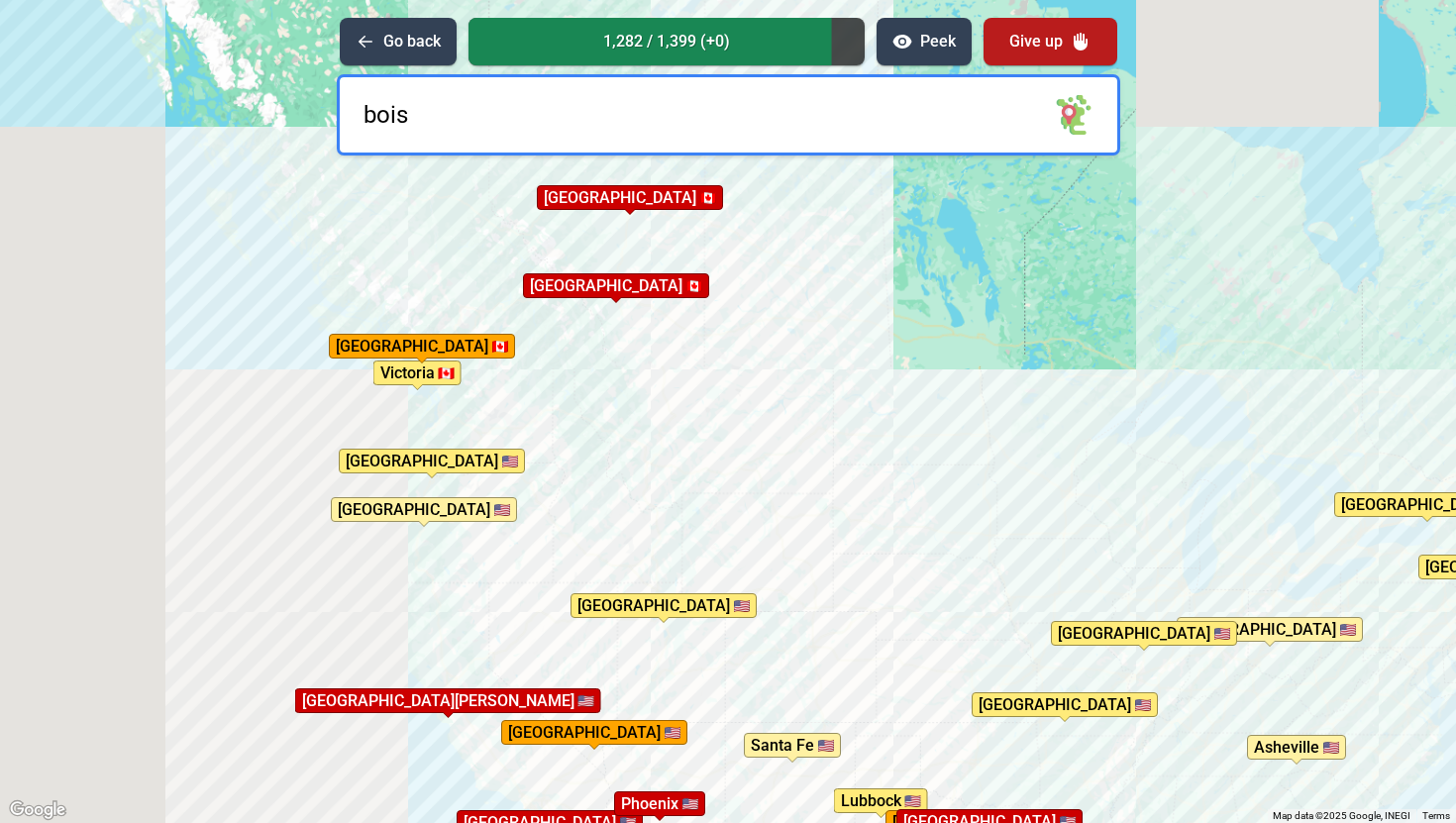 type on "boise" 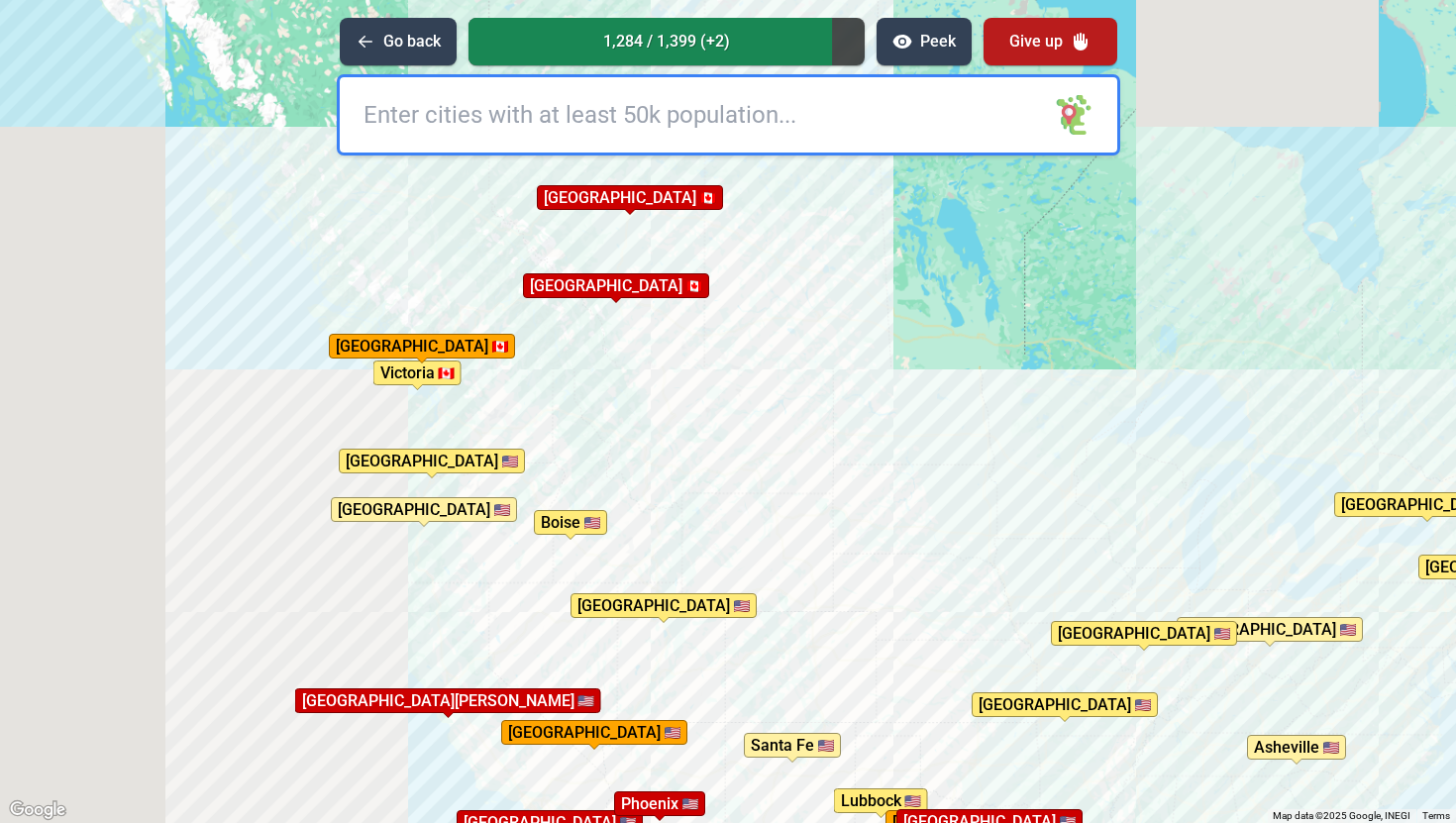 click at bounding box center [728, 115] 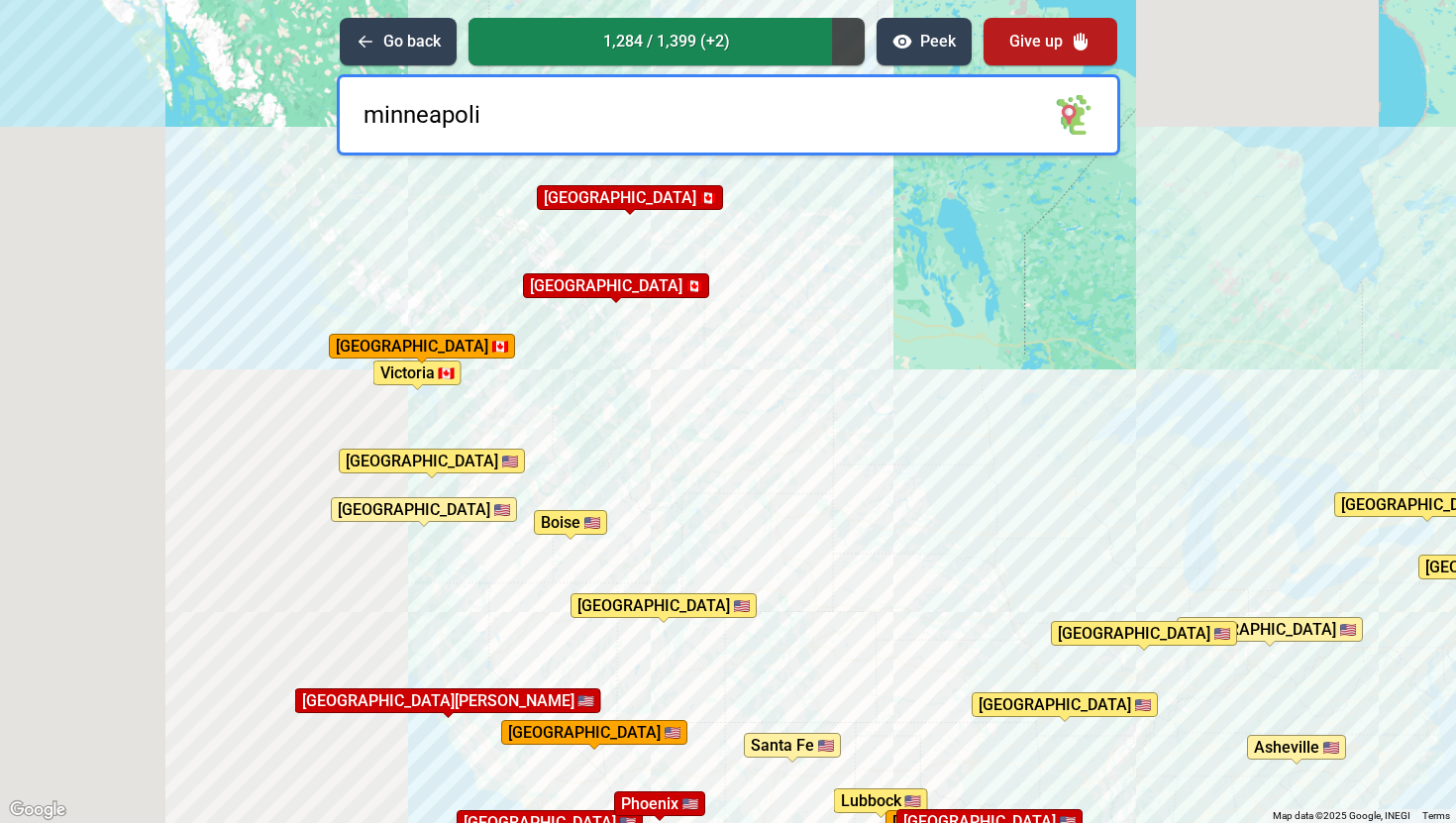 type on "[GEOGRAPHIC_DATA]" 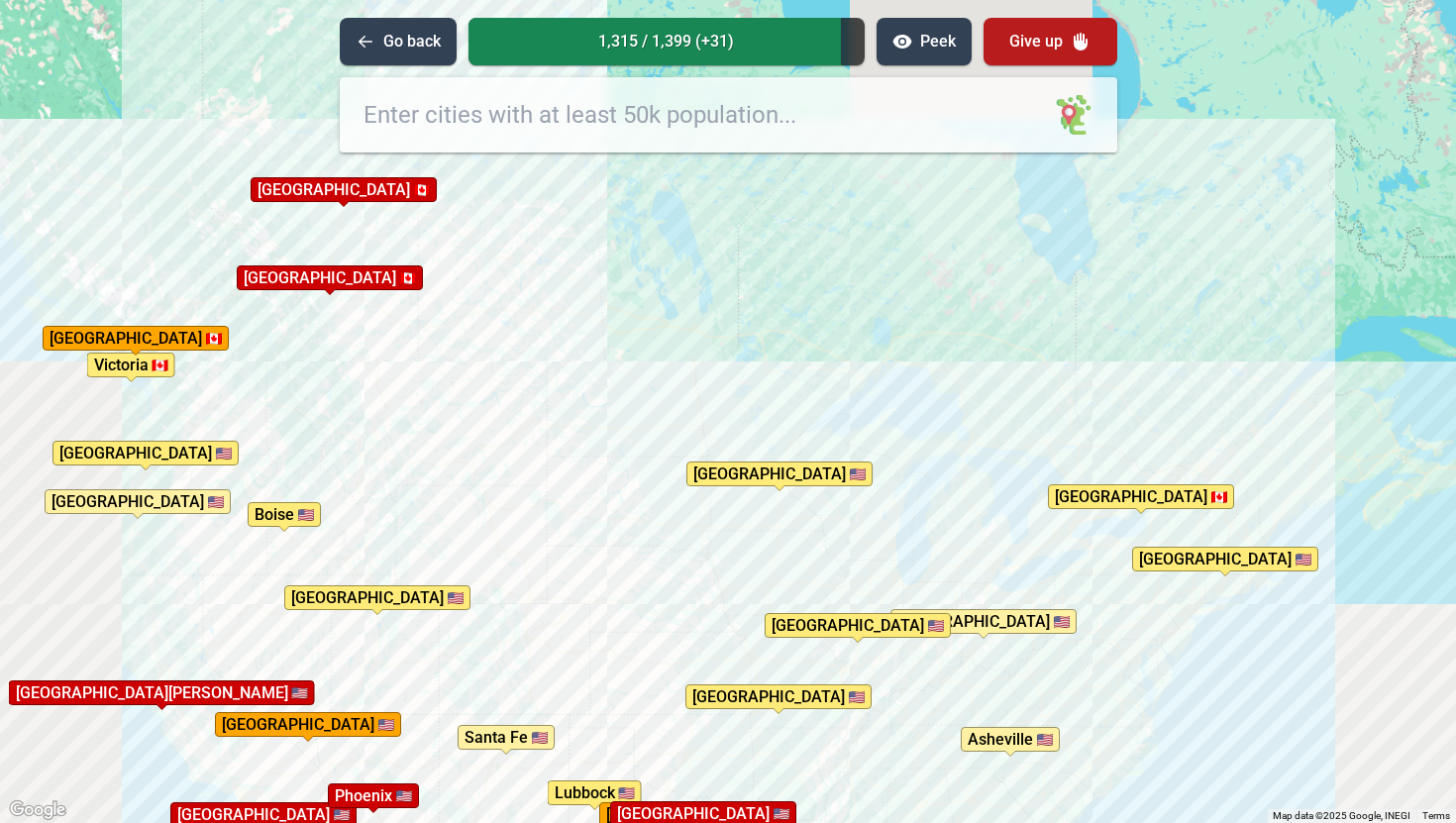 drag, startPoint x: 930, startPoint y: 376, endPoint x: 608, endPoint y: 360, distance: 322.39727 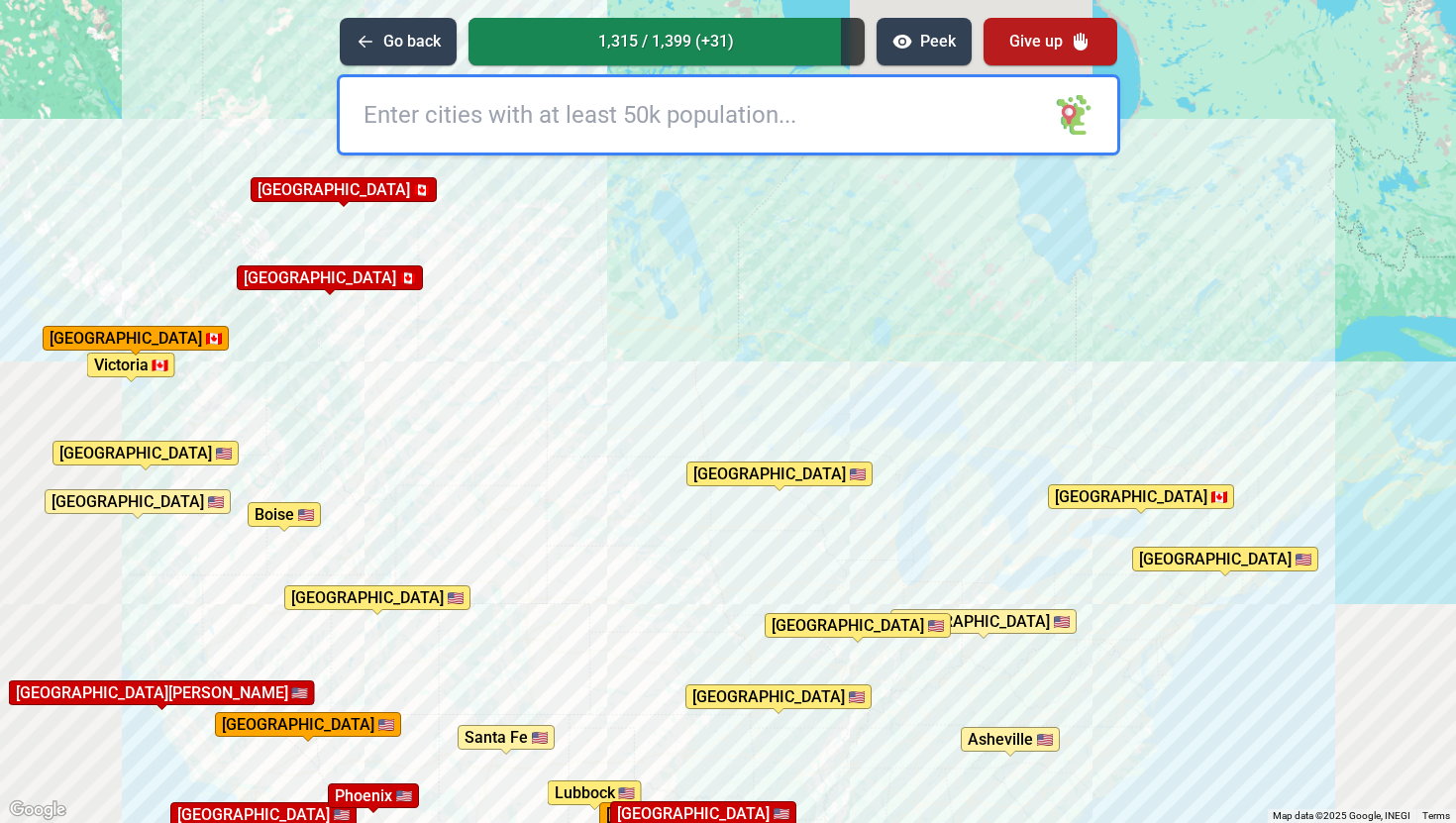 click on "To activate drag with keyboard, press Alt + Enter. Once in keyboard drag state, use the arrow keys to move the marker. To complete the drag, press the Enter key. To cancel, press Escape. [GEOGRAPHIC_DATA] [GEOGRAPHIC_DATA] [GEOGRAPHIC_DATA] [GEOGRAPHIC_DATA] [GEOGRAPHIC_DATA] [GEOGRAPHIC_DATA] [GEOGRAPHIC_DATA] [GEOGRAPHIC_DATA] [GEOGRAPHIC_DATA] Spring [GEOGRAPHIC_DATA] [GEOGRAPHIC_DATA] [GEOGRAPHIC_DATA] [GEOGRAPHIC_DATA] [GEOGRAPHIC_DATA] [GEOGRAPHIC_DATA] [GEOGRAPHIC_DATA] [GEOGRAPHIC_DATA] [GEOGRAPHIC_DATA] [GEOGRAPHIC_DATA] [GEOGRAPHIC_DATA] [GEOGRAPHIC_DATA] [GEOGRAPHIC_DATA] [GEOGRAPHIC_DATA] [GEOGRAPHIC_DATA] [GEOGRAPHIC_DATA] [GEOGRAPHIC_DATA][PERSON_NAME] [GEOGRAPHIC_DATA] [GEOGRAPHIC_DATA] [GEOGRAPHIC_DATA] [GEOGRAPHIC_DATA][PERSON_NAME][GEOGRAPHIC_DATA] [GEOGRAPHIC_DATA] [GEOGRAPHIC_DATA][PERSON_NAME] [GEOGRAPHIC_DATA] [GEOGRAPHIC_DATA] [GEOGRAPHIC_DATA] [GEOGRAPHIC_DATA] [GEOGRAPHIC_DATA] [GEOGRAPHIC_DATA] [GEOGRAPHIC_DATA][PERSON_NAME] [GEOGRAPHIC_DATA] [GEOGRAPHIC_DATA] [GEOGRAPHIC_DATA]" at bounding box center (728, 411) 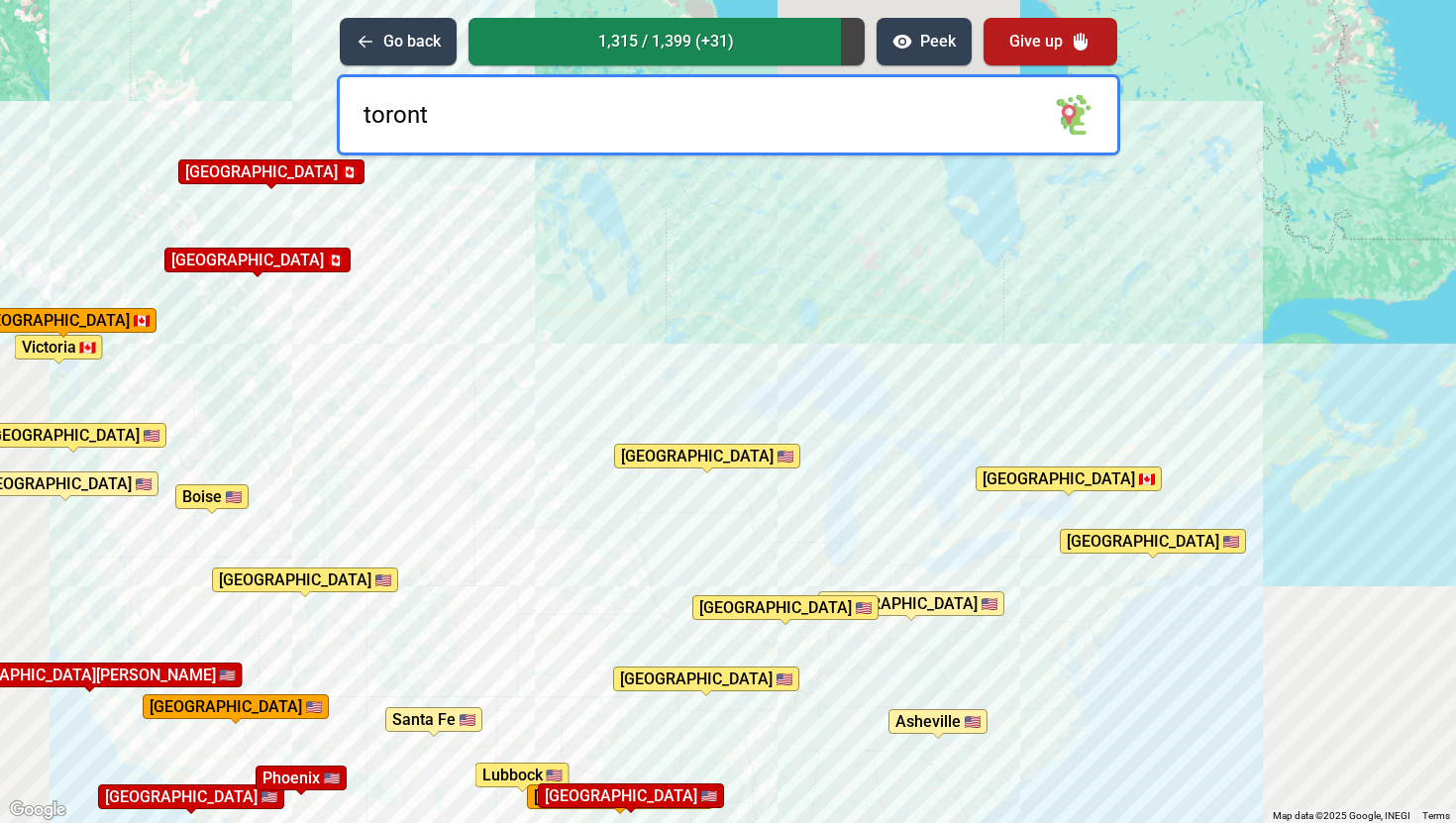 type on "[GEOGRAPHIC_DATA]" 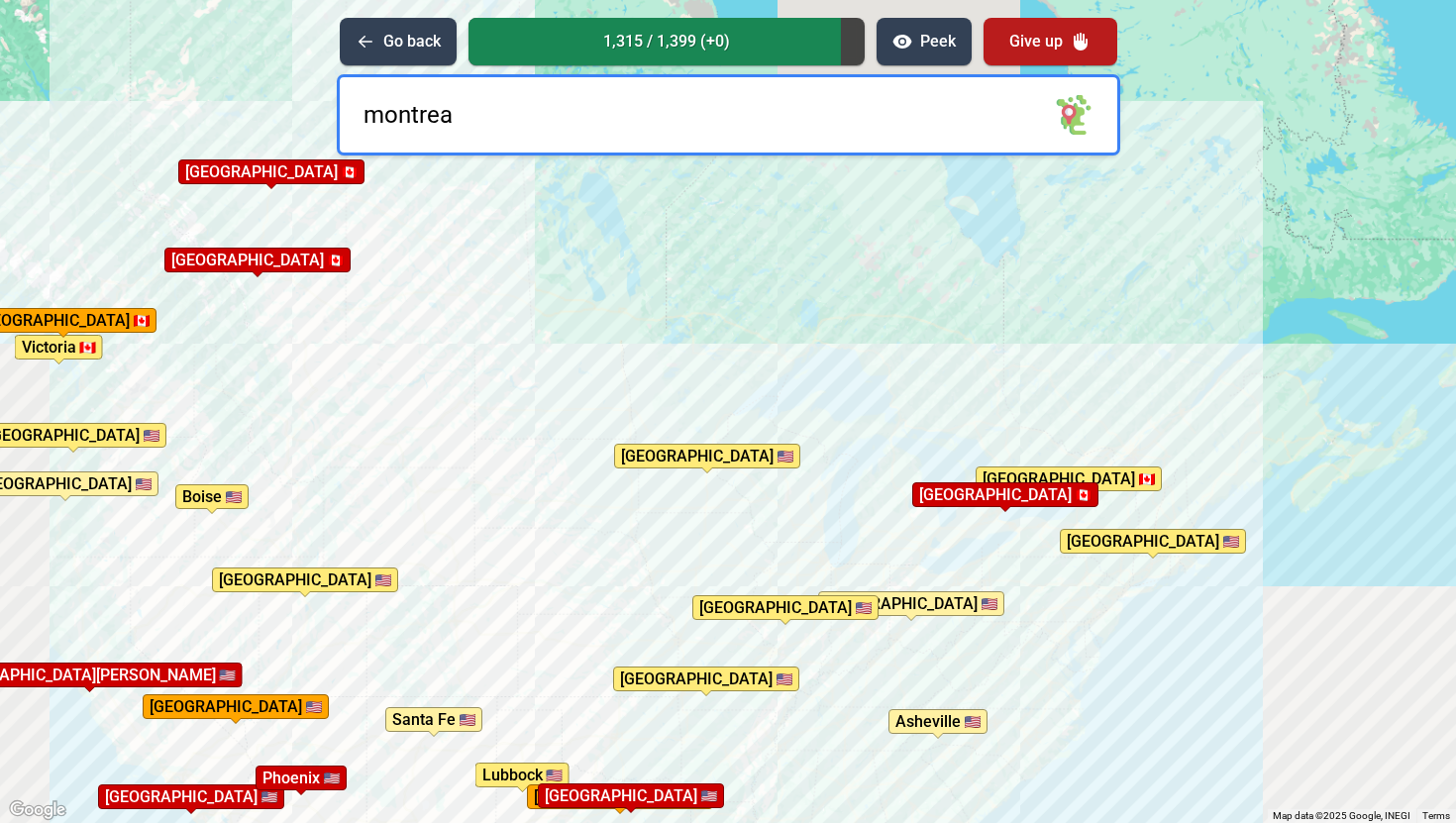 type on "[GEOGRAPHIC_DATA]" 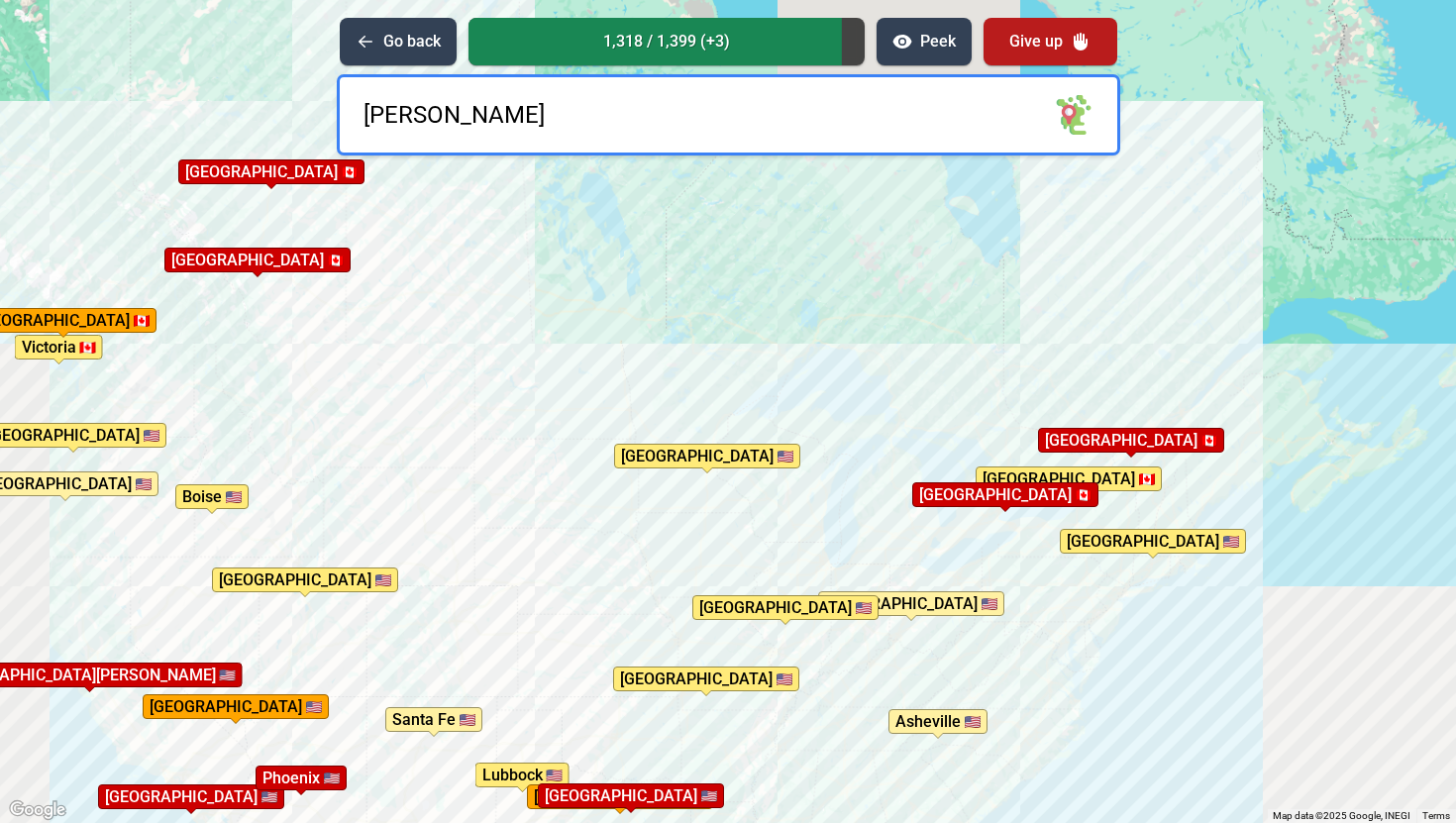 type on "[GEOGRAPHIC_DATA]" 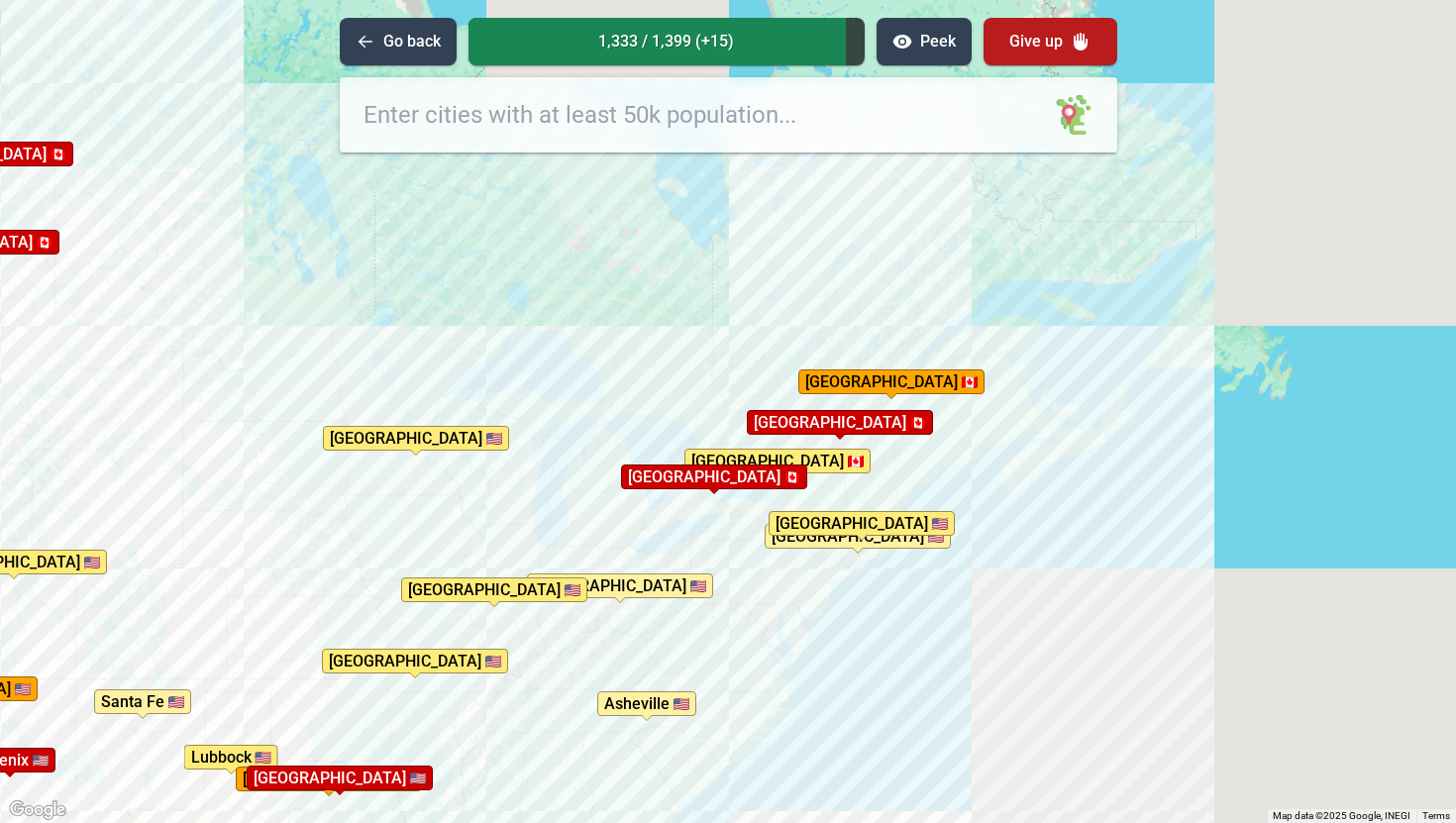 drag, startPoint x: 947, startPoint y: 462, endPoint x: 645, endPoint y: 435, distance: 303.20455 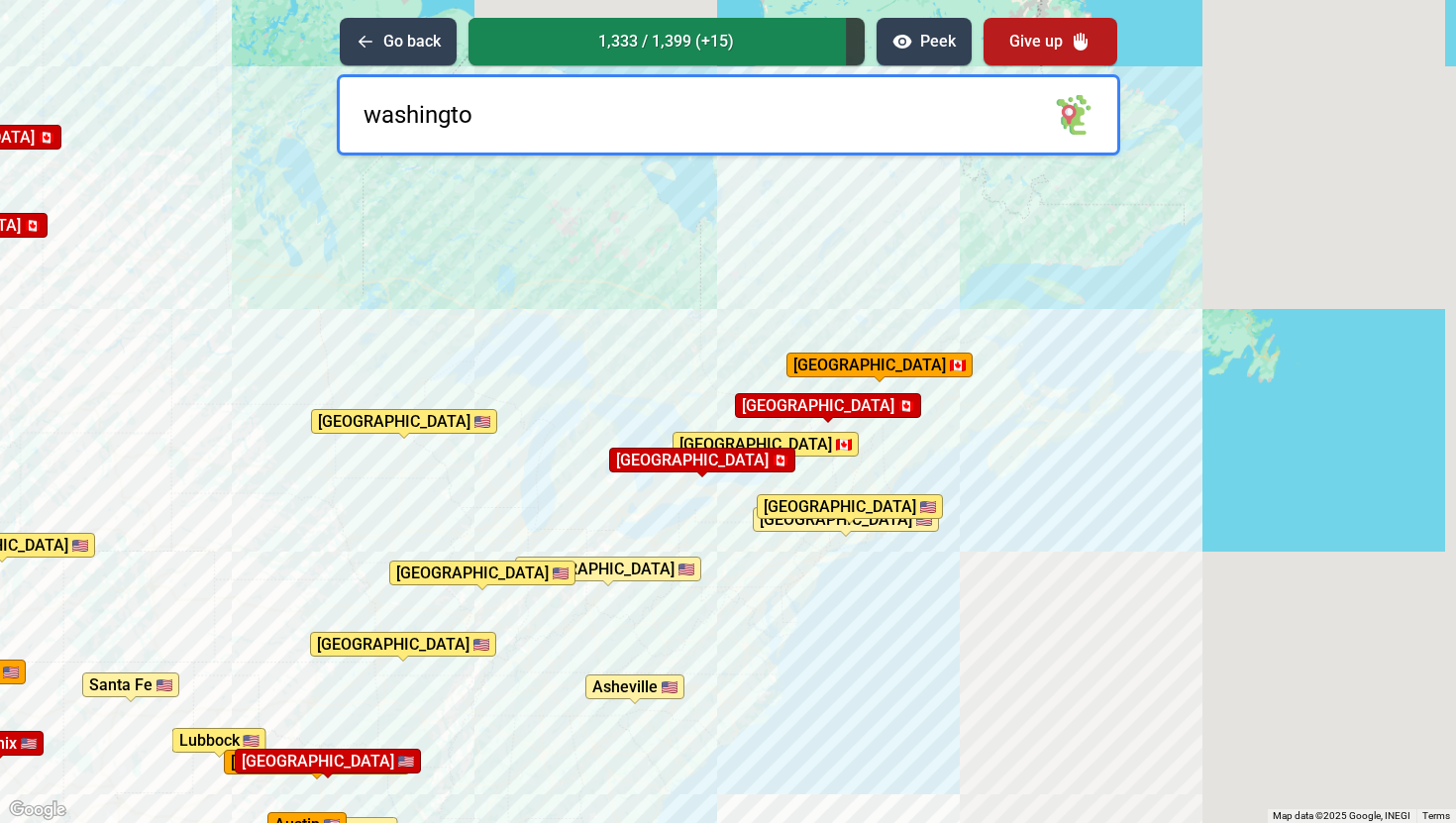 type on "[US_STATE]" 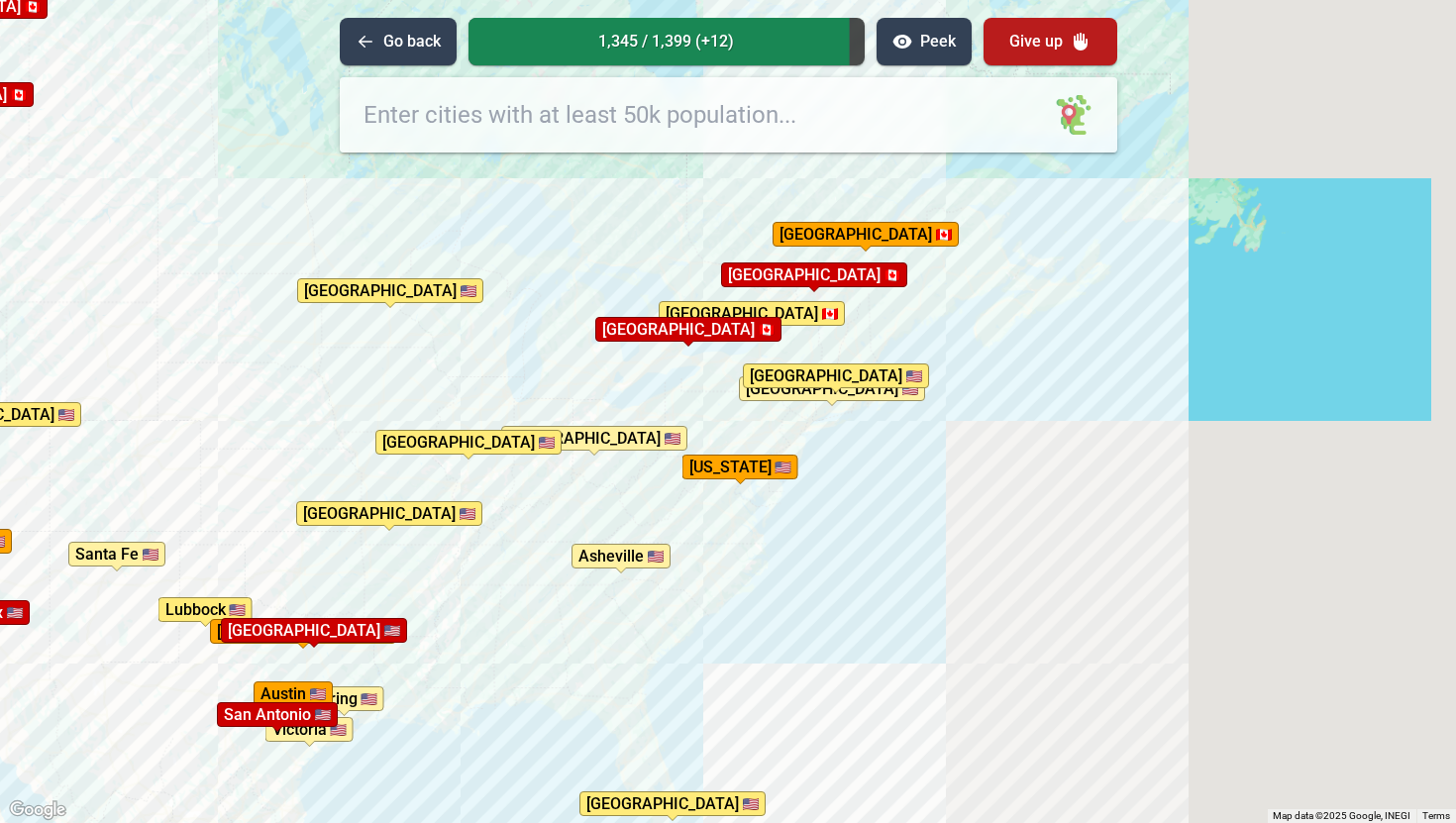 drag, startPoint x: 836, startPoint y: 822, endPoint x: 828, endPoint y: 576, distance: 246.13 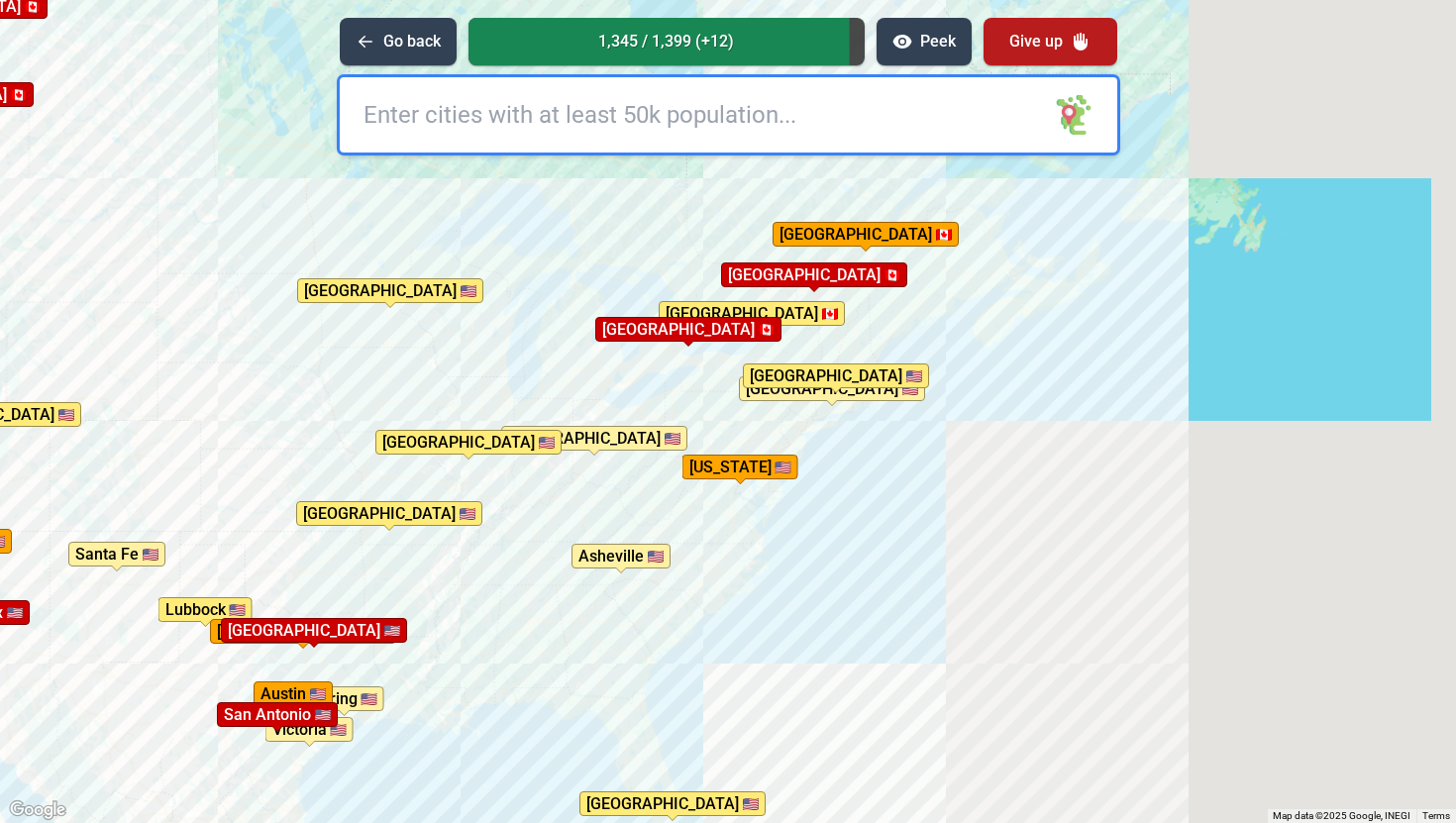 click on "To activate drag with keyboard, press Alt + Enter. Once in keyboard drag state, use the arrow keys to move the marker. To complete the drag, press the Enter key. To cancel, press Escape. [GEOGRAPHIC_DATA] [GEOGRAPHIC_DATA] [GEOGRAPHIC_DATA] [GEOGRAPHIC_DATA] [GEOGRAPHIC_DATA] [GEOGRAPHIC_DATA] [GEOGRAPHIC_DATA] [GEOGRAPHIC_DATA] [GEOGRAPHIC_DATA] Spring [GEOGRAPHIC_DATA] [GEOGRAPHIC_DATA] [GEOGRAPHIC_DATA] [GEOGRAPHIC_DATA] [GEOGRAPHIC_DATA] [GEOGRAPHIC_DATA] [GEOGRAPHIC_DATA] [GEOGRAPHIC_DATA] City [GEOGRAPHIC_DATA] [GEOGRAPHIC_DATA] [GEOGRAPHIC_DATA] [GEOGRAPHIC_DATA] [GEOGRAPHIC_DATA] [GEOGRAPHIC_DATA] [GEOGRAPHIC_DATA] [GEOGRAPHIC_DATA][PERSON_NAME] [GEOGRAPHIC_DATA] [GEOGRAPHIC_DATA] [GEOGRAPHIC_DATA] [GEOGRAPHIC_DATA][PERSON_NAME][GEOGRAPHIC_DATA] [GEOGRAPHIC_DATA] [GEOGRAPHIC_DATA][PERSON_NAME] [GEOGRAPHIC_DATA] [GEOGRAPHIC_DATA] [GEOGRAPHIC_DATA] [GEOGRAPHIC_DATA] [GEOGRAPHIC_DATA] [GEOGRAPHIC_DATA] [GEOGRAPHIC_DATA] [GEOGRAPHIC_DATA] [GEOGRAPHIC_DATA] [GEOGRAPHIC_DATA] [GEOGRAPHIC_DATA] [GEOGRAPHIC_DATA] [GEOGRAPHIC_DATA] [GEOGRAPHIC_DATA][PERSON_NAME][US_STATE]" at bounding box center [728, 411] 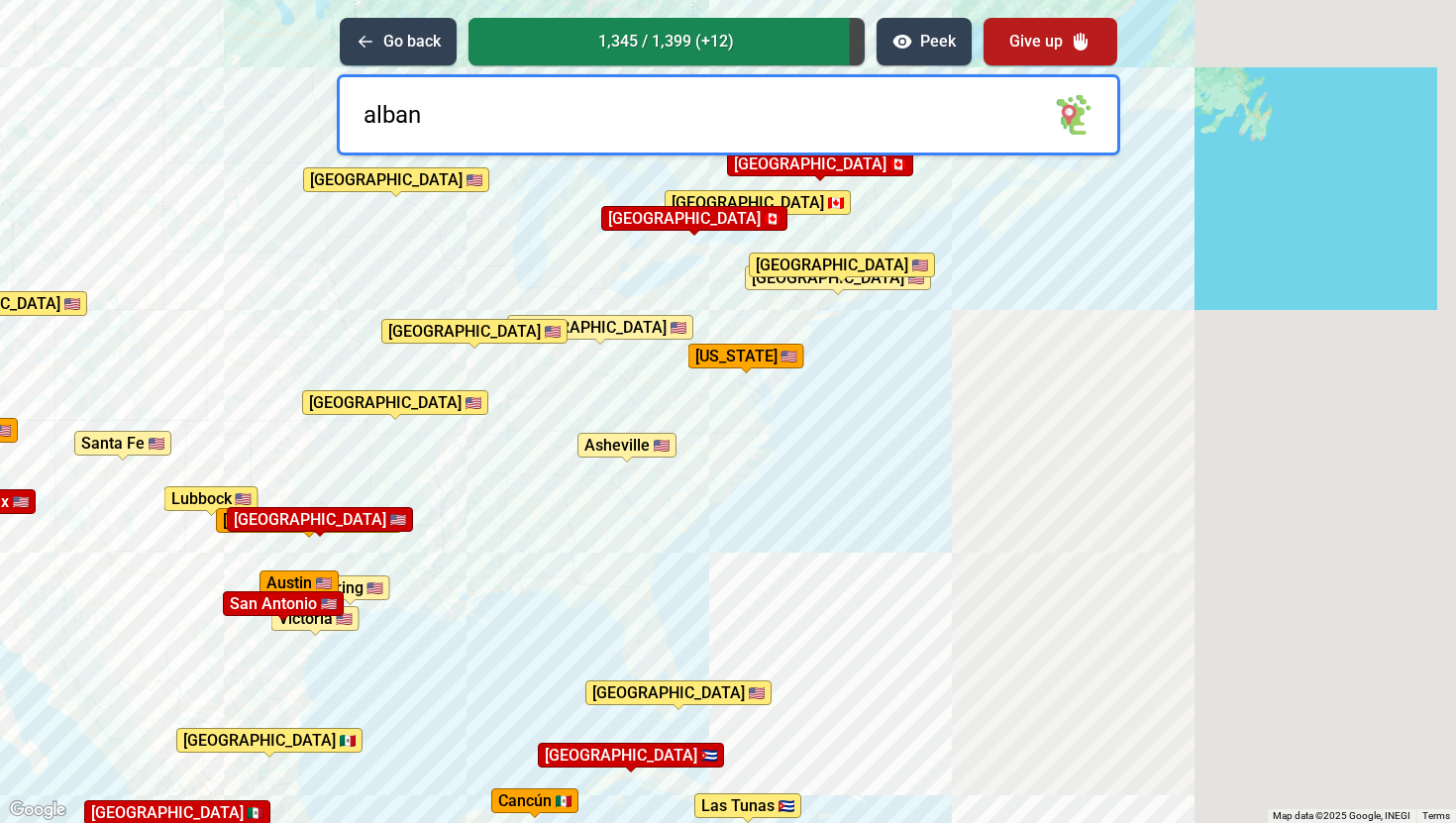 type on "[GEOGRAPHIC_DATA]" 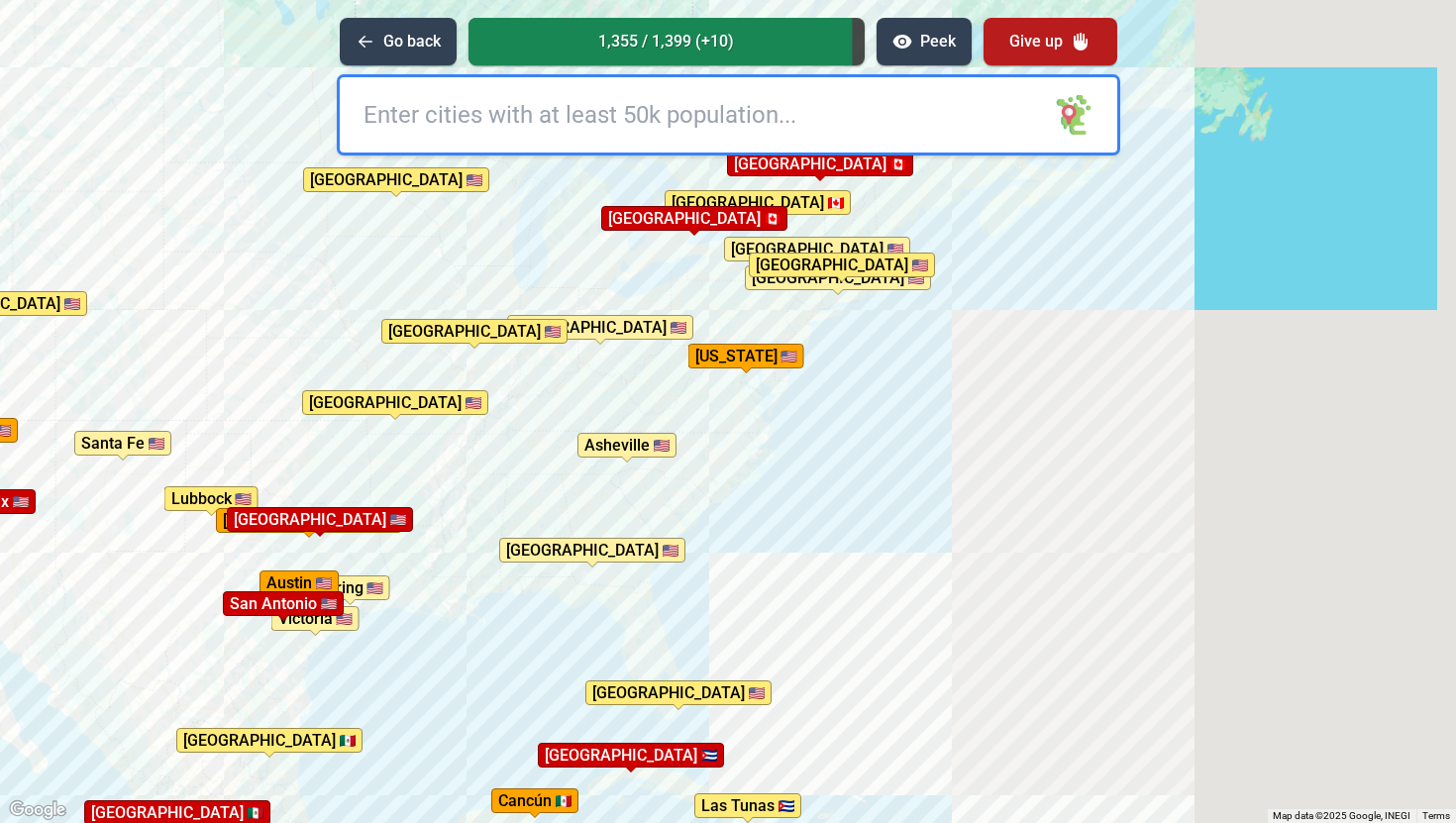 click at bounding box center (728, 115) 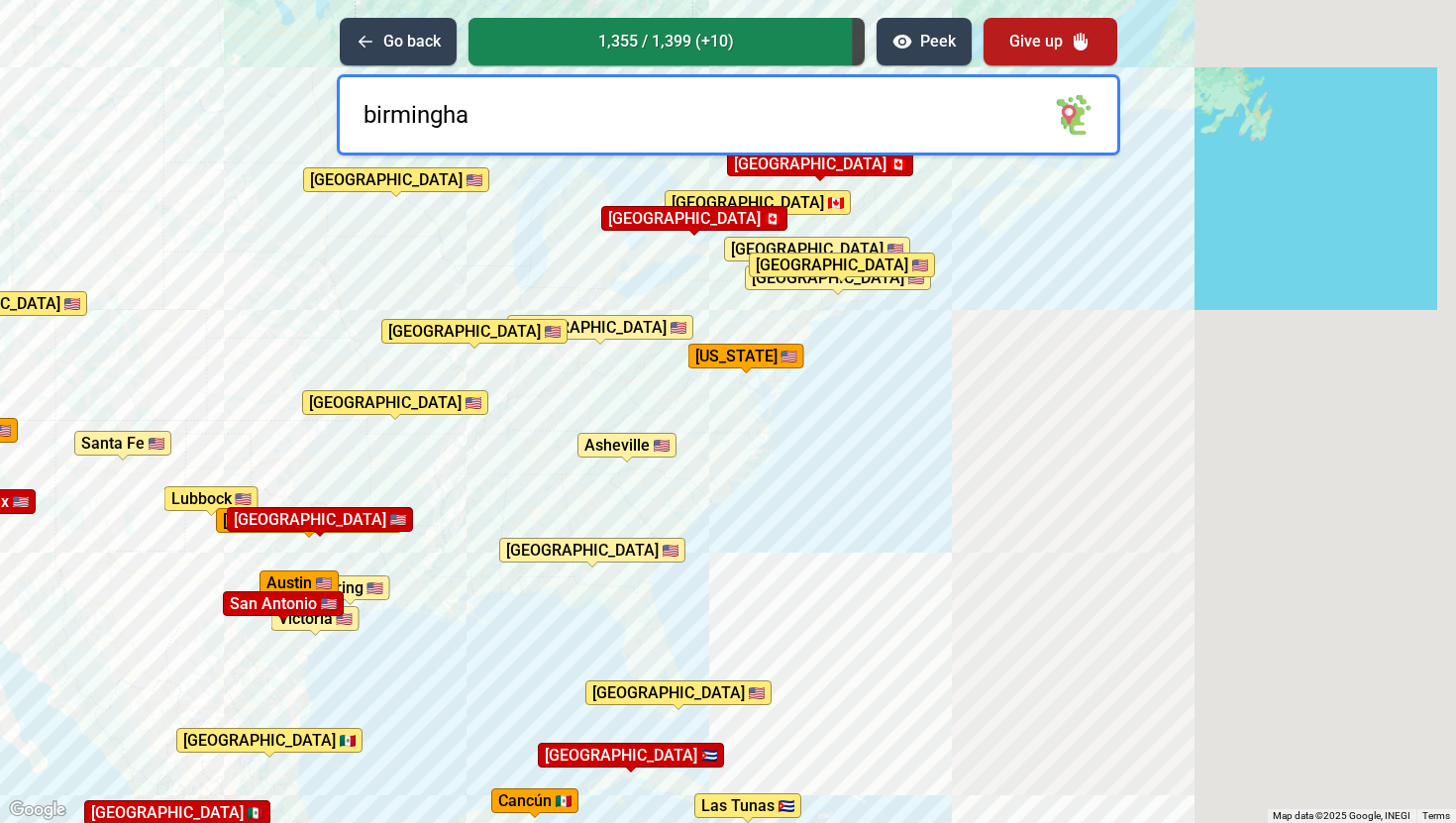 type on "[GEOGRAPHIC_DATA]" 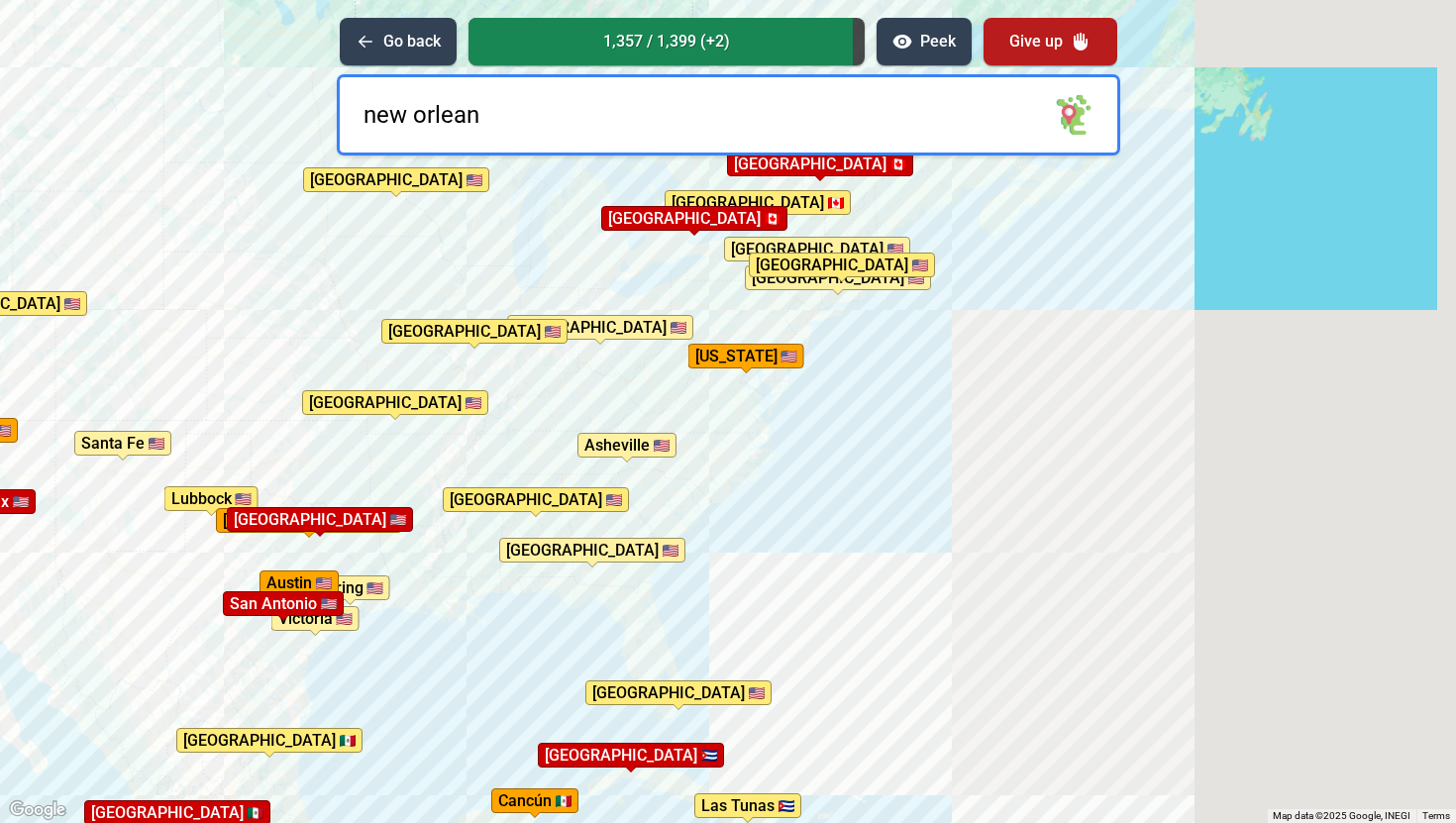 type on "[GEOGRAPHIC_DATA]" 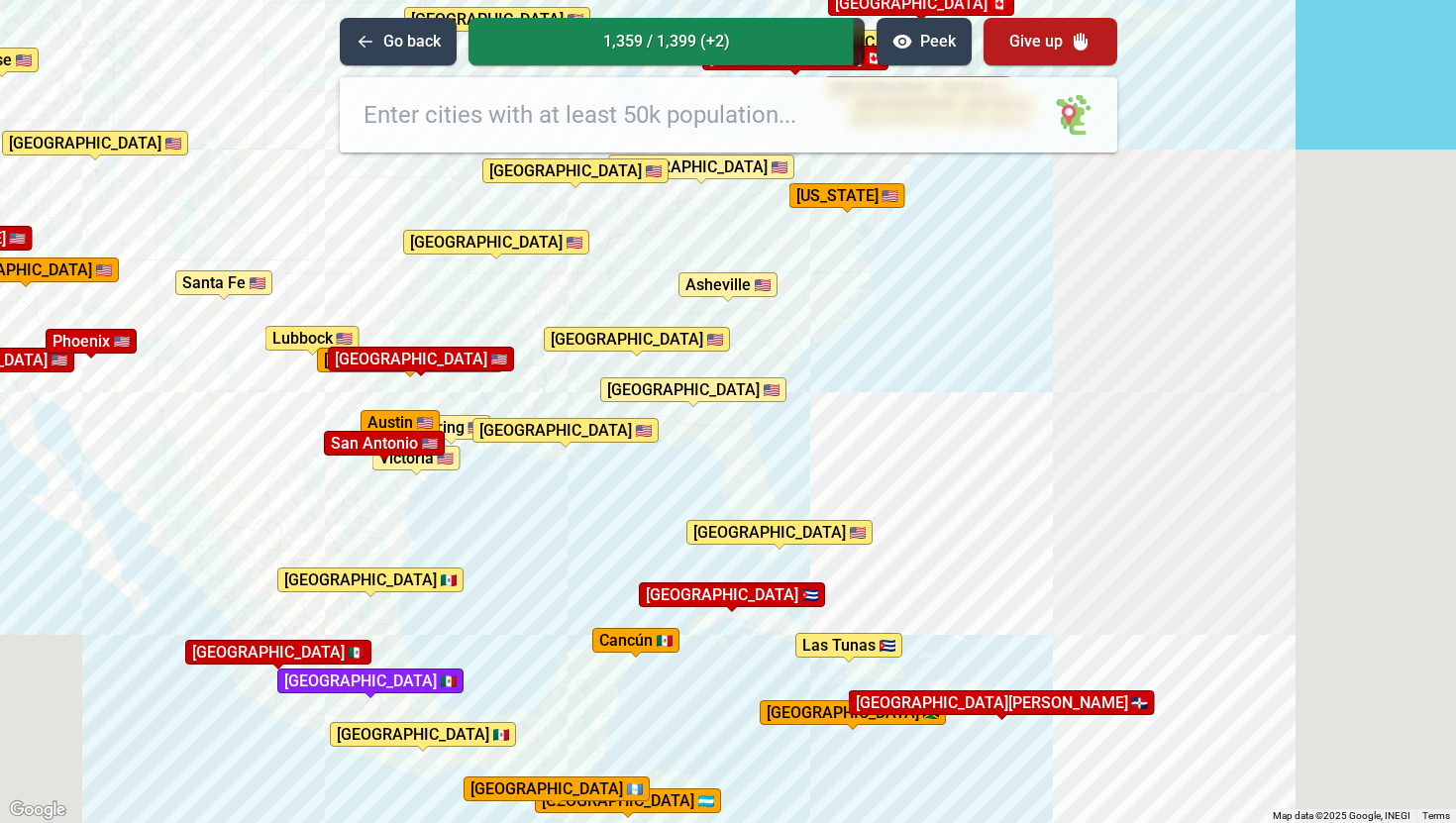 drag, startPoint x: 436, startPoint y: 420, endPoint x: 547, endPoint y: 242, distance: 210 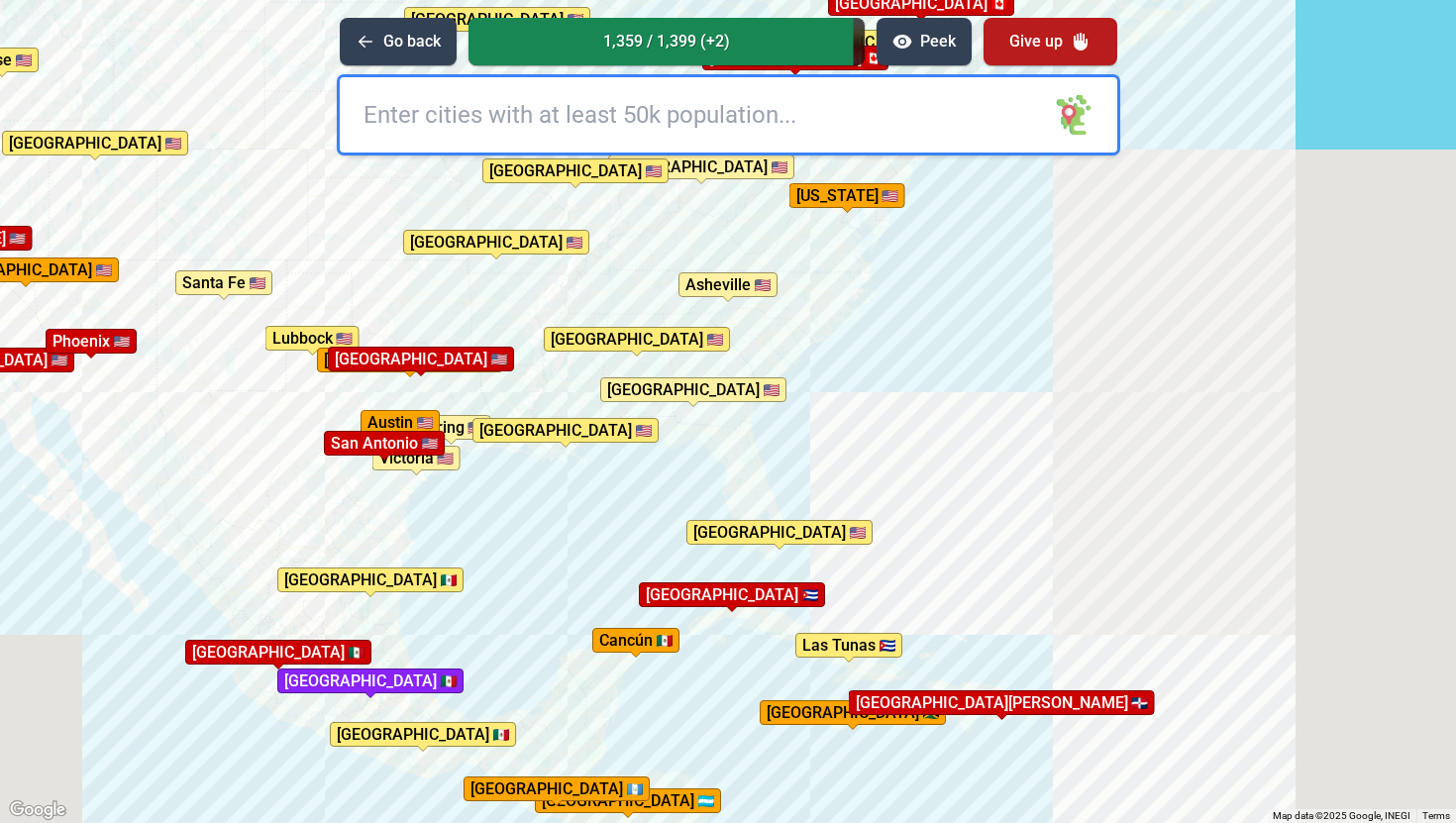 click on "To activate drag with keyboard, press Alt + Enter. Once in keyboard drag state, use the arrow keys to move the marker. To complete the drag, press the Enter key. To cancel, press Escape. [GEOGRAPHIC_DATA] [GEOGRAPHIC_DATA] [GEOGRAPHIC_DATA] [GEOGRAPHIC_DATA] [GEOGRAPHIC_DATA] [GEOGRAPHIC_DATA] [GEOGRAPHIC_DATA] [GEOGRAPHIC_DATA] [GEOGRAPHIC_DATA] Spring [GEOGRAPHIC_DATA] [GEOGRAPHIC_DATA] [GEOGRAPHIC_DATA] [GEOGRAPHIC_DATA] [GEOGRAPHIC_DATA] [GEOGRAPHIC_DATA] [GEOGRAPHIC_DATA] [GEOGRAPHIC_DATA] City [GEOGRAPHIC_DATA] [GEOGRAPHIC_DATA] [GEOGRAPHIC_DATA] [GEOGRAPHIC_DATA] [GEOGRAPHIC_DATA] [GEOGRAPHIC_DATA] [GEOGRAPHIC_DATA] [GEOGRAPHIC_DATA][PERSON_NAME] [GEOGRAPHIC_DATA] [GEOGRAPHIC_DATA] [GEOGRAPHIC_DATA] [GEOGRAPHIC_DATA][PERSON_NAME][GEOGRAPHIC_DATA] [GEOGRAPHIC_DATA] [GEOGRAPHIC_DATA][PERSON_NAME] [GEOGRAPHIC_DATA] [GEOGRAPHIC_DATA] [GEOGRAPHIC_DATA] [GEOGRAPHIC_DATA] [GEOGRAPHIC_DATA] [GEOGRAPHIC_DATA] [GEOGRAPHIC_DATA] [GEOGRAPHIC_DATA] [GEOGRAPHIC_DATA] [GEOGRAPHIC_DATA] [GEOGRAPHIC_DATA] [GEOGRAPHIC_DATA] [GEOGRAPHIC_DATA] [GEOGRAPHIC_DATA][PERSON_NAME][US_STATE] [GEOGRAPHIC_DATA] [GEOGRAPHIC_DATA] [GEOGRAPHIC_DATA] [GEOGRAPHIC_DATA] [GEOGRAPHIC_DATA]" at bounding box center (728, 411) 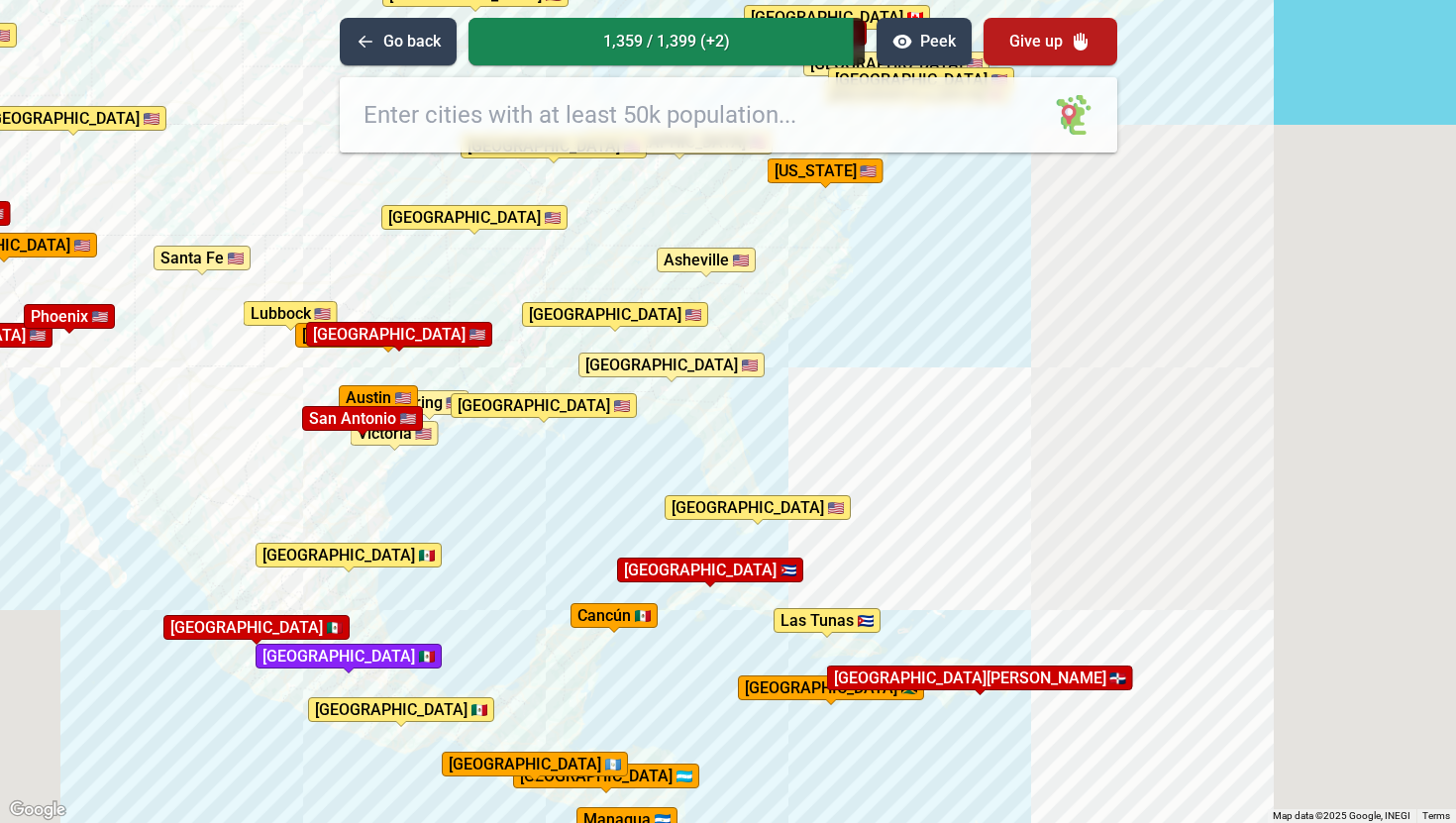 drag, startPoint x: 683, startPoint y: 419, endPoint x: 476, endPoint y: 328, distance: 226.1194 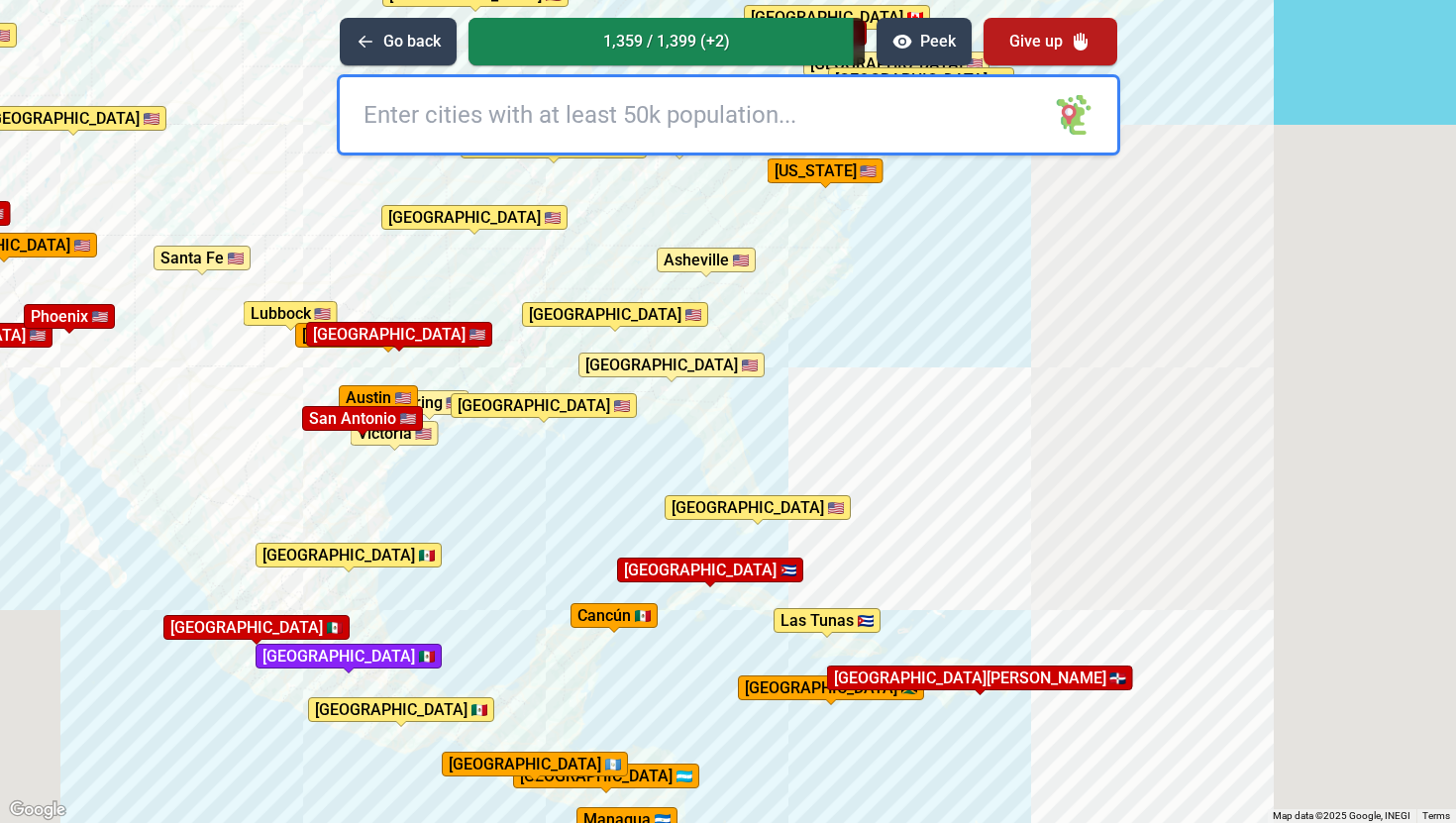 click on "To activate drag with keyboard, press Alt + Enter. Once in keyboard drag state, use the arrow keys to move the marker. To complete the drag, press the Enter key. To cancel, press Escape. [GEOGRAPHIC_DATA] [GEOGRAPHIC_DATA] [GEOGRAPHIC_DATA] [GEOGRAPHIC_DATA] [GEOGRAPHIC_DATA] [GEOGRAPHIC_DATA] [GEOGRAPHIC_DATA] [GEOGRAPHIC_DATA] [GEOGRAPHIC_DATA] Spring [GEOGRAPHIC_DATA] [GEOGRAPHIC_DATA] [GEOGRAPHIC_DATA] [GEOGRAPHIC_DATA] [GEOGRAPHIC_DATA] [GEOGRAPHIC_DATA] [GEOGRAPHIC_DATA] [GEOGRAPHIC_DATA] City [GEOGRAPHIC_DATA] [GEOGRAPHIC_DATA] [GEOGRAPHIC_DATA] [GEOGRAPHIC_DATA] [GEOGRAPHIC_DATA] [GEOGRAPHIC_DATA] [GEOGRAPHIC_DATA] [GEOGRAPHIC_DATA][PERSON_NAME] [GEOGRAPHIC_DATA] [GEOGRAPHIC_DATA] [GEOGRAPHIC_DATA] [GEOGRAPHIC_DATA][PERSON_NAME][GEOGRAPHIC_DATA] [GEOGRAPHIC_DATA] [GEOGRAPHIC_DATA][PERSON_NAME] [GEOGRAPHIC_DATA] [GEOGRAPHIC_DATA] [GEOGRAPHIC_DATA] [GEOGRAPHIC_DATA] [GEOGRAPHIC_DATA] [GEOGRAPHIC_DATA] [GEOGRAPHIC_DATA] [GEOGRAPHIC_DATA] [GEOGRAPHIC_DATA] [GEOGRAPHIC_DATA] [GEOGRAPHIC_DATA] [GEOGRAPHIC_DATA] [GEOGRAPHIC_DATA] [GEOGRAPHIC_DATA][PERSON_NAME][US_STATE] [GEOGRAPHIC_DATA] [GEOGRAPHIC_DATA] [GEOGRAPHIC_DATA] [GEOGRAPHIC_DATA] [GEOGRAPHIC_DATA]" at bounding box center (728, 411) 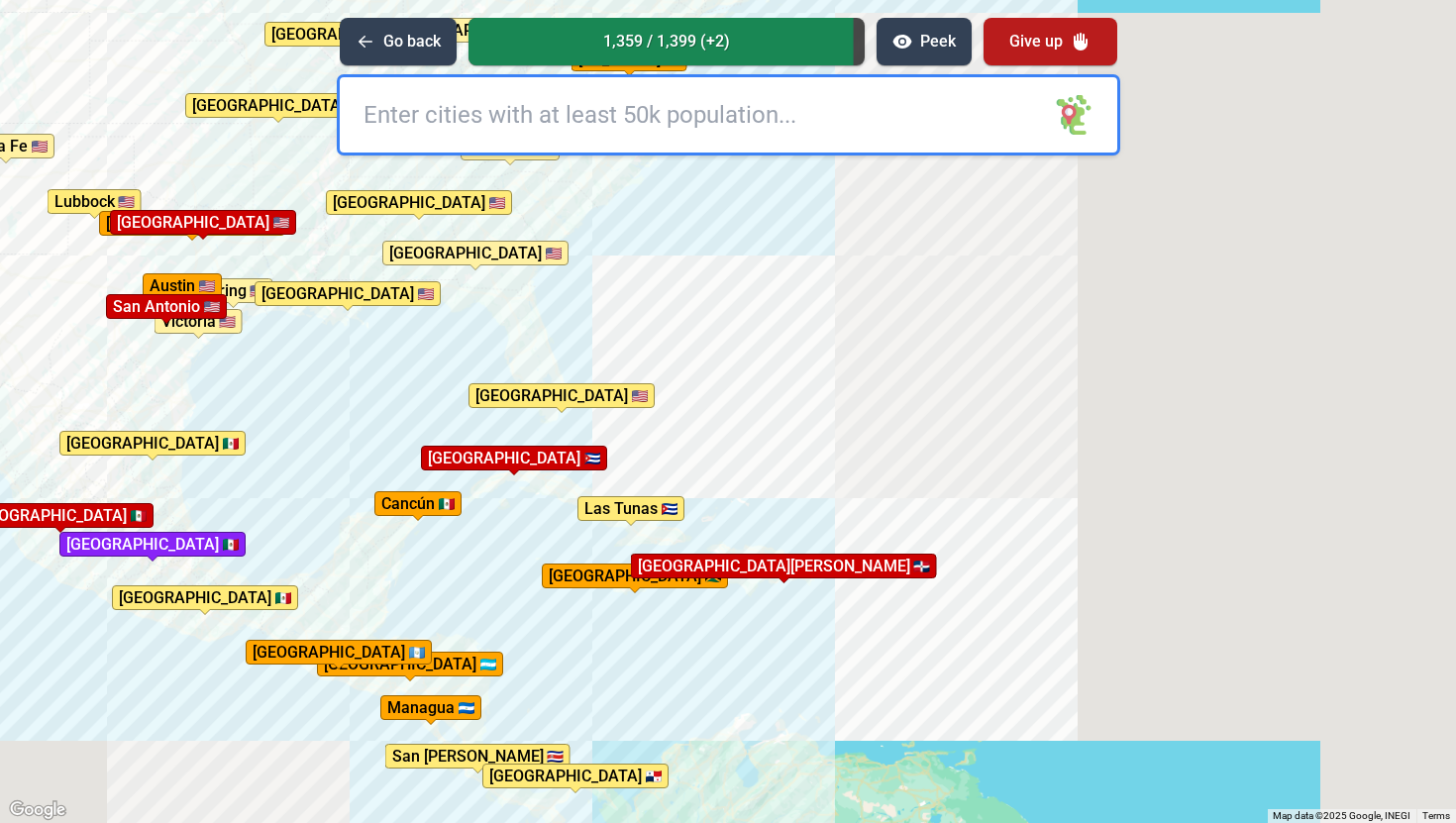 click at bounding box center [728, 115] 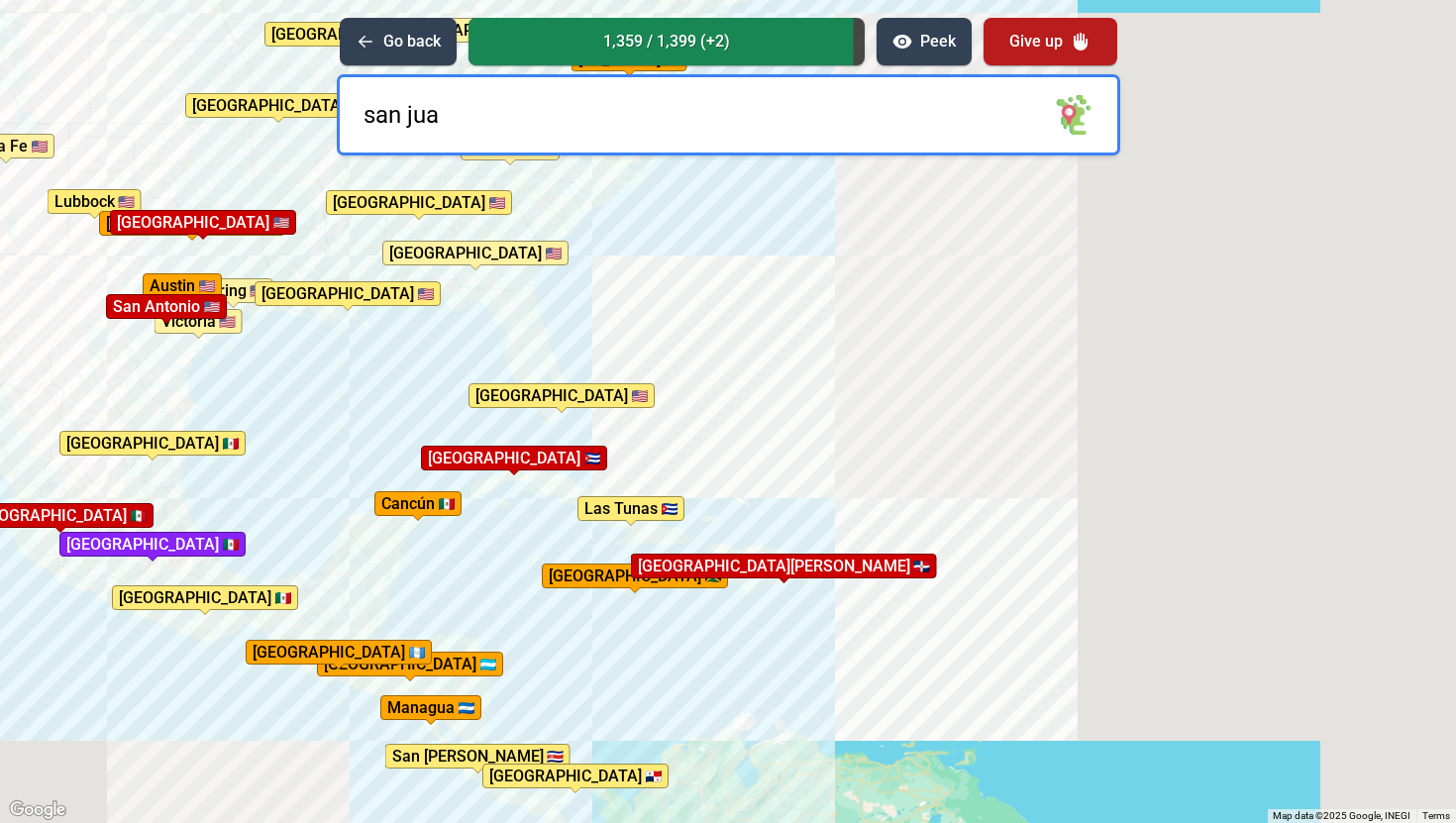 type on "san [PERSON_NAME]" 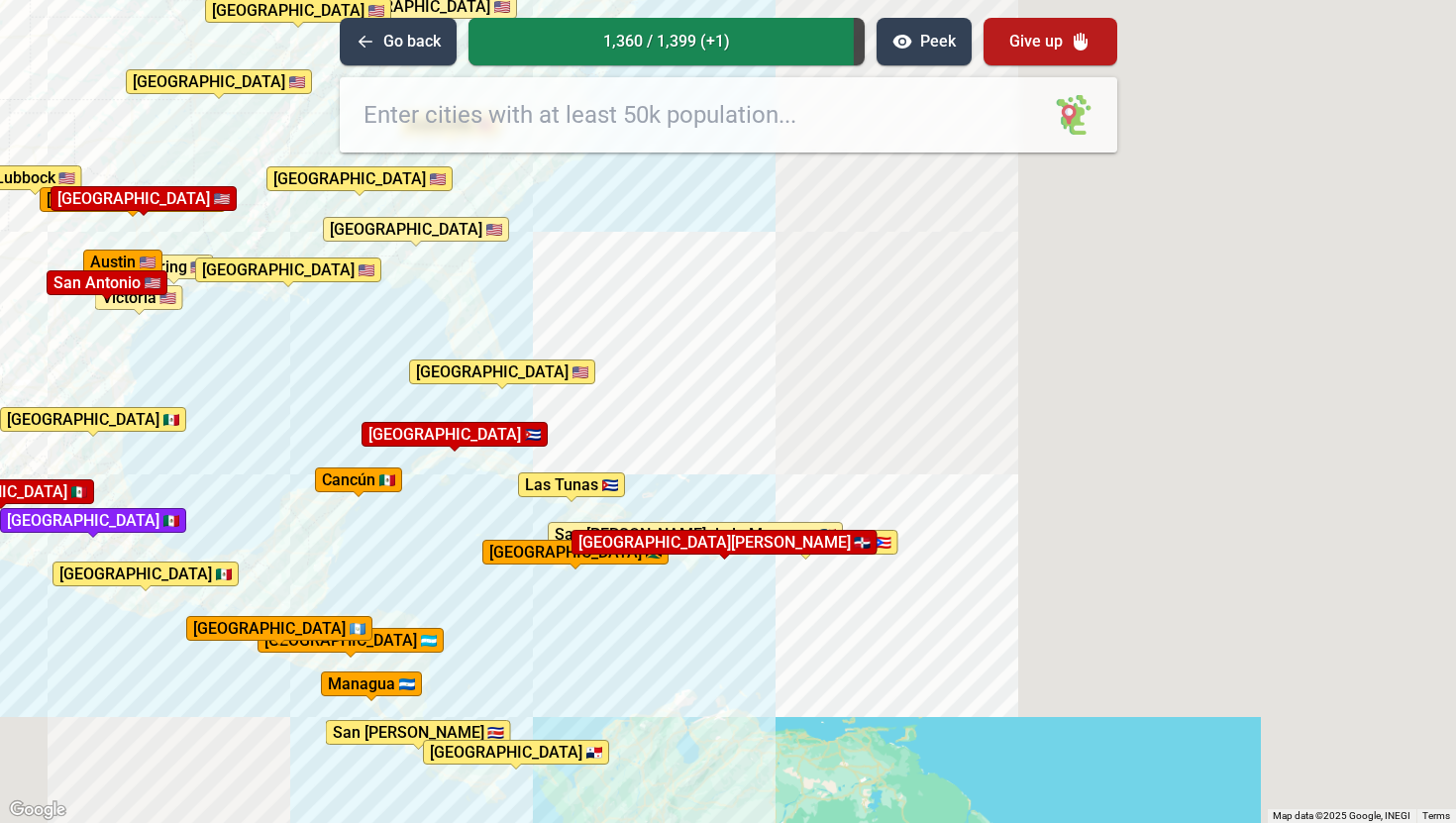drag, startPoint x: 861, startPoint y: 350, endPoint x: 726, endPoint y: 283, distance: 150.71165 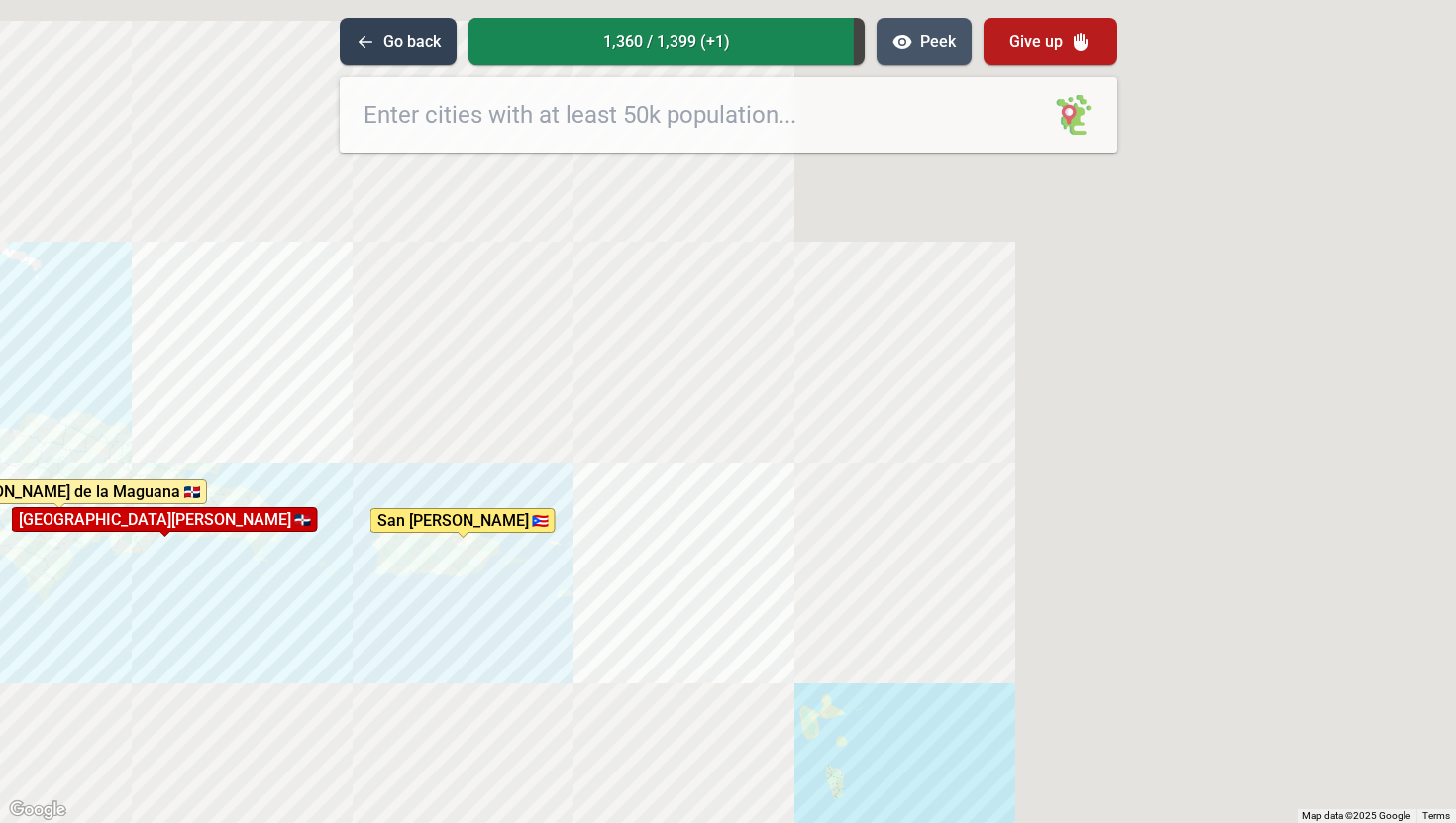 click on "Peek" at bounding box center (924, 42) 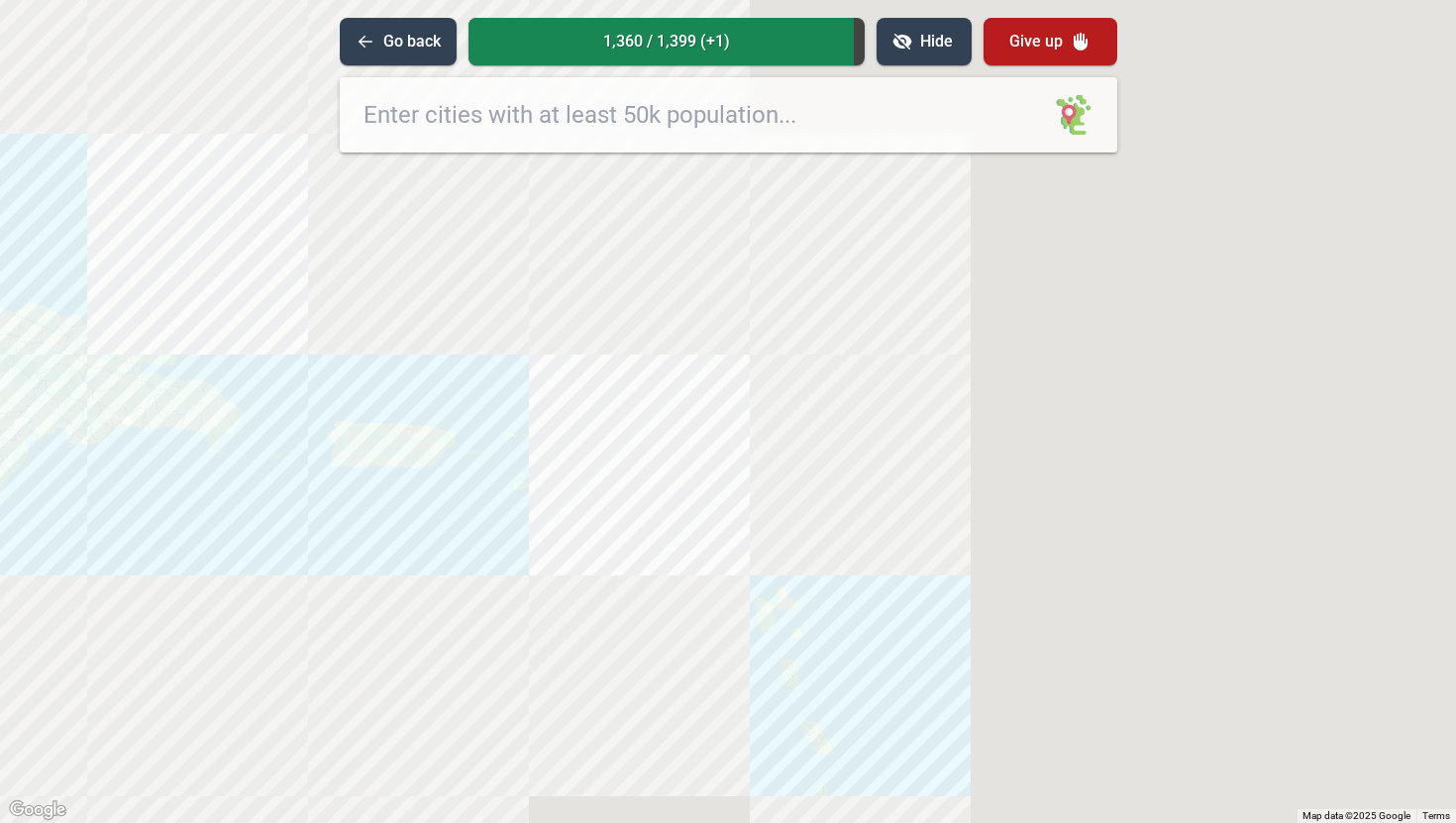 drag, startPoint x: 934, startPoint y: 411, endPoint x: 839, endPoint y: 229, distance: 205.30222 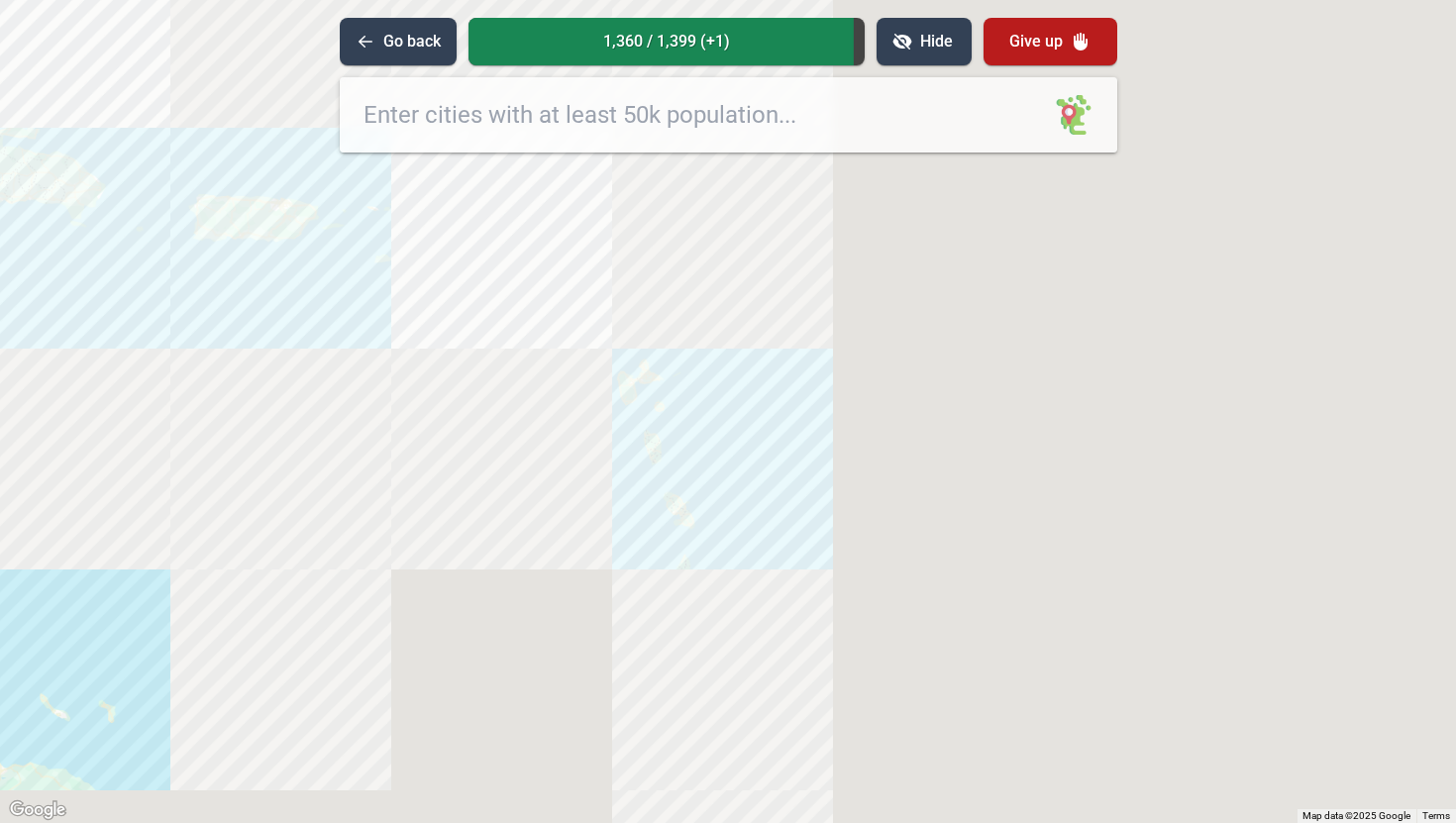 drag, startPoint x: 894, startPoint y: 403, endPoint x: 794, endPoint y: 227, distance: 202.42529 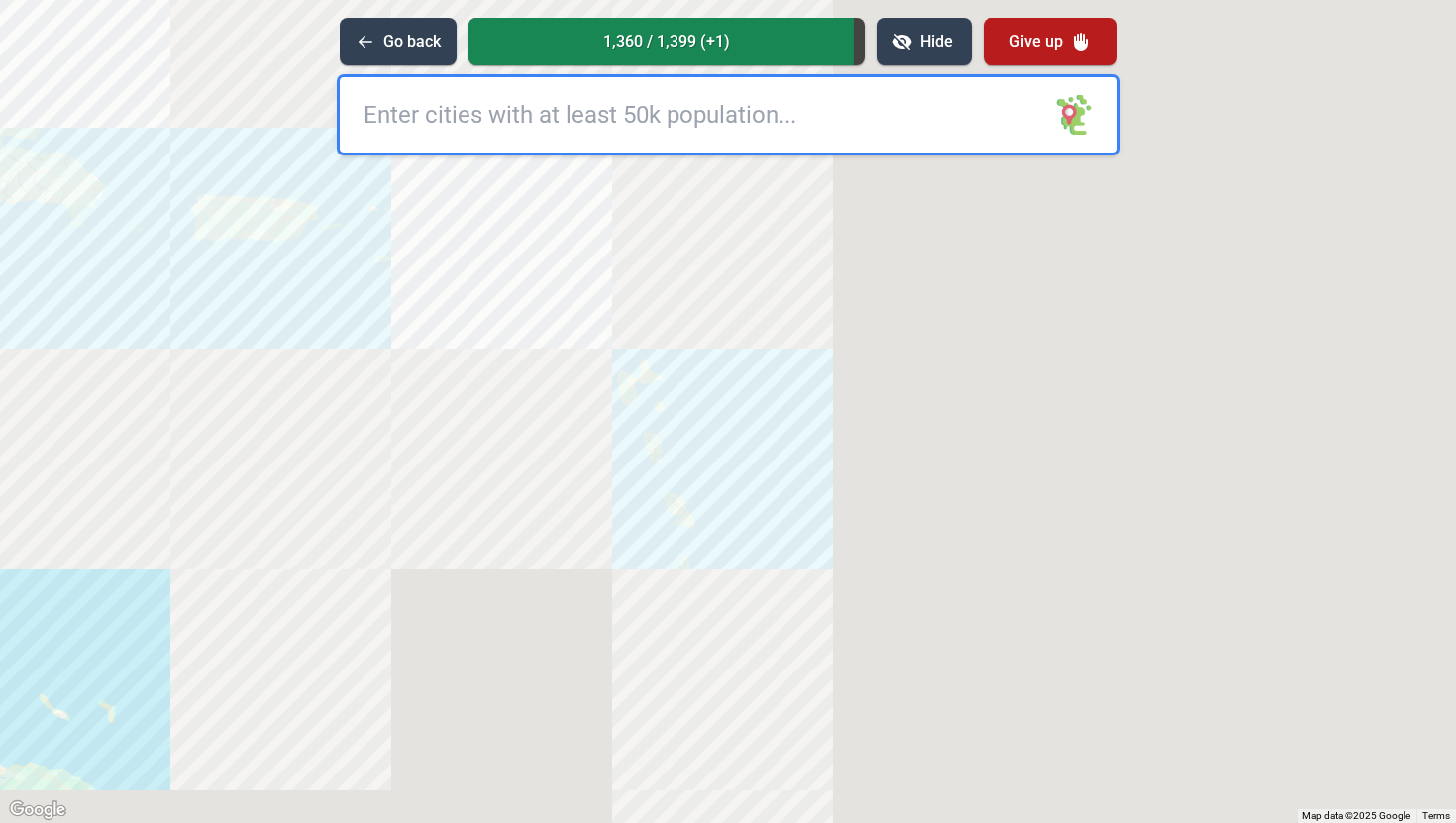 click at bounding box center (728, 411) 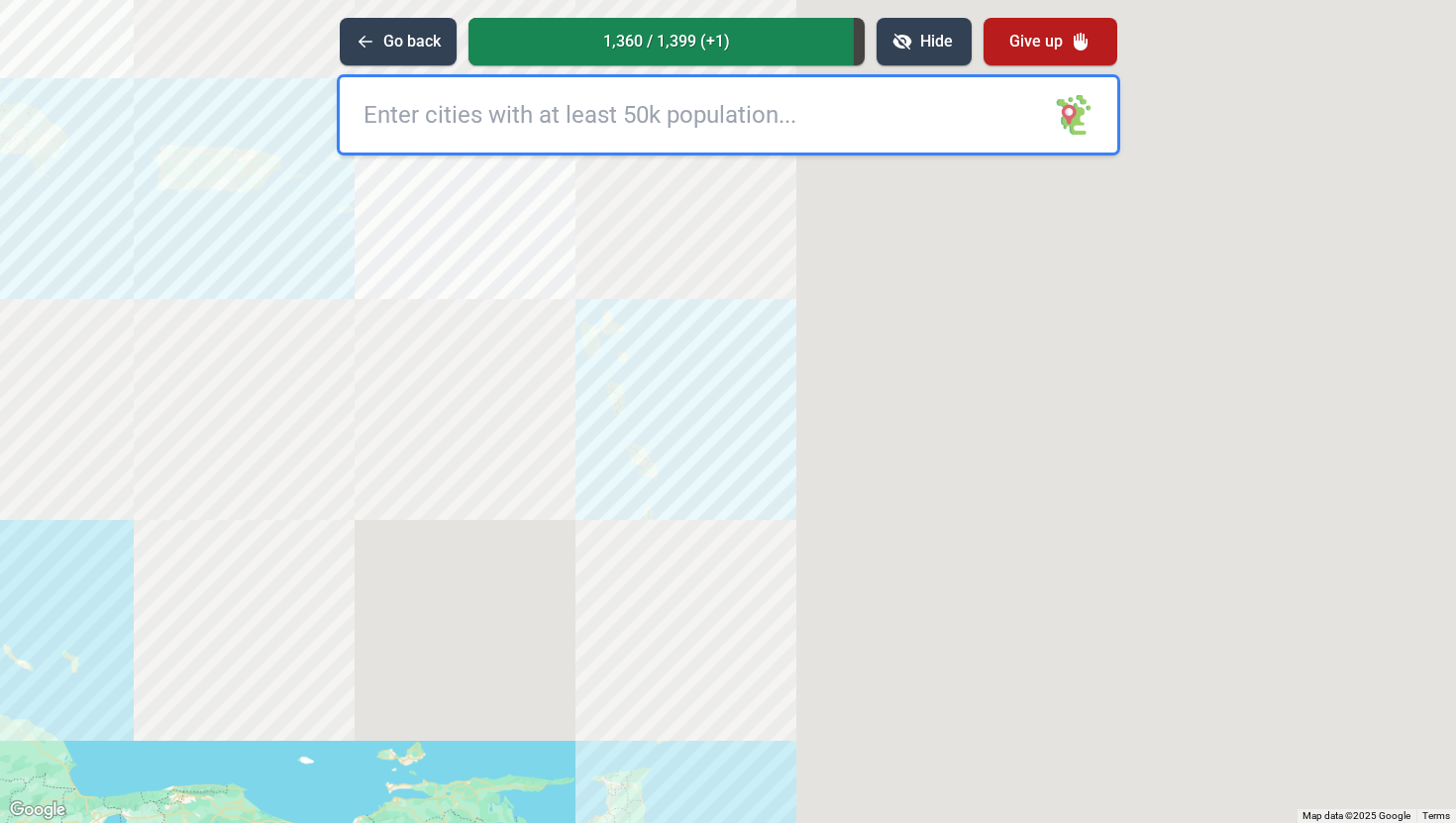click at bounding box center [728, 115] 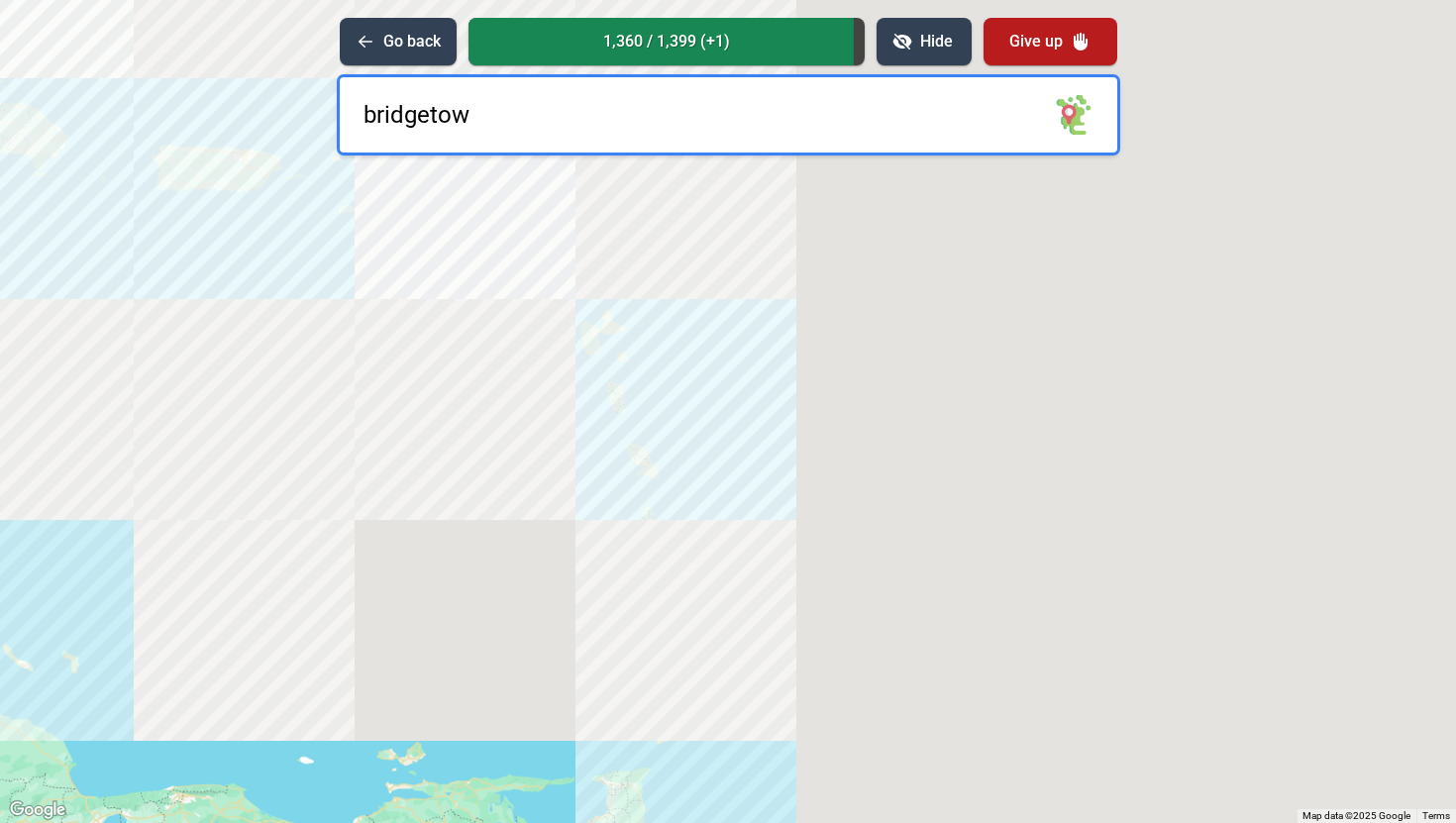 type on "bridgetown" 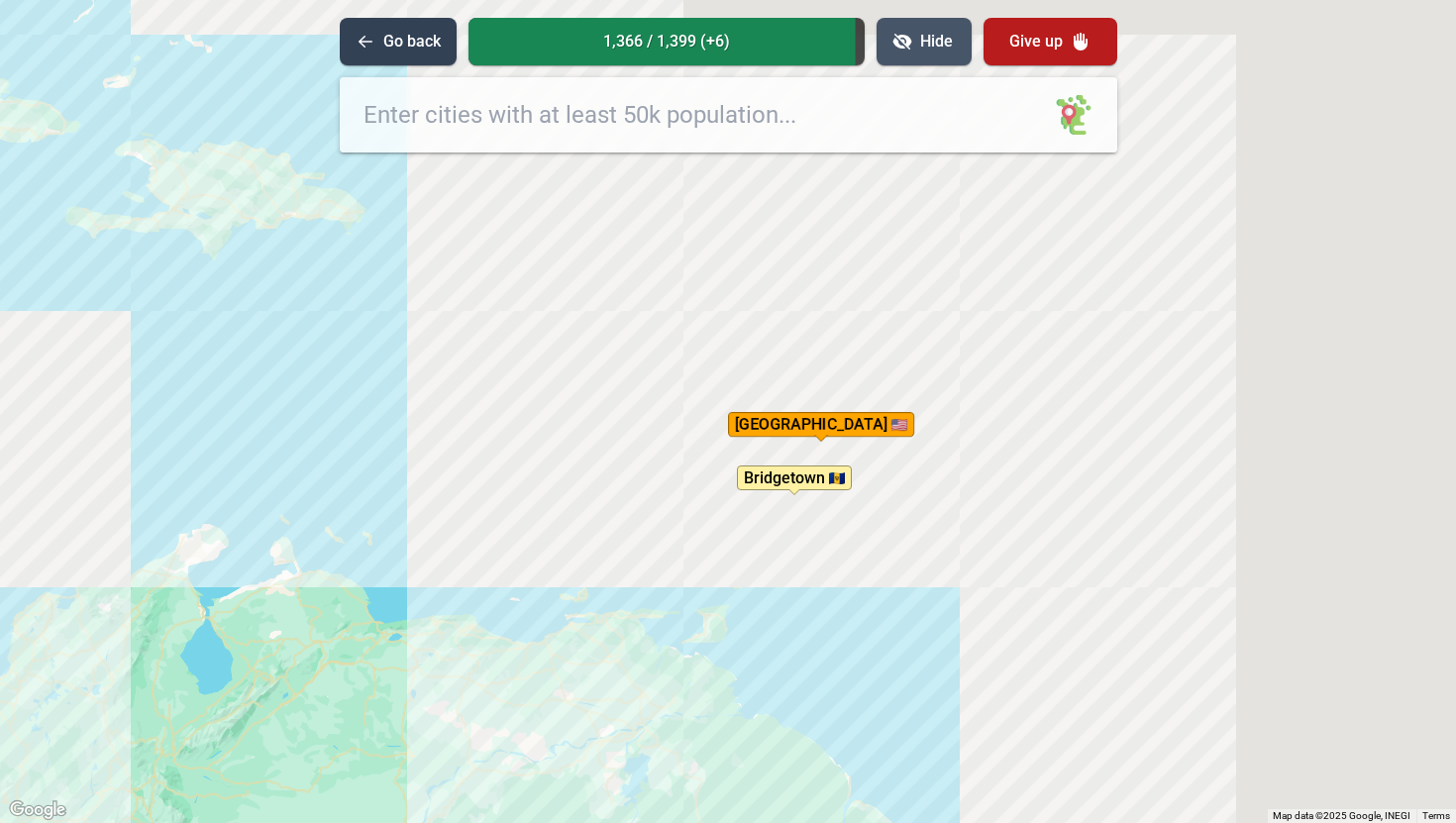 click on "Hide" at bounding box center [924, 42] 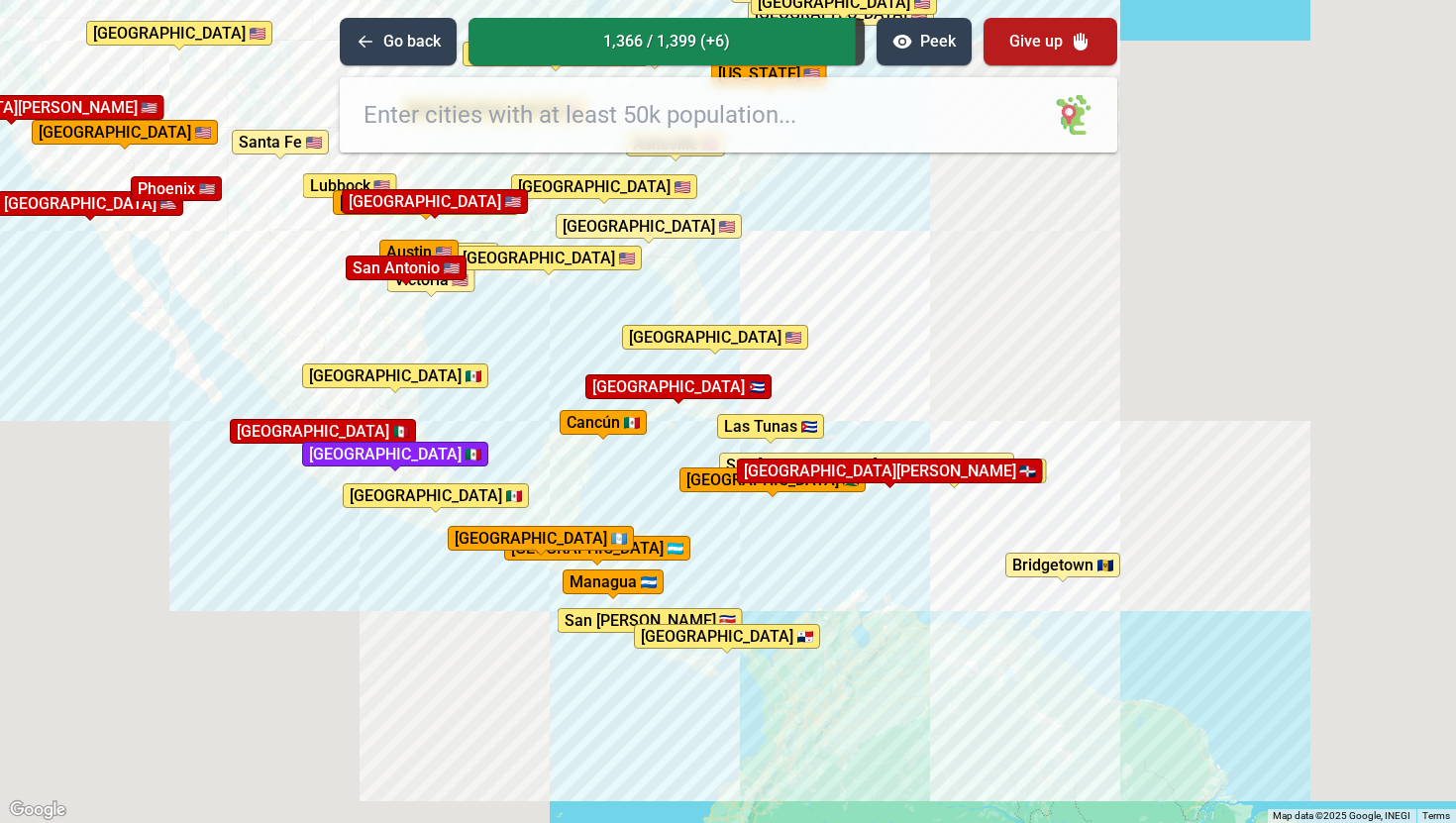 drag, startPoint x: 532, startPoint y: 477, endPoint x: 893, endPoint y: 607, distance: 383.69389 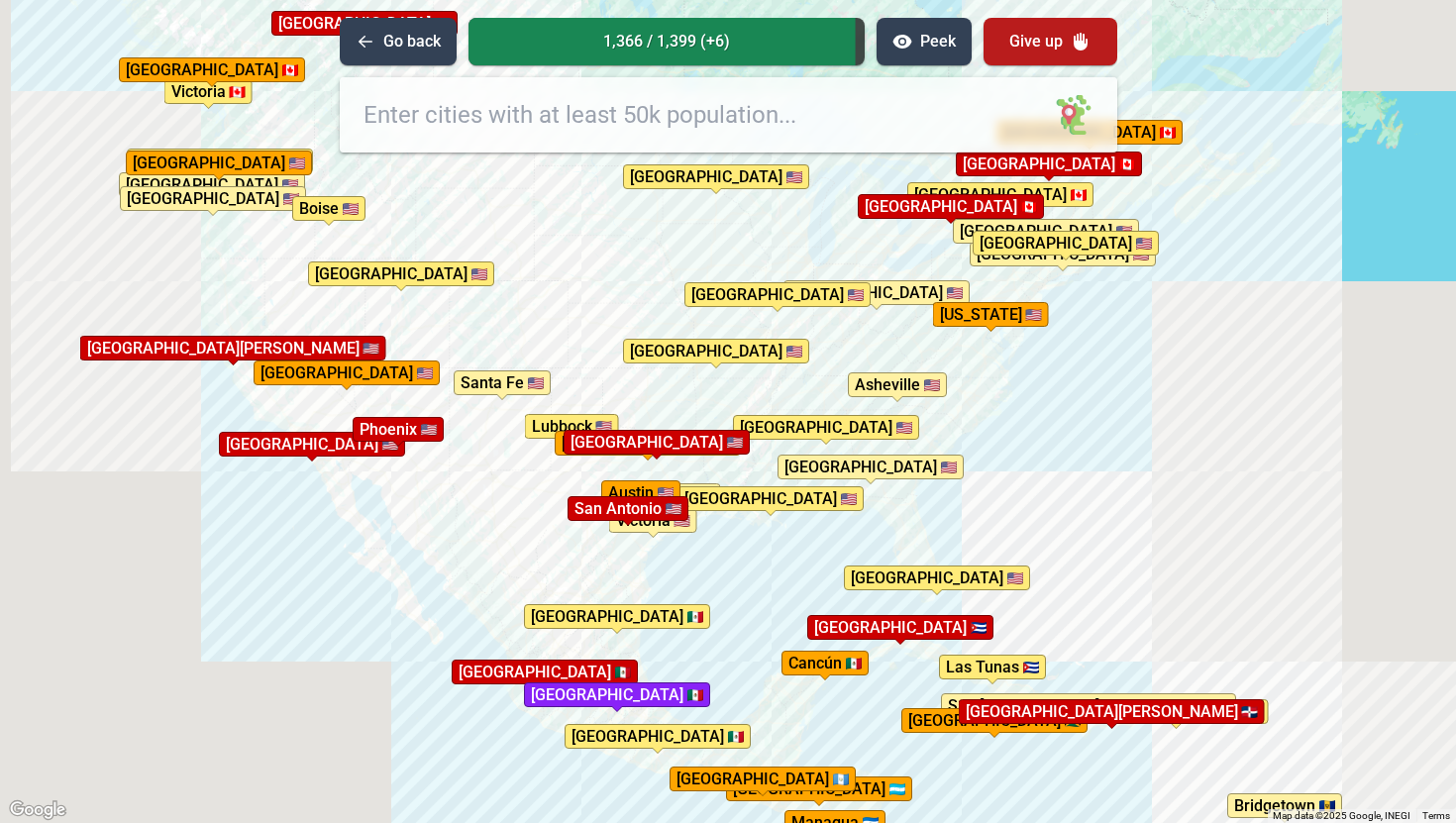 drag, startPoint x: 630, startPoint y: 437, endPoint x: 728, endPoint y: 640, distance: 225.41739 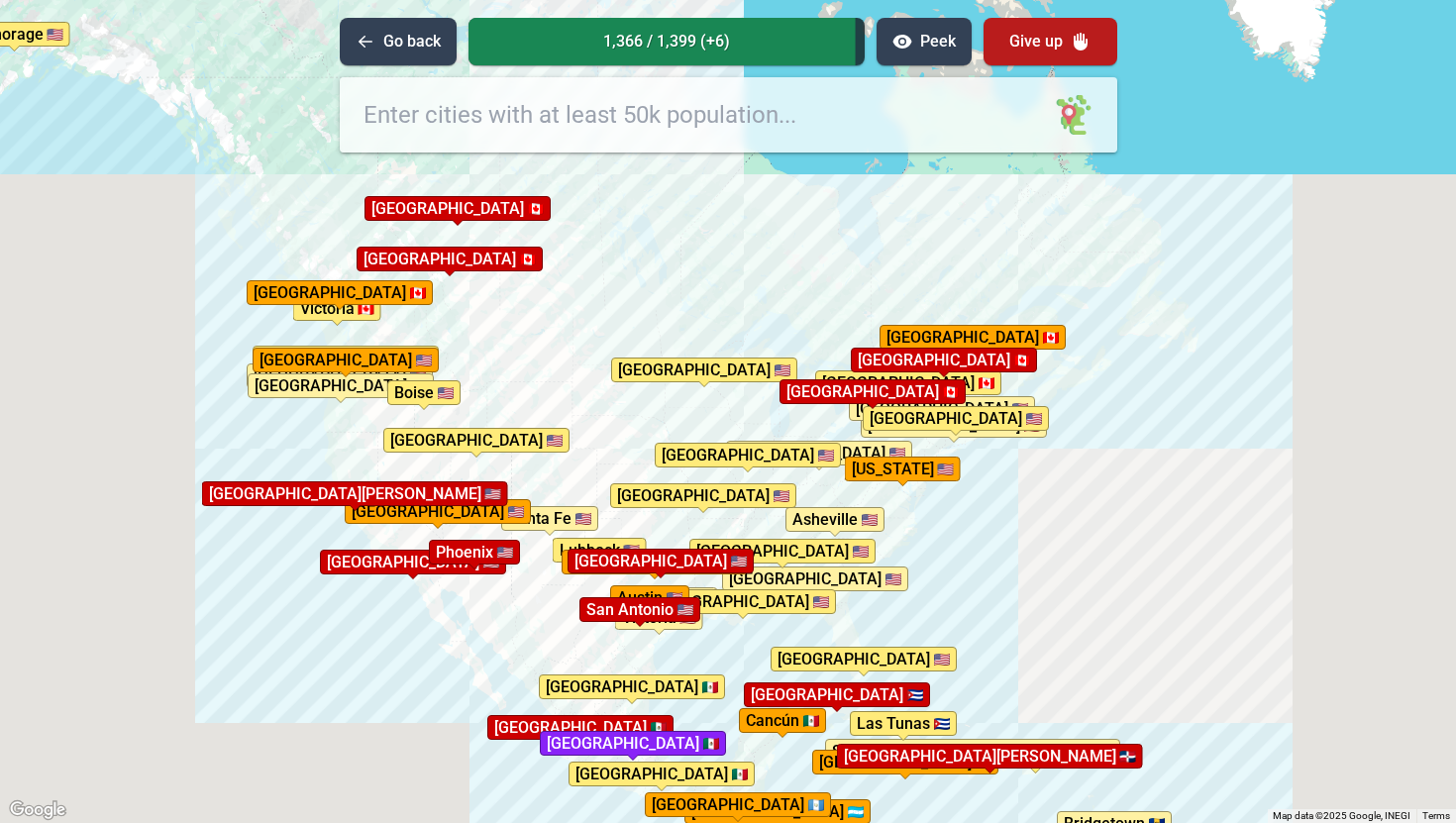 drag, startPoint x: 693, startPoint y: 396, endPoint x: 675, endPoint y: 518, distance: 123.32072 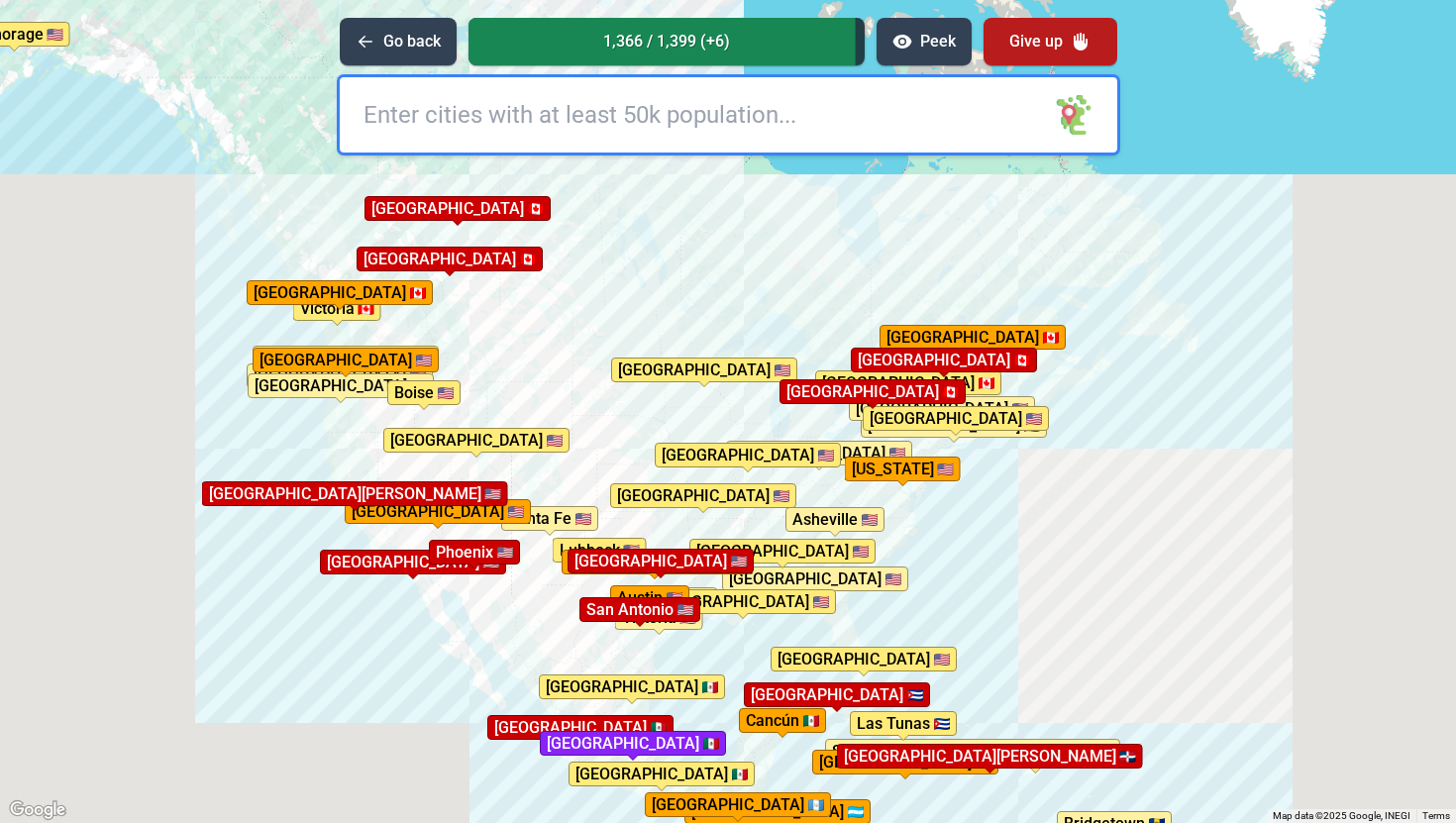 click on "To activate drag with keyboard, press Alt + Enter. Once in keyboard drag state, use the arrow keys to move the marker. To complete the drag, press the Enter key. To cancel, press Escape. [GEOGRAPHIC_DATA] [GEOGRAPHIC_DATA] [GEOGRAPHIC_DATA] [GEOGRAPHIC_DATA] [GEOGRAPHIC_DATA][PERSON_NAME] [GEOGRAPHIC_DATA] [GEOGRAPHIC_DATA] [GEOGRAPHIC_DATA] [GEOGRAPHIC_DATA][PERSON_NAME] [GEOGRAPHIC_DATA][PERSON_NAME] [GEOGRAPHIC_DATA][PERSON_NAME] [GEOGRAPHIC_DATA] [GEOGRAPHIC_DATA] [GEOGRAPHIC_DATA] [GEOGRAPHIC_DATA] [GEOGRAPHIC_DATA] [GEOGRAPHIC_DATA] City [GEOGRAPHIC_DATA] [GEOGRAPHIC_DATA] [GEOGRAPHIC_DATA] [GEOGRAPHIC_DATA] [GEOGRAPHIC_DATA] [GEOGRAPHIC_DATA] [GEOGRAPHIC_DATA] [US_STATE] [GEOGRAPHIC_DATA] [GEOGRAPHIC_DATA][PERSON_NAME][GEOGRAPHIC_DATA] [GEOGRAPHIC_DATA] [GEOGRAPHIC_DATA] [GEOGRAPHIC_DATA] [GEOGRAPHIC_DATA] [GEOGRAPHIC_DATA] [GEOGRAPHIC_DATA] [GEOGRAPHIC_DATA] [GEOGRAPHIC_DATA] [GEOGRAPHIC_DATA] [GEOGRAPHIC_DATA] [GEOGRAPHIC_DATA] [GEOGRAPHIC_DATA] [GEOGRAPHIC_DATA] [GEOGRAPHIC_DATA] [GEOGRAPHIC_DATA] [GEOGRAPHIC_DATA] [GEOGRAPHIC_DATA] [GEOGRAPHIC_DATA] [GEOGRAPHIC_DATA] [GEOGRAPHIC_DATA] [GEOGRAPHIC_DATA][PERSON_NAME] [GEOGRAPHIC_DATA] [GEOGRAPHIC_DATA] [GEOGRAPHIC_DATA] [GEOGRAPHIC_DATA] [GEOGRAPHIC_DATA] [GEOGRAPHIC_DATA] [GEOGRAPHIC_DATA] [GEOGRAPHIC_DATA]" at bounding box center (728, 411) 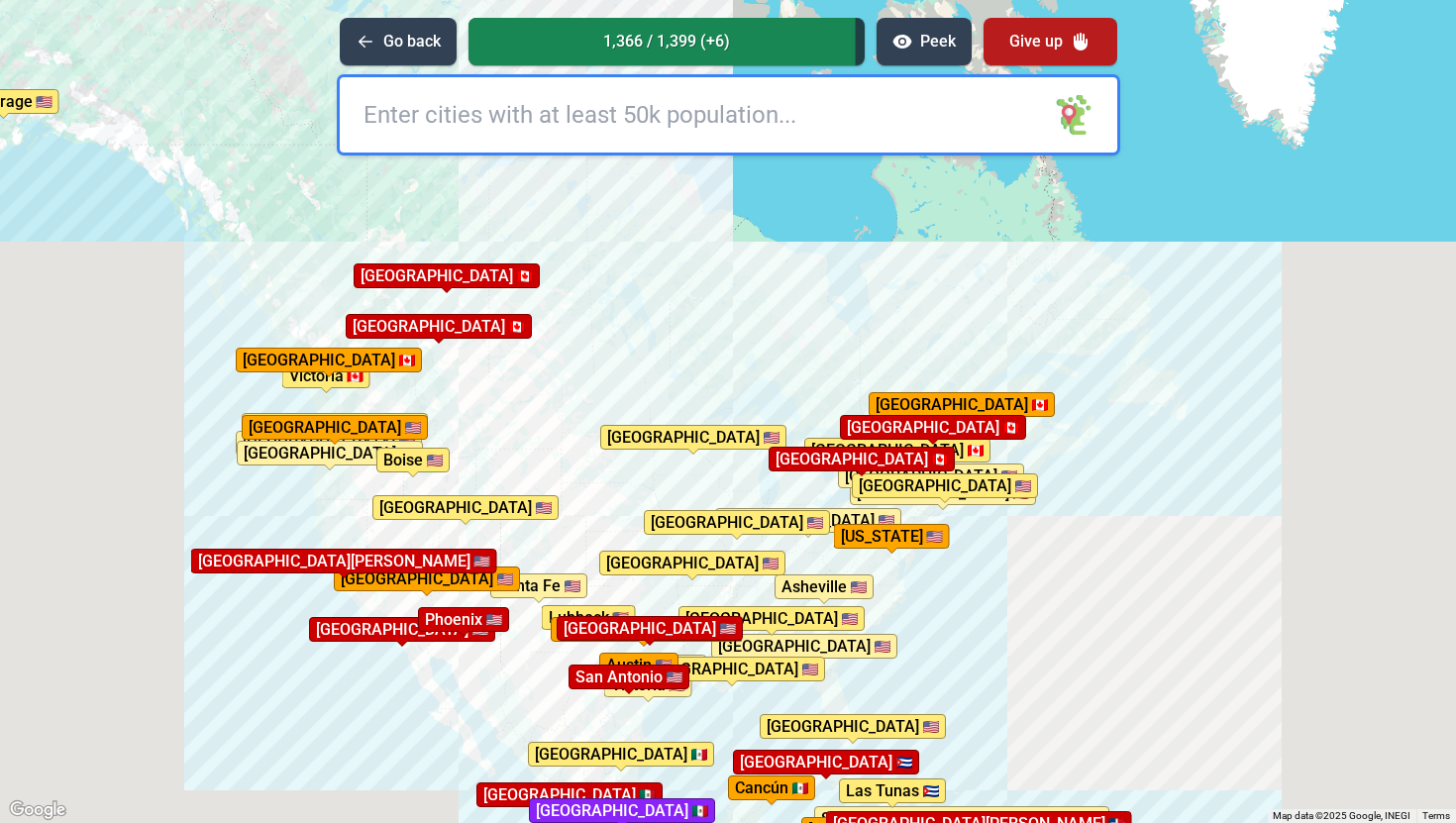 click at bounding box center [728, 115] 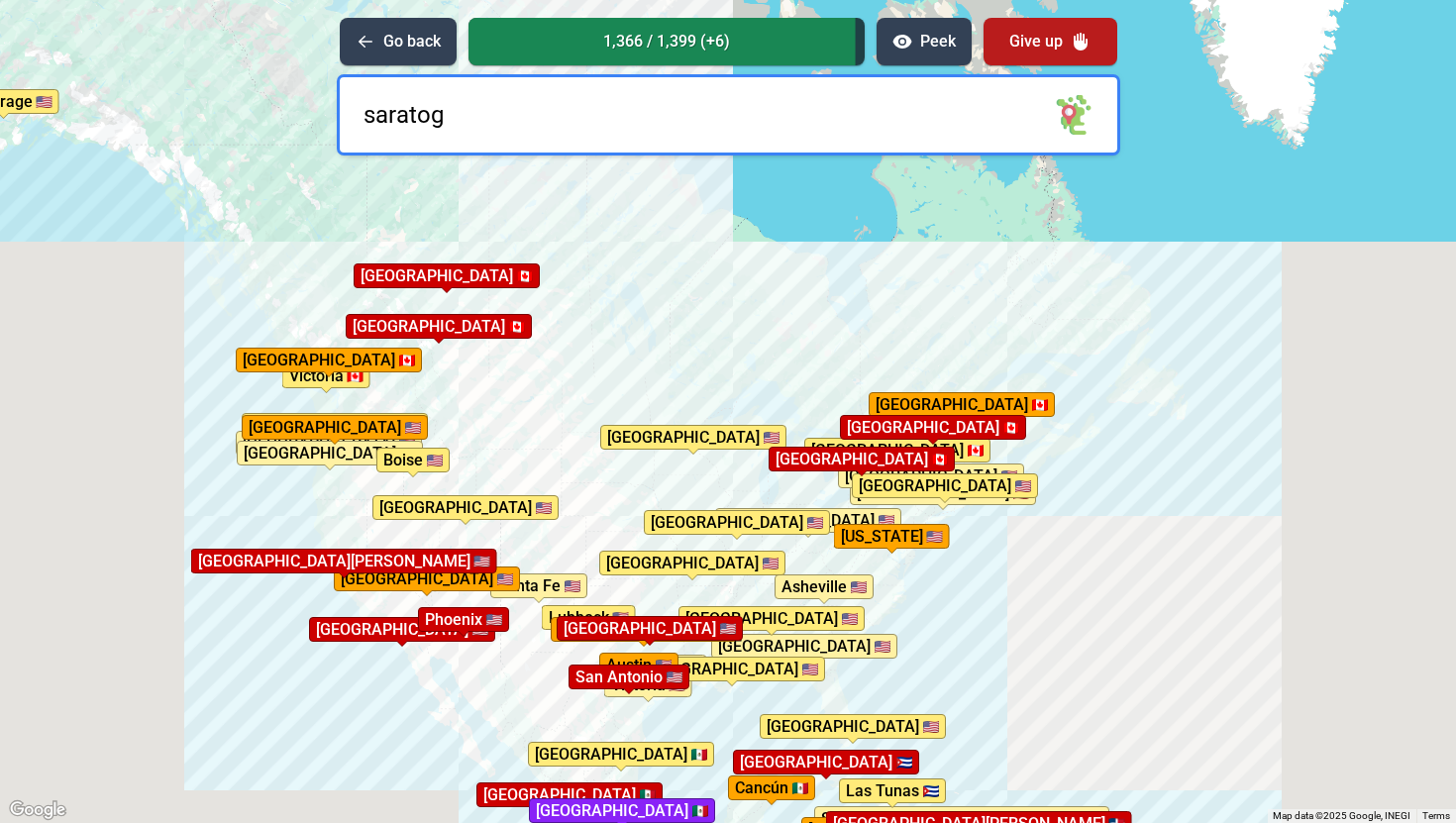 type on "saratoga" 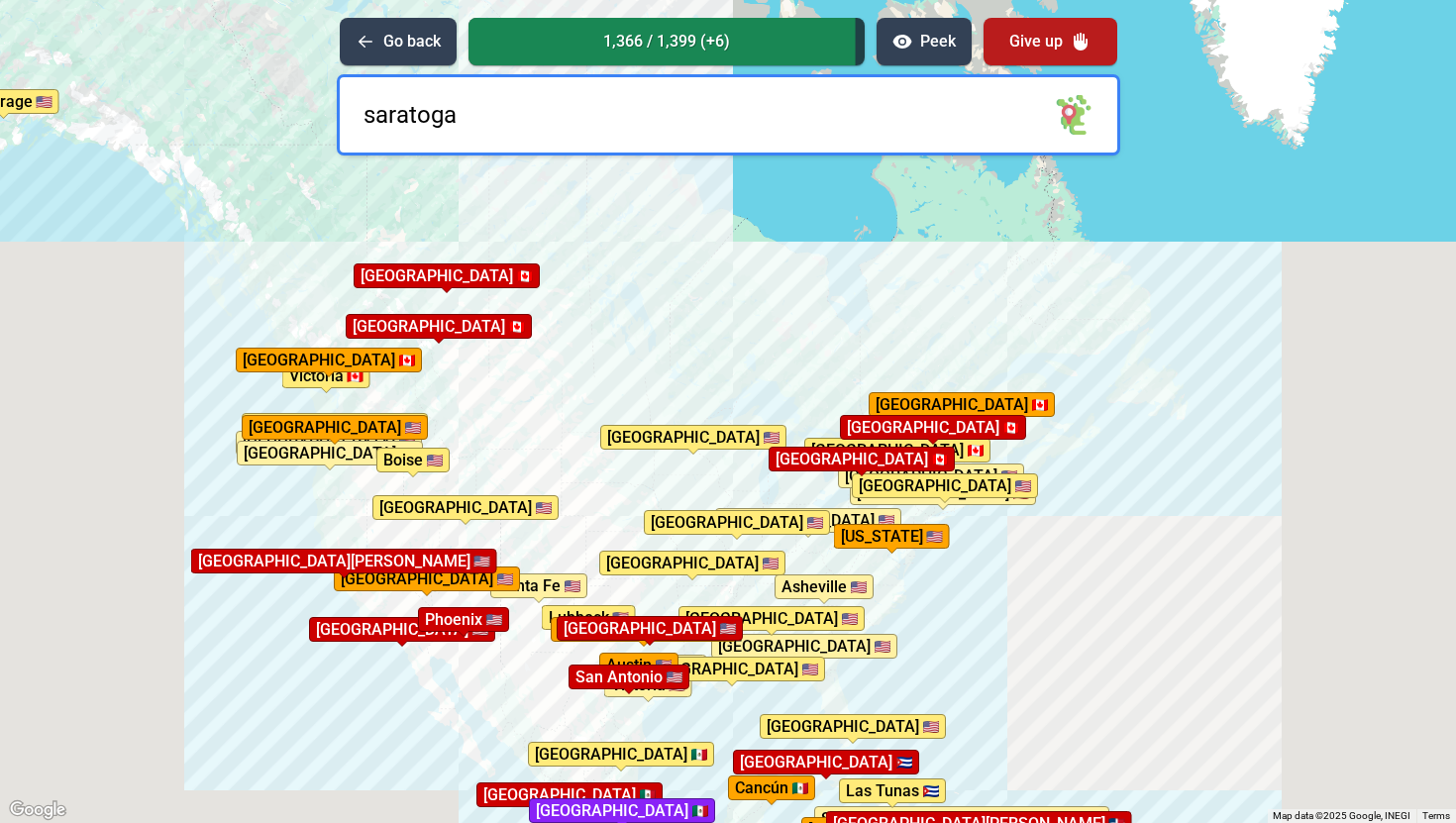 click on "saratoga" at bounding box center (728, 115) 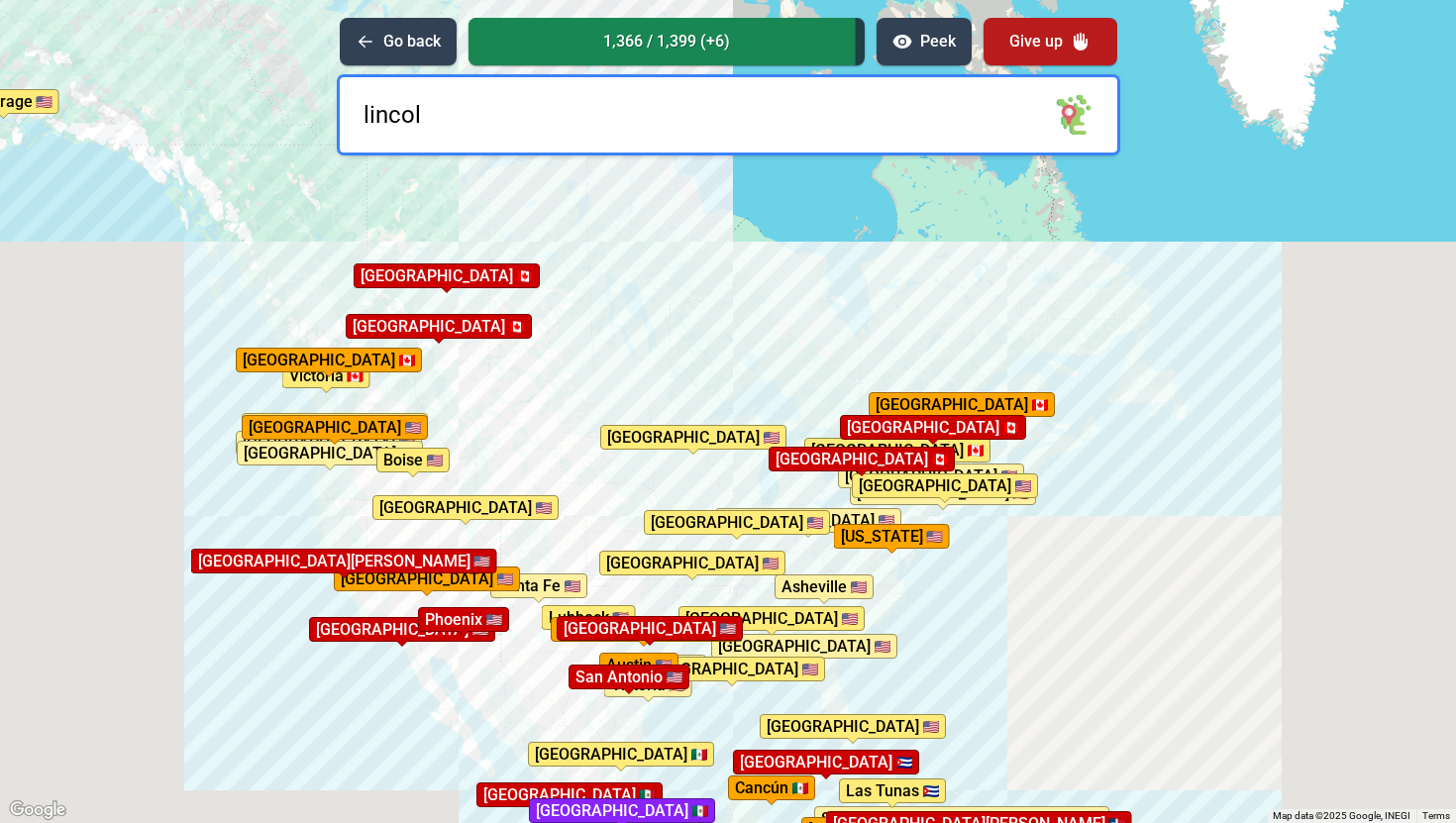 type on "lincoln" 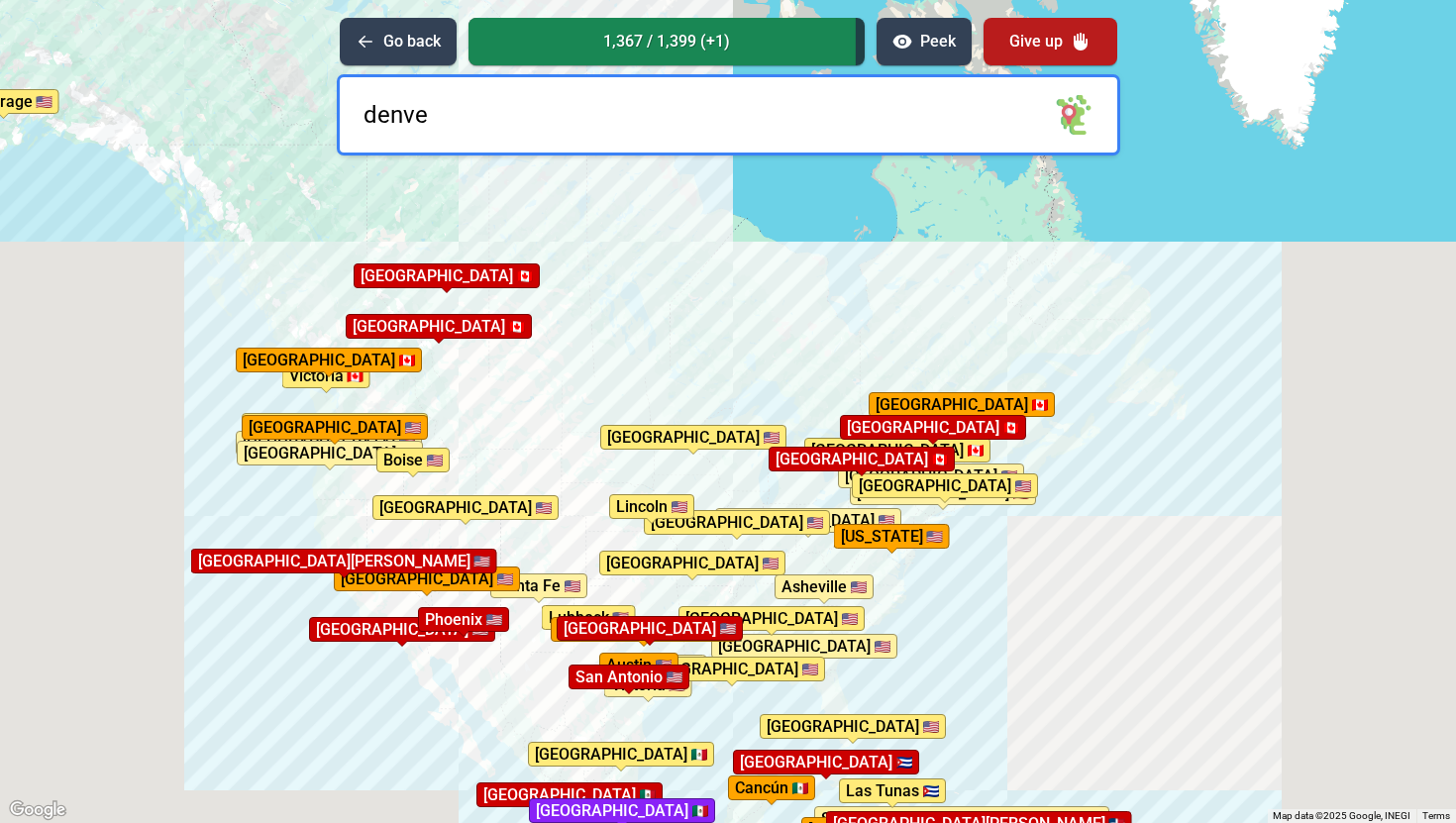 type on "[GEOGRAPHIC_DATA]" 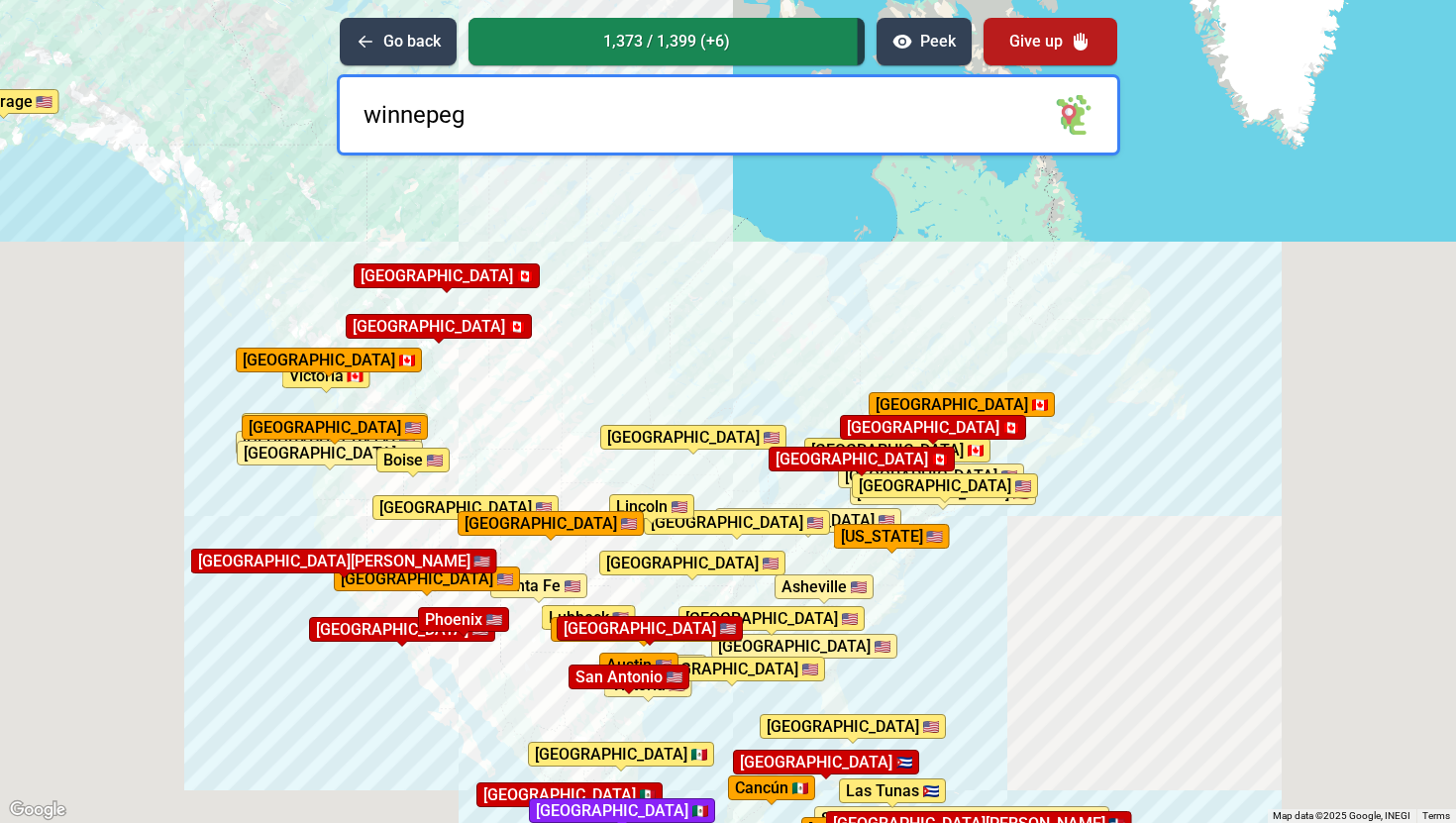 click on "winnepeg" at bounding box center [728, 115] 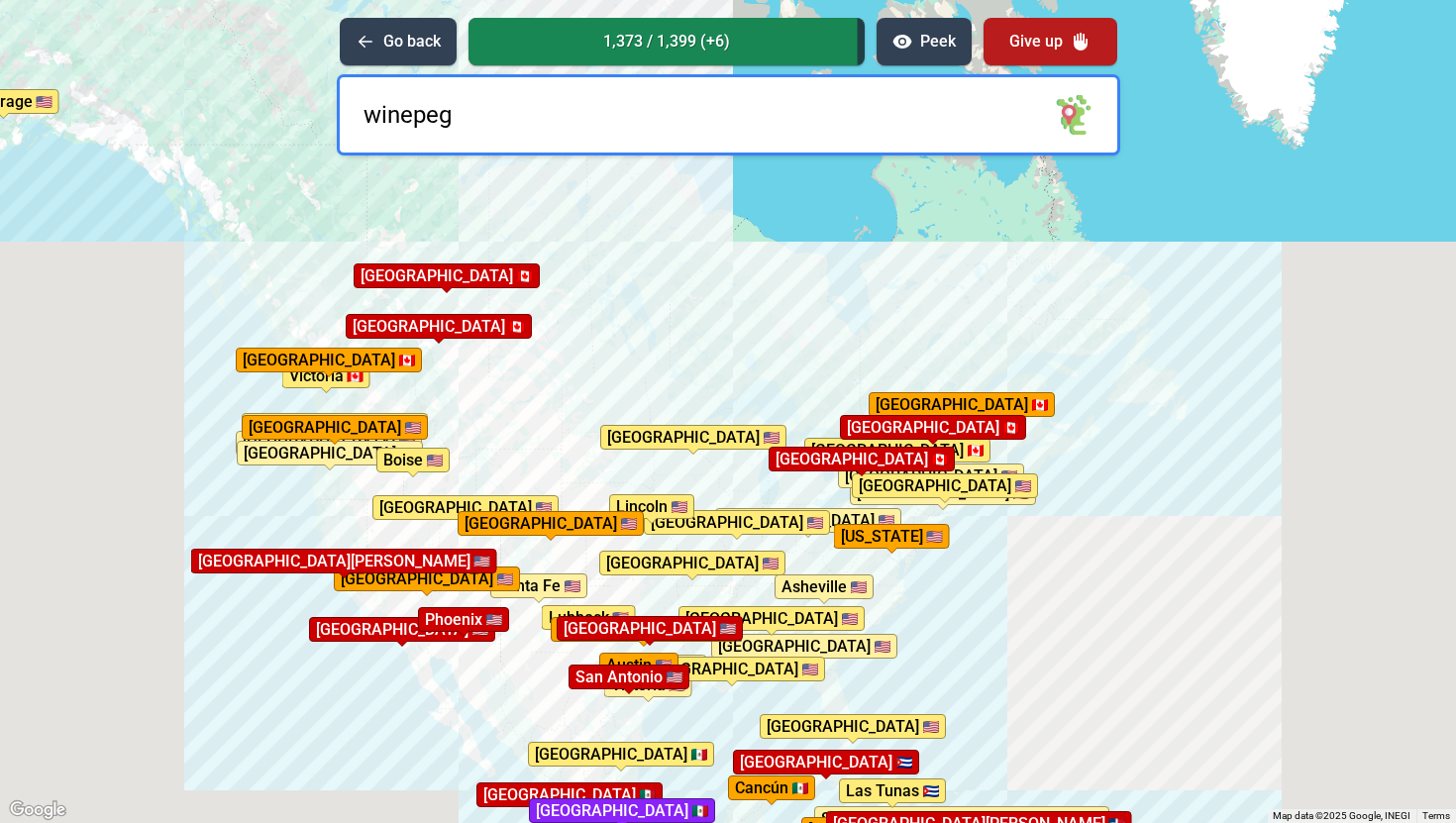 click on "winepeg" at bounding box center [728, 115] 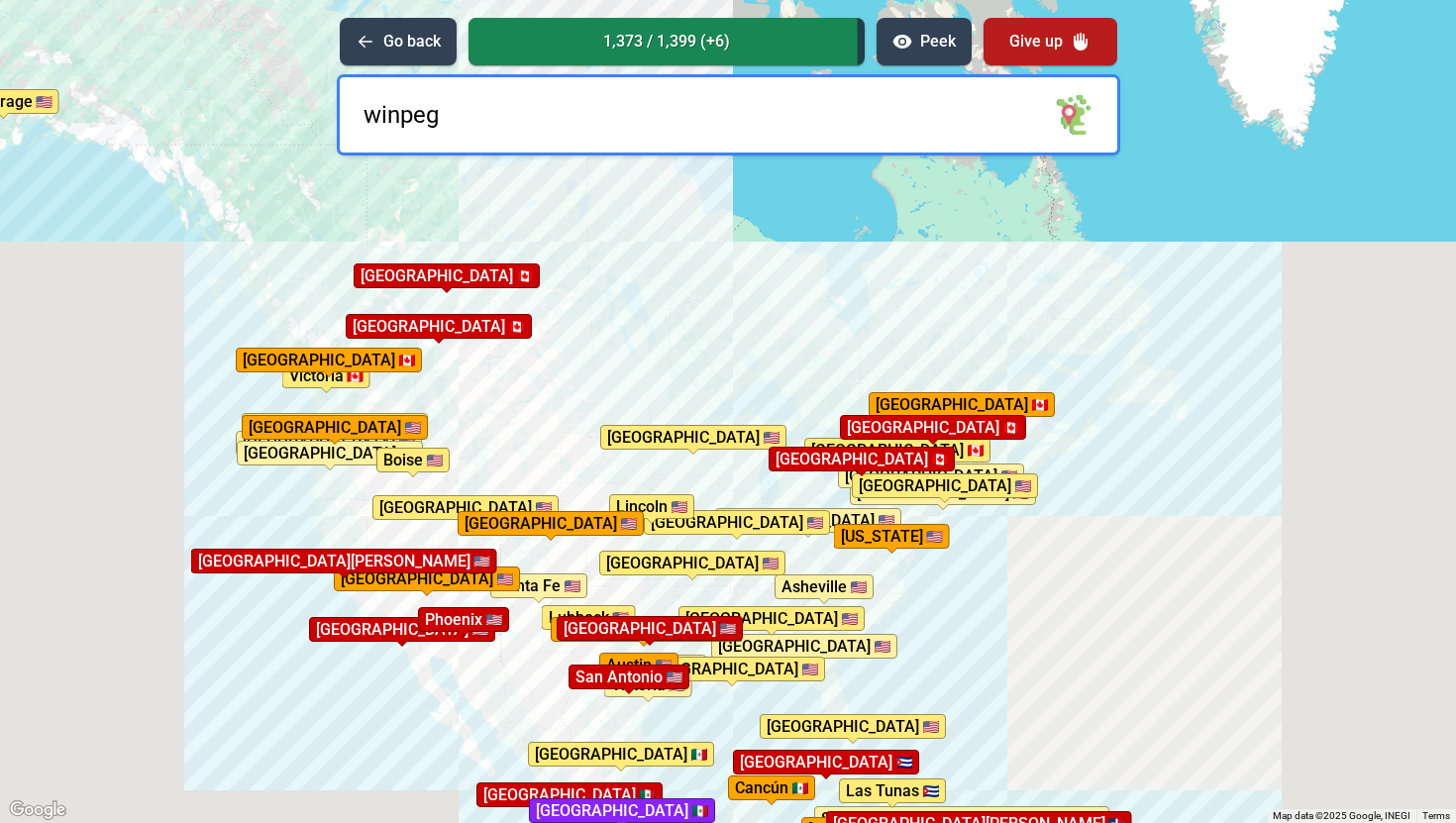 type on "winipeg" 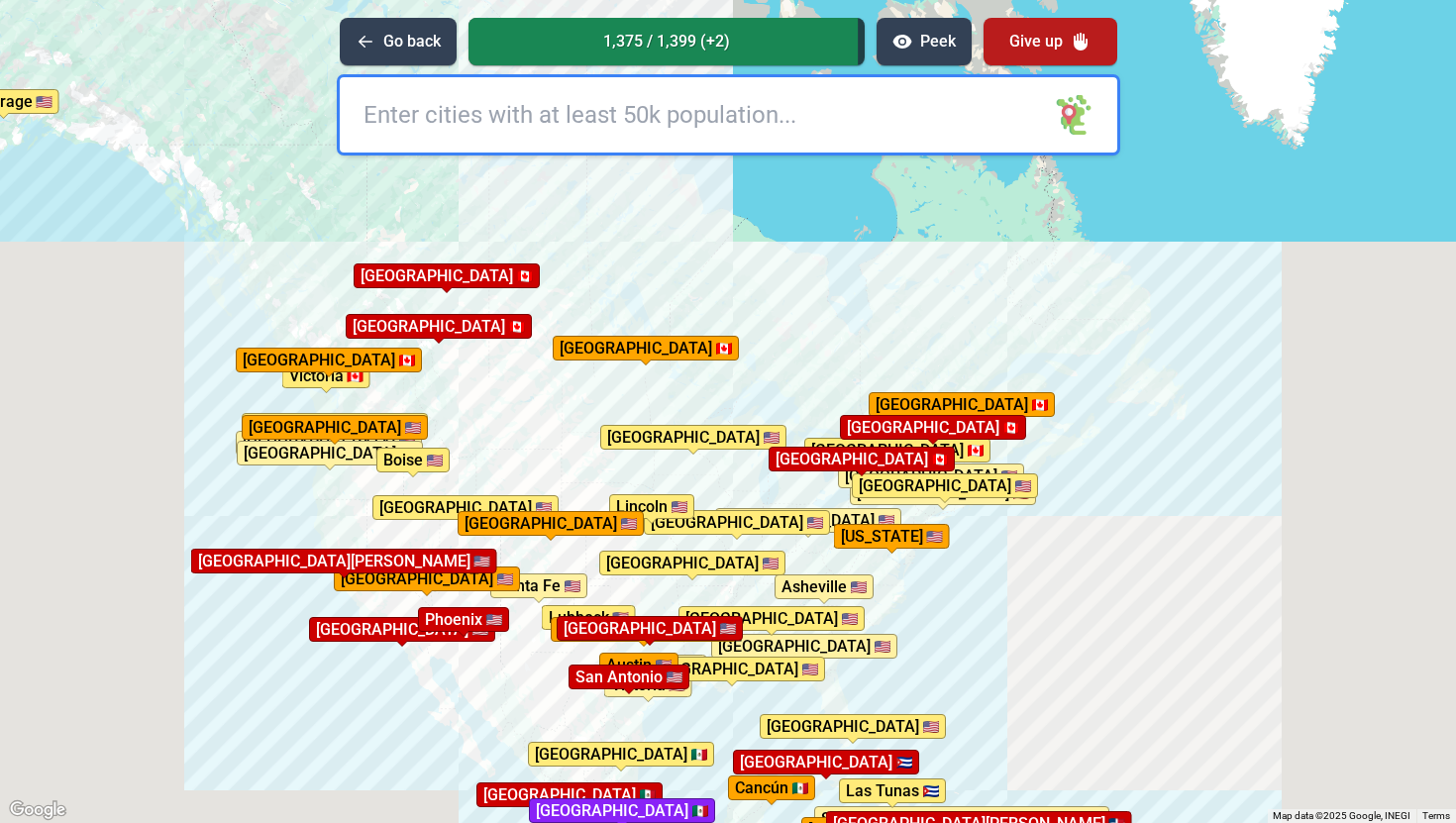 click at bounding box center (728, 115) 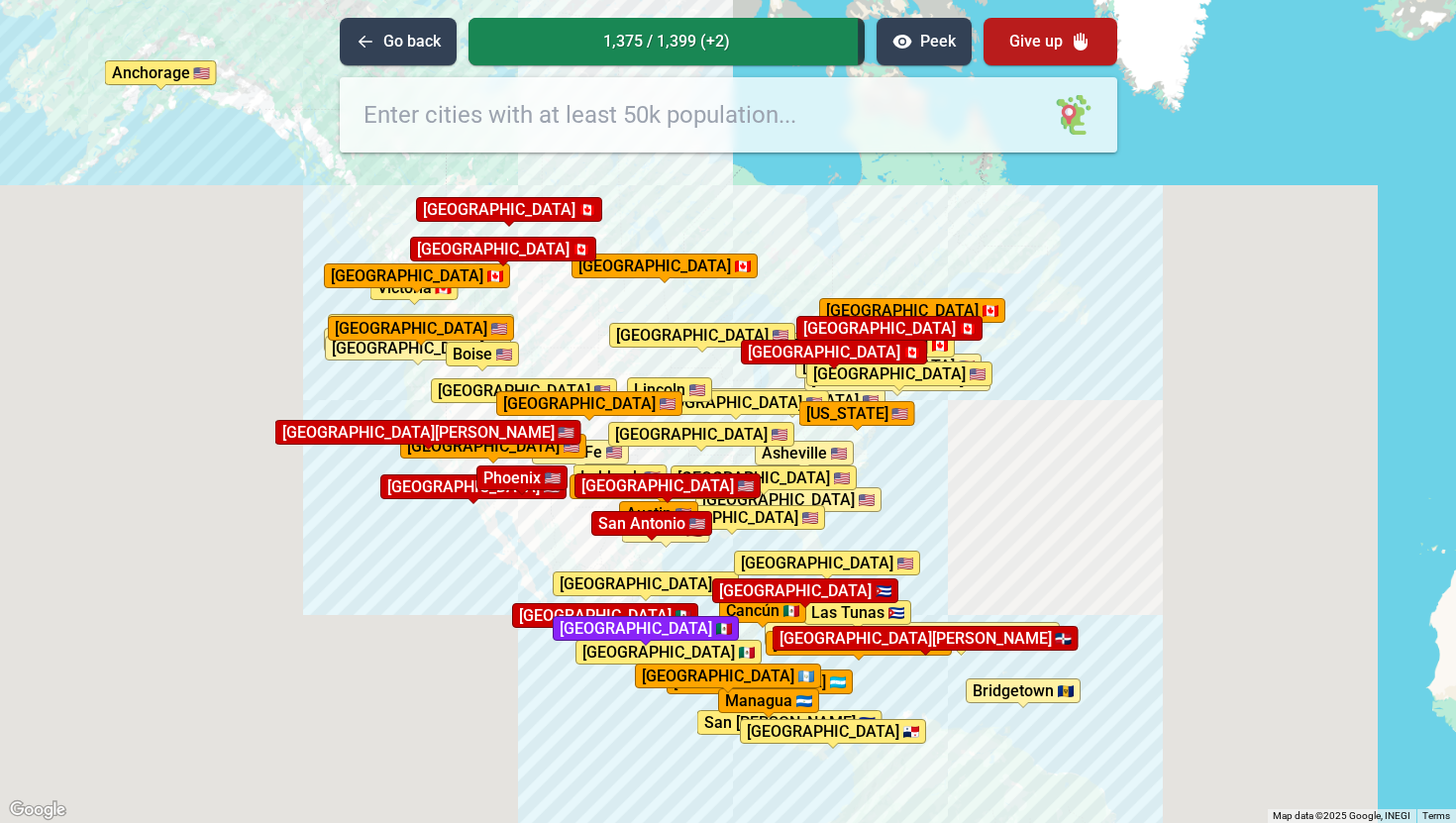 drag, startPoint x: 720, startPoint y: 577, endPoint x: 720, endPoint y: 490, distance: 87 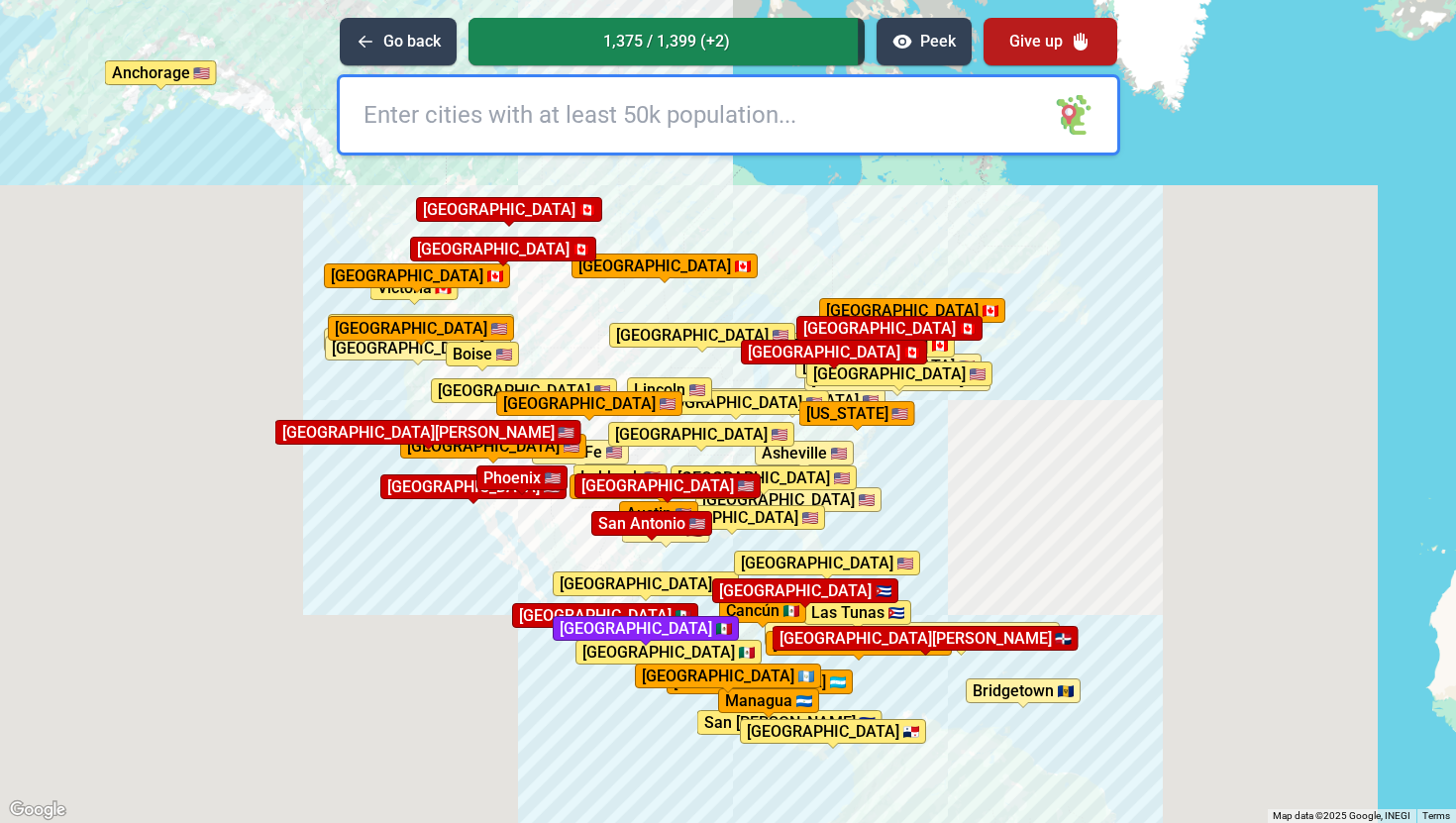 click on "To activate drag with keyboard, press Alt + Enter. Once in keyboard drag state, use the arrow keys to move the marker. To complete the drag, press the Enter key. To cancel, press Escape. [GEOGRAPHIC_DATA] [GEOGRAPHIC_DATA] [GEOGRAPHIC_DATA] [GEOGRAPHIC_DATA] [GEOGRAPHIC_DATA][PERSON_NAME] [GEOGRAPHIC_DATA] [GEOGRAPHIC_DATA] [GEOGRAPHIC_DATA] [GEOGRAPHIC_DATA][PERSON_NAME] [GEOGRAPHIC_DATA][PERSON_NAME] [GEOGRAPHIC_DATA][PERSON_NAME] [GEOGRAPHIC_DATA] [GEOGRAPHIC_DATA] [GEOGRAPHIC_DATA] [GEOGRAPHIC_DATA] [GEOGRAPHIC_DATA] [GEOGRAPHIC_DATA] City [GEOGRAPHIC_DATA] [GEOGRAPHIC_DATA] [GEOGRAPHIC_DATA] [GEOGRAPHIC_DATA] [GEOGRAPHIC_DATA] [GEOGRAPHIC_DATA] [GEOGRAPHIC_DATA] [US_STATE] [GEOGRAPHIC_DATA] [GEOGRAPHIC_DATA][PERSON_NAME][GEOGRAPHIC_DATA] [GEOGRAPHIC_DATA] [GEOGRAPHIC_DATA] [GEOGRAPHIC_DATA] [GEOGRAPHIC_DATA] [GEOGRAPHIC_DATA] [GEOGRAPHIC_DATA] [GEOGRAPHIC_DATA] [GEOGRAPHIC_DATA] [GEOGRAPHIC_DATA] [GEOGRAPHIC_DATA] [GEOGRAPHIC_DATA] [GEOGRAPHIC_DATA] [GEOGRAPHIC_DATA] [GEOGRAPHIC_DATA] [GEOGRAPHIC_DATA] [GEOGRAPHIC_DATA] [GEOGRAPHIC_DATA] [GEOGRAPHIC_DATA] [GEOGRAPHIC_DATA] [GEOGRAPHIC_DATA] [GEOGRAPHIC_DATA] [GEOGRAPHIC_DATA][PERSON_NAME] [GEOGRAPHIC_DATA] [GEOGRAPHIC_DATA] [GEOGRAPHIC_DATA] [GEOGRAPHIC_DATA] [GEOGRAPHIC_DATA] [GEOGRAPHIC_DATA] [GEOGRAPHIC_DATA] [GEOGRAPHIC_DATA] [GEOGRAPHIC_DATA] [GEOGRAPHIC_DATA] [GEOGRAPHIC_DATA]" at bounding box center (728, 411) 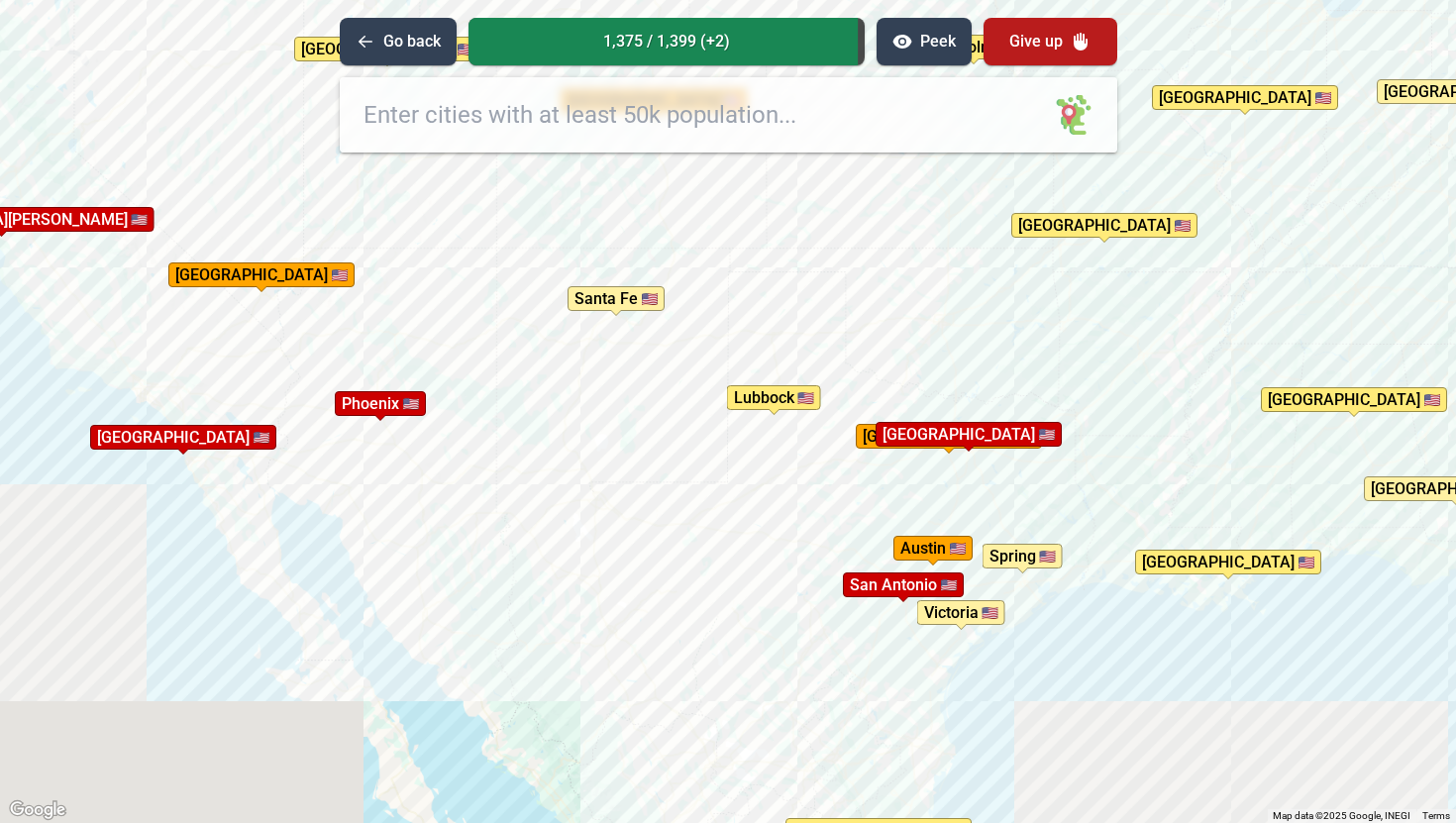 drag, startPoint x: 596, startPoint y: 312, endPoint x: 617, endPoint y: 497, distance: 186.18808 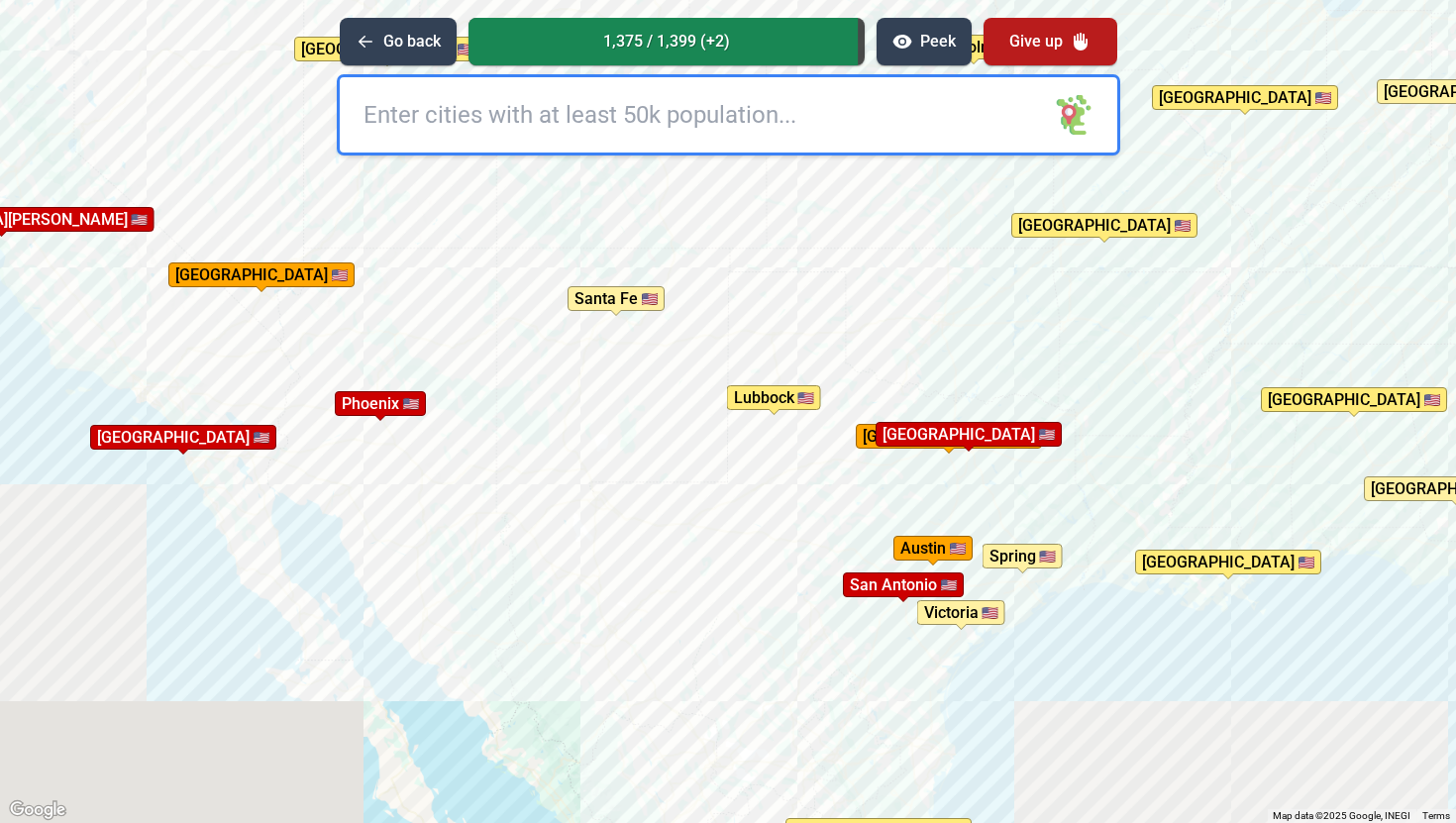click on "To activate drag with keyboard, press Alt + Enter. Once in keyboard drag state, use the arrow keys to move the marker. To complete the drag, press the Enter key. To cancel, press Escape. [GEOGRAPHIC_DATA] [GEOGRAPHIC_DATA] [GEOGRAPHIC_DATA] [GEOGRAPHIC_DATA][PERSON_NAME] [GEOGRAPHIC_DATA] [GEOGRAPHIC_DATA] [GEOGRAPHIC_DATA] [GEOGRAPHIC_DATA][PERSON_NAME] [GEOGRAPHIC_DATA] [GEOGRAPHIC_DATA] [GEOGRAPHIC_DATA] [GEOGRAPHIC_DATA] [GEOGRAPHIC_DATA] [GEOGRAPHIC_DATA] City [GEOGRAPHIC_DATA] [GEOGRAPHIC_DATA] [GEOGRAPHIC_DATA] [GEOGRAPHIC_DATA] [GEOGRAPHIC_DATA] [GEOGRAPHIC_DATA] [GEOGRAPHIC_DATA] [US_STATE] [GEOGRAPHIC_DATA] [GEOGRAPHIC_DATA][PERSON_NAME][GEOGRAPHIC_DATA] [GEOGRAPHIC_DATA] [GEOGRAPHIC_DATA] [GEOGRAPHIC_DATA] [GEOGRAPHIC_DATA] [GEOGRAPHIC_DATA] [GEOGRAPHIC_DATA] [GEOGRAPHIC_DATA] [GEOGRAPHIC_DATA] [GEOGRAPHIC_DATA] [GEOGRAPHIC_DATA] [GEOGRAPHIC_DATA] [GEOGRAPHIC_DATA] [GEOGRAPHIC_DATA] [GEOGRAPHIC_DATA] [GEOGRAPHIC_DATA] [GEOGRAPHIC_DATA] [GEOGRAPHIC_DATA] [GEOGRAPHIC_DATA] [GEOGRAPHIC_DATA] [GEOGRAPHIC_DATA] [GEOGRAPHIC_DATA][PERSON_NAME] [GEOGRAPHIC_DATA] [GEOGRAPHIC_DATA] [GEOGRAPHIC_DATA] [GEOGRAPHIC_DATA] [GEOGRAPHIC_DATA] [GEOGRAPHIC_DATA] [GEOGRAPHIC_DATA] [GEOGRAPHIC_DATA] [GEOGRAPHIC_DATA] [GEOGRAPHIC_DATA] [GEOGRAPHIC_DATA][PERSON_NAME] [GEOGRAPHIC_DATA] [GEOGRAPHIC_DATA] [GEOGRAPHIC_DATA][PERSON_NAME][GEOGRAPHIC_DATA]" at bounding box center [728, 411] 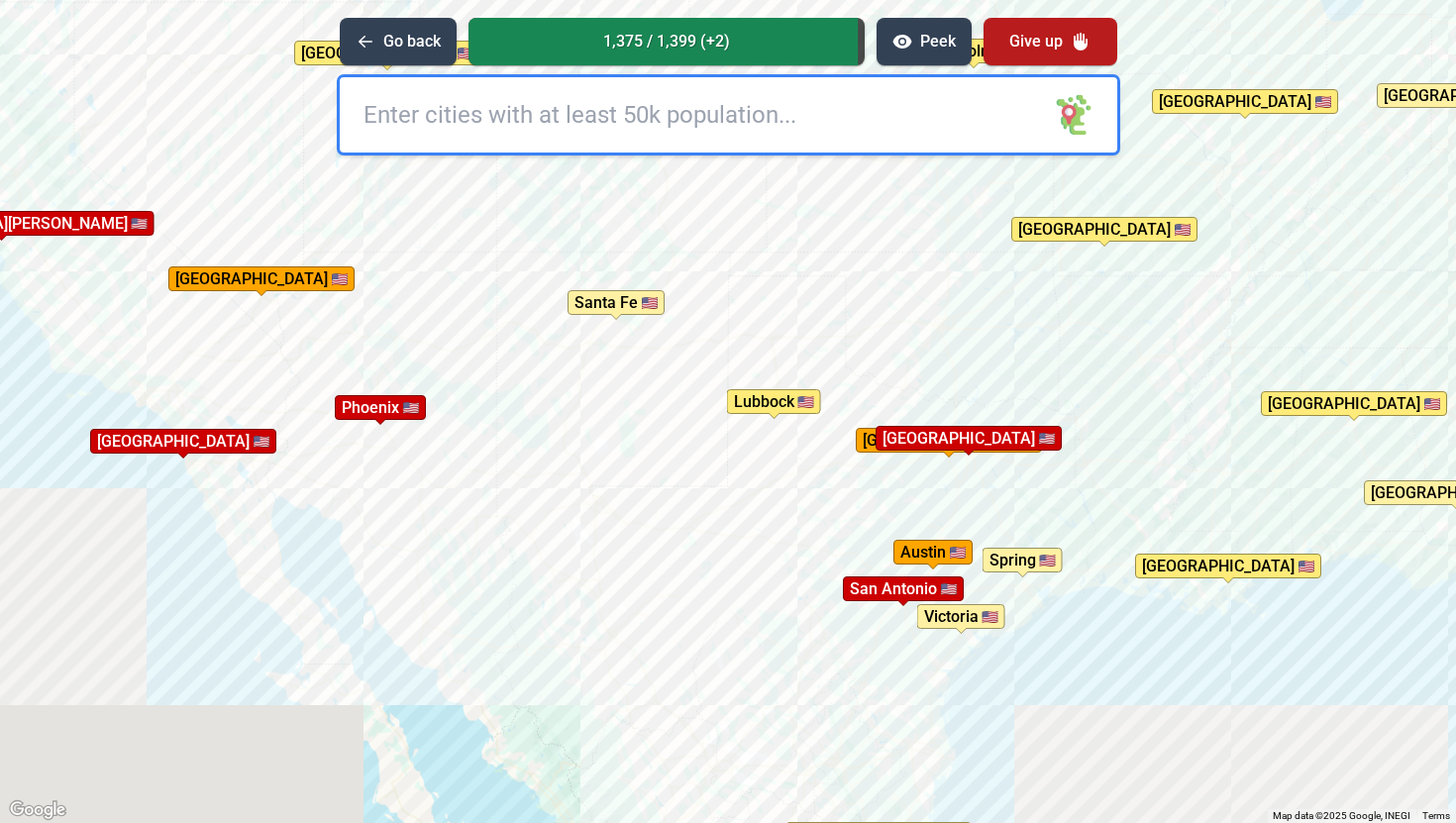 click at bounding box center (728, 115) 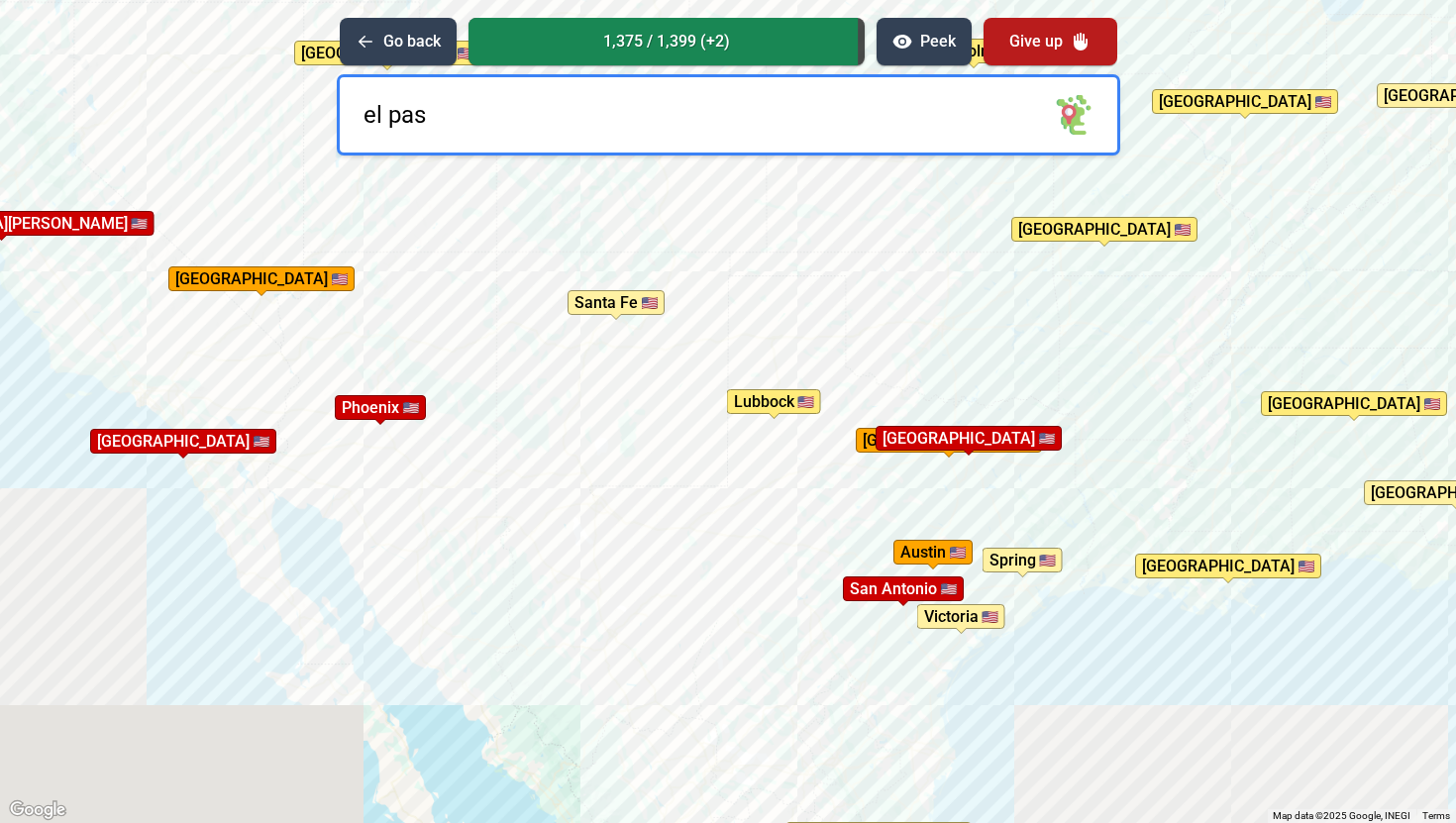 type on "el paso" 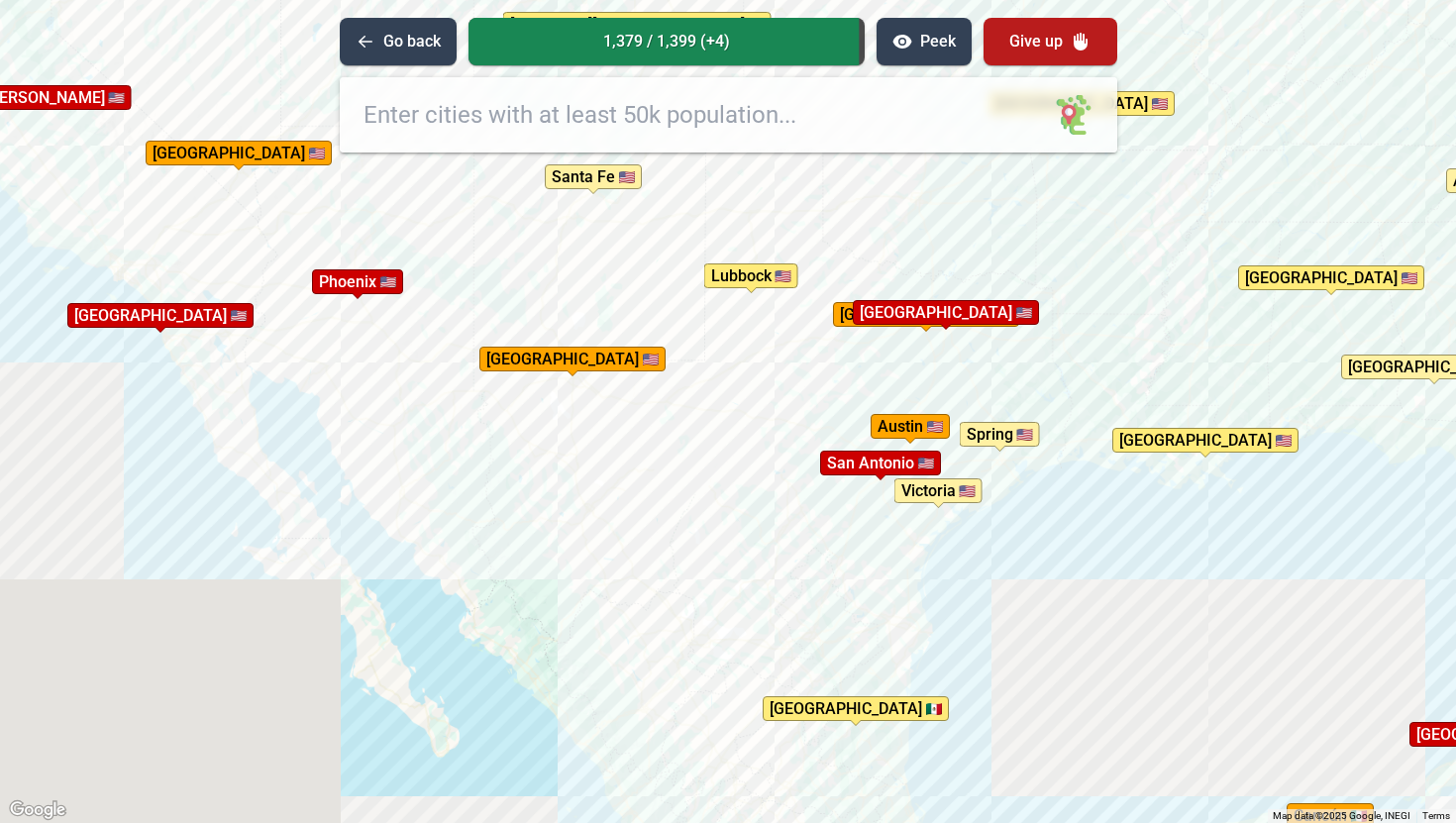 drag, startPoint x: 655, startPoint y: 557, endPoint x: 631, endPoint y: 427, distance: 132.19682 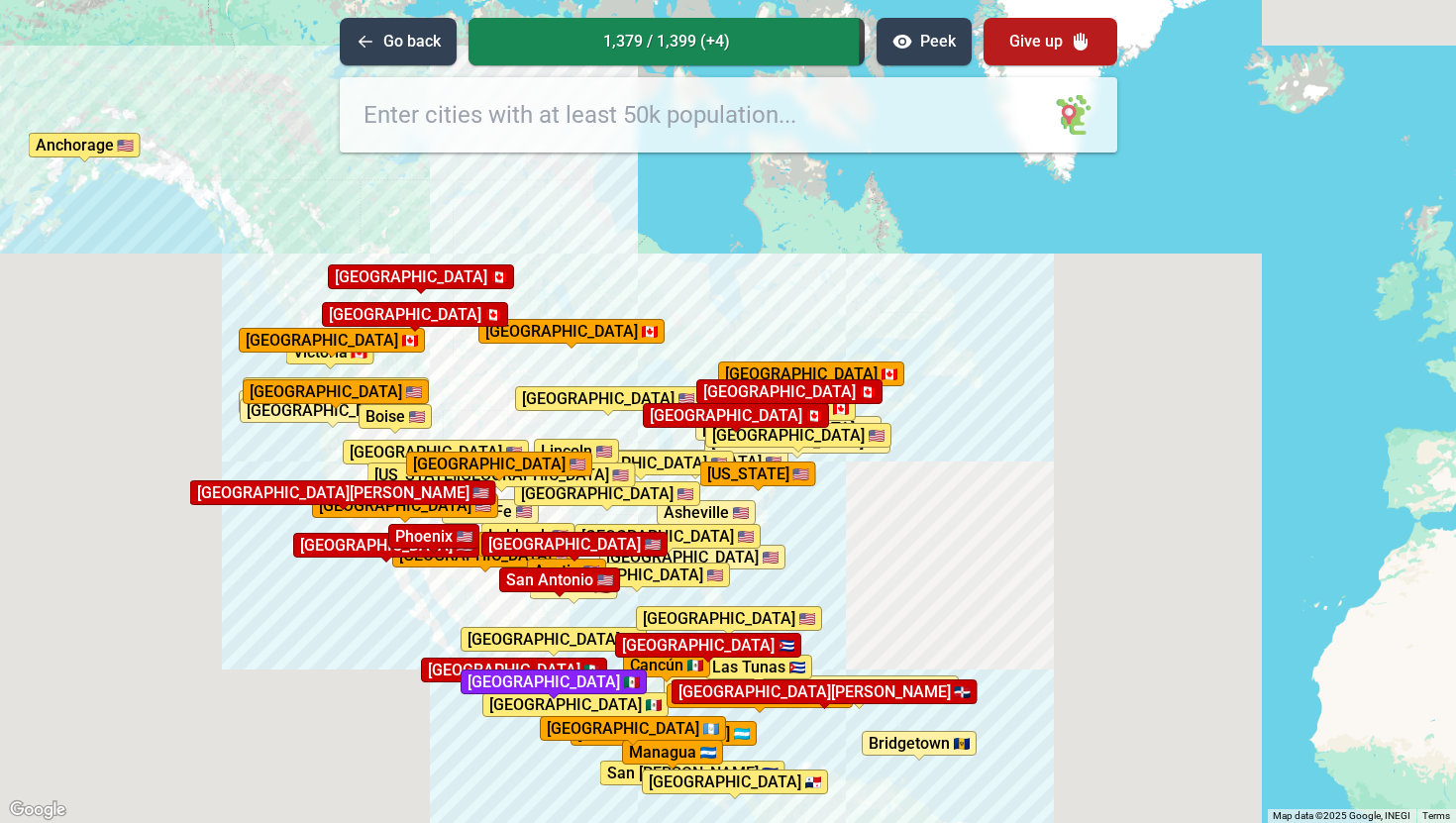 drag, startPoint x: 846, startPoint y: 503, endPoint x: 656, endPoint y: 626, distance: 226.33824 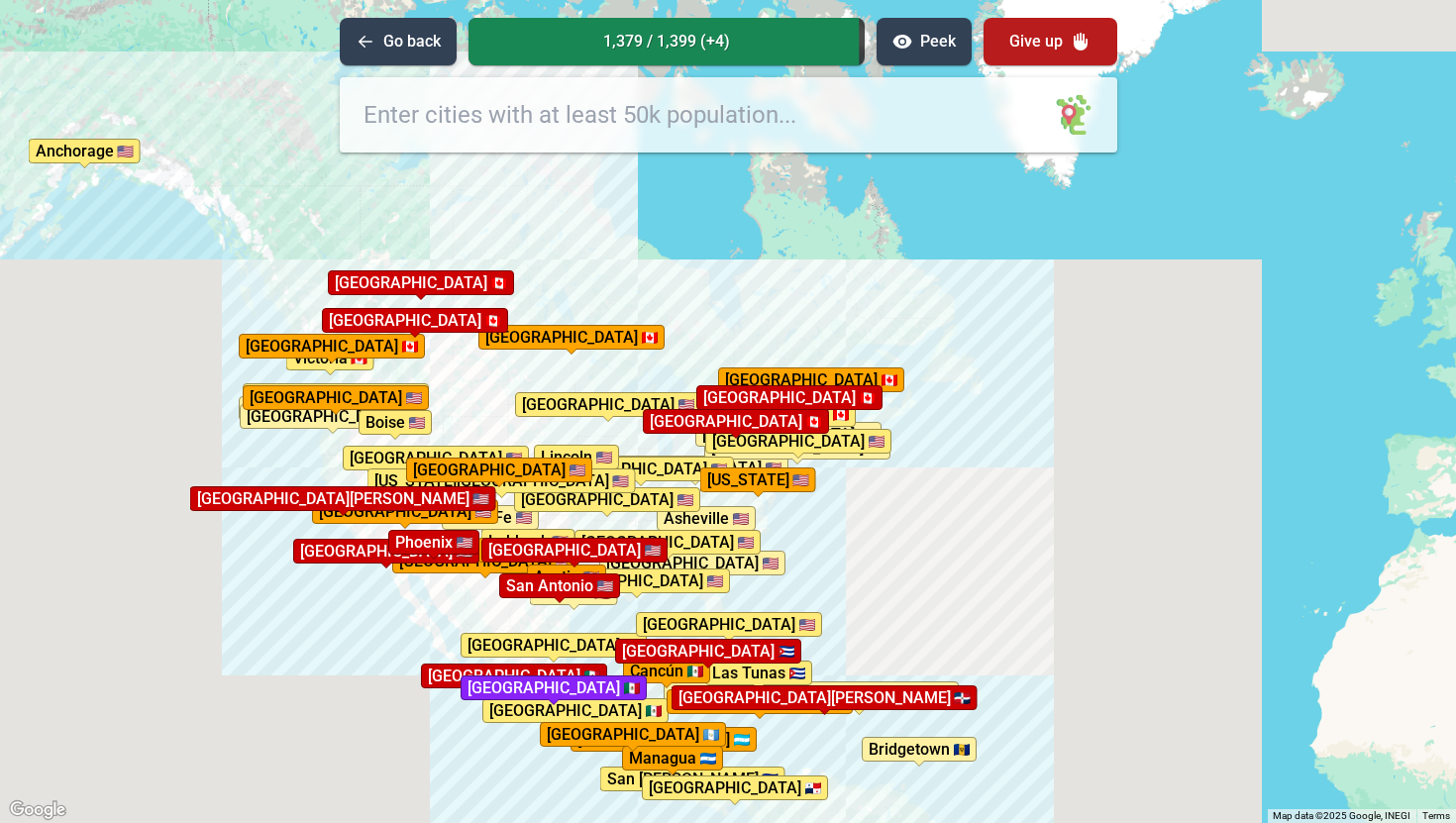 drag, startPoint x: 661, startPoint y: 481, endPoint x: 675, endPoint y: 501, distance: 24.41311 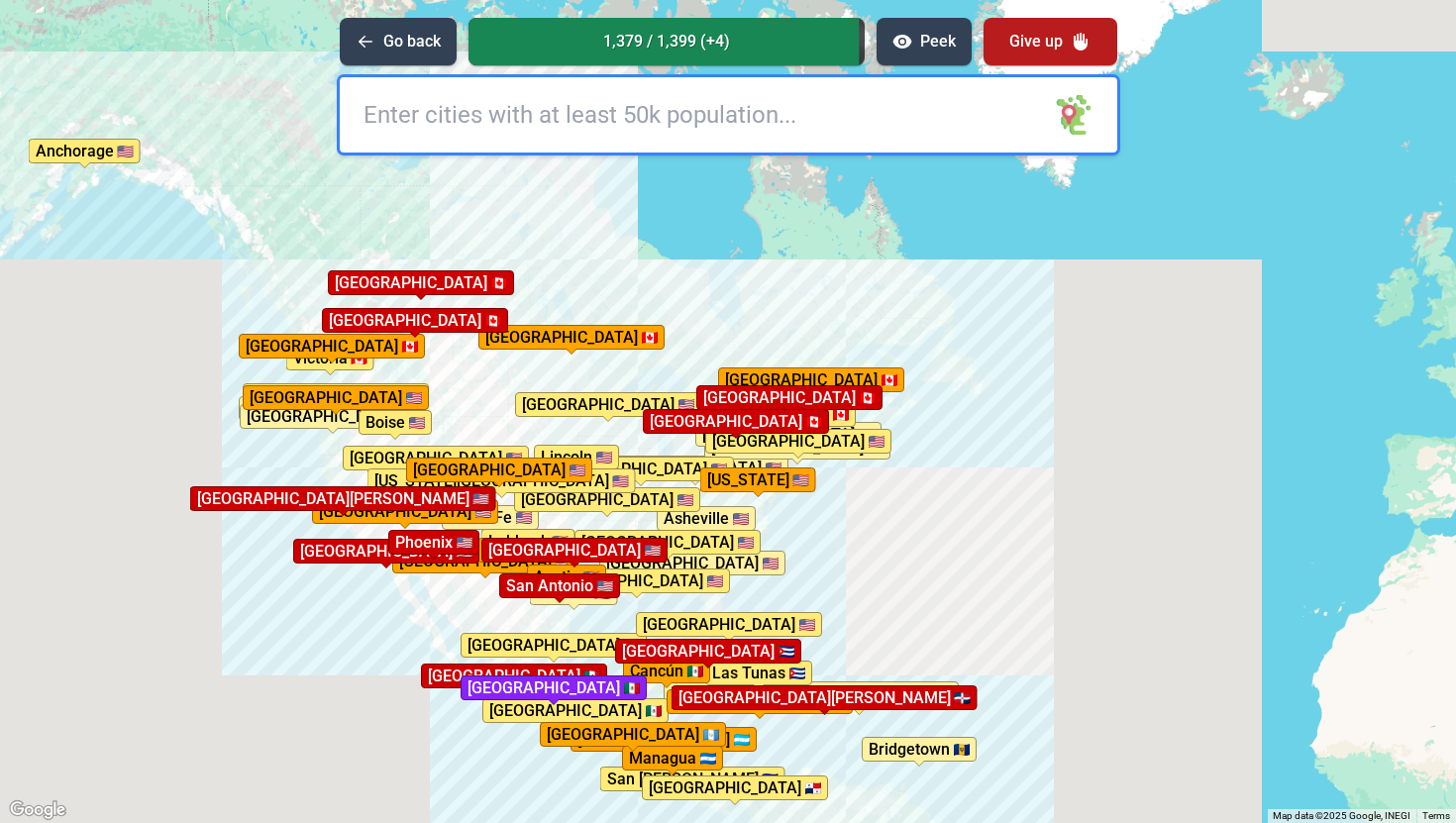 click on "To activate drag with keyboard, press Alt + Enter. Once in keyboard drag state, use the arrow keys to move the marker. To complete the drag, press the Enter key. To cancel, press Escape. [GEOGRAPHIC_DATA] [GEOGRAPHIC_DATA] [GEOGRAPHIC_DATA] [GEOGRAPHIC_DATA] [GEOGRAPHIC_DATA] [GEOGRAPHIC_DATA] [GEOGRAPHIC_DATA] [GEOGRAPHIC_DATA] [GEOGRAPHIC_DATA] City [GEOGRAPHIC_DATA] [GEOGRAPHIC_DATA] [GEOGRAPHIC_DATA] [GEOGRAPHIC_DATA] [GEOGRAPHIC_DATA] [GEOGRAPHIC_DATA] [GEOGRAPHIC_DATA] [GEOGRAPHIC_DATA] [GEOGRAPHIC_DATA][PERSON_NAME][GEOGRAPHIC_DATA] [GEOGRAPHIC_DATA] [GEOGRAPHIC_DATA] [GEOGRAPHIC_DATA] [GEOGRAPHIC_DATA] [GEOGRAPHIC_DATA] [GEOGRAPHIC_DATA] [GEOGRAPHIC_DATA] [GEOGRAPHIC_DATA] [GEOGRAPHIC_DATA] [GEOGRAPHIC_DATA] [GEOGRAPHIC_DATA] [GEOGRAPHIC_DATA][PERSON_NAME][GEOGRAPHIC_DATA] [GEOGRAPHIC_DATA] [GEOGRAPHIC_DATA] [US_STATE][GEOGRAPHIC_DATA] [GEOGRAPHIC_DATA] [US_STATE] [GEOGRAPHIC_DATA][PERSON_NAME][GEOGRAPHIC_DATA] [GEOGRAPHIC_DATA] [GEOGRAPHIC_DATA] [GEOGRAPHIC_DATA] [GEOGRAPHIC_DATA] [GEOGRAPHIC_DATA] [GEOGRAPHIC_DATA] [GEOGRAPHIC_DATA] [GEOGRAPHIC_DATA] [GEOGRAPHIC_DATA] [GEOGRAPHIC_DATA] [GEOGRAPHIC_DATA] [GEOGRAPHIC_DATA] [GEOGRAPHIC_DATA][PERSON_NAME] [GEOGRAPHIC_DATA] [GEOGRAPHIC_DATA][PERSON_NAME] [GEOGRAPHIC_DATA][PERSON_NAME] [GEOGRAPHIC_DATA] [GEOGRAPHIC_DATA] [GEOGRAPHIC_DATA] [GEOGRAPHIC_DATA] [GEOGRAPHIC_DATA] [GEOGRAPHIC_DATA] [GEOGRAPHIC_DATA] [GEOGRAPHIC_DATA]" at bounding box center [728, 411] 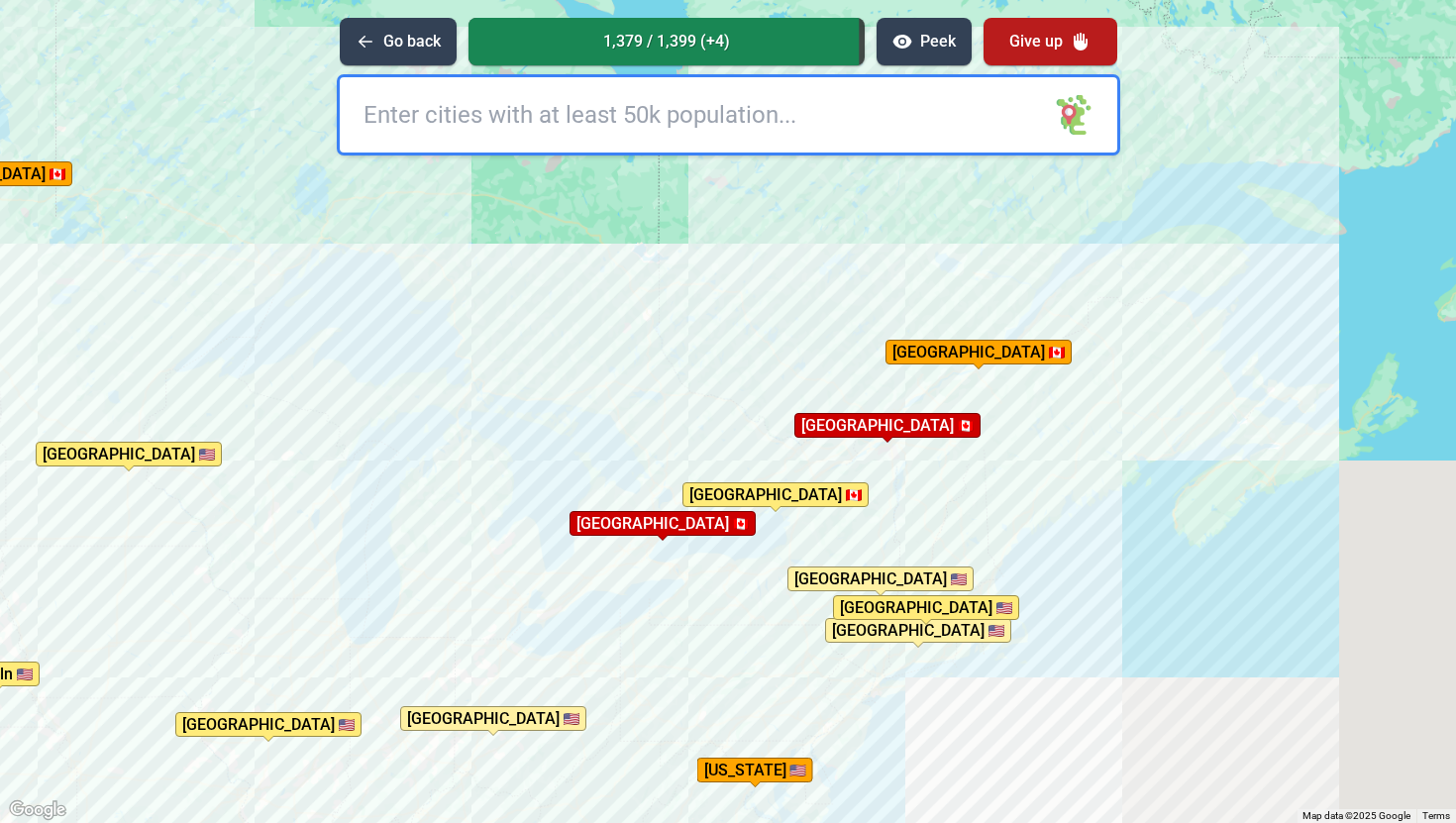 click at bounding box center [728, 115] 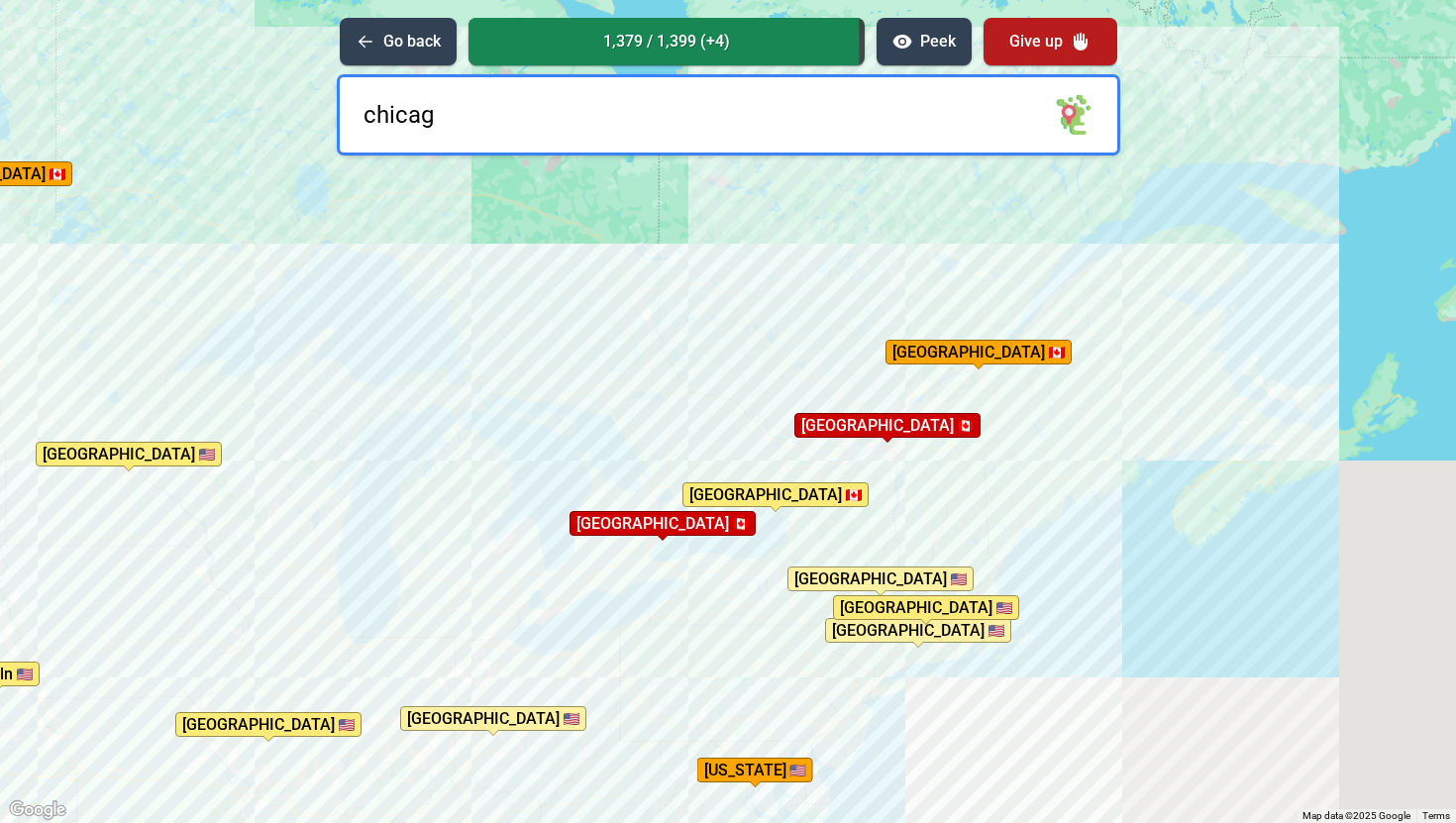 type on "[GEOGRAPHIC_DATA]" 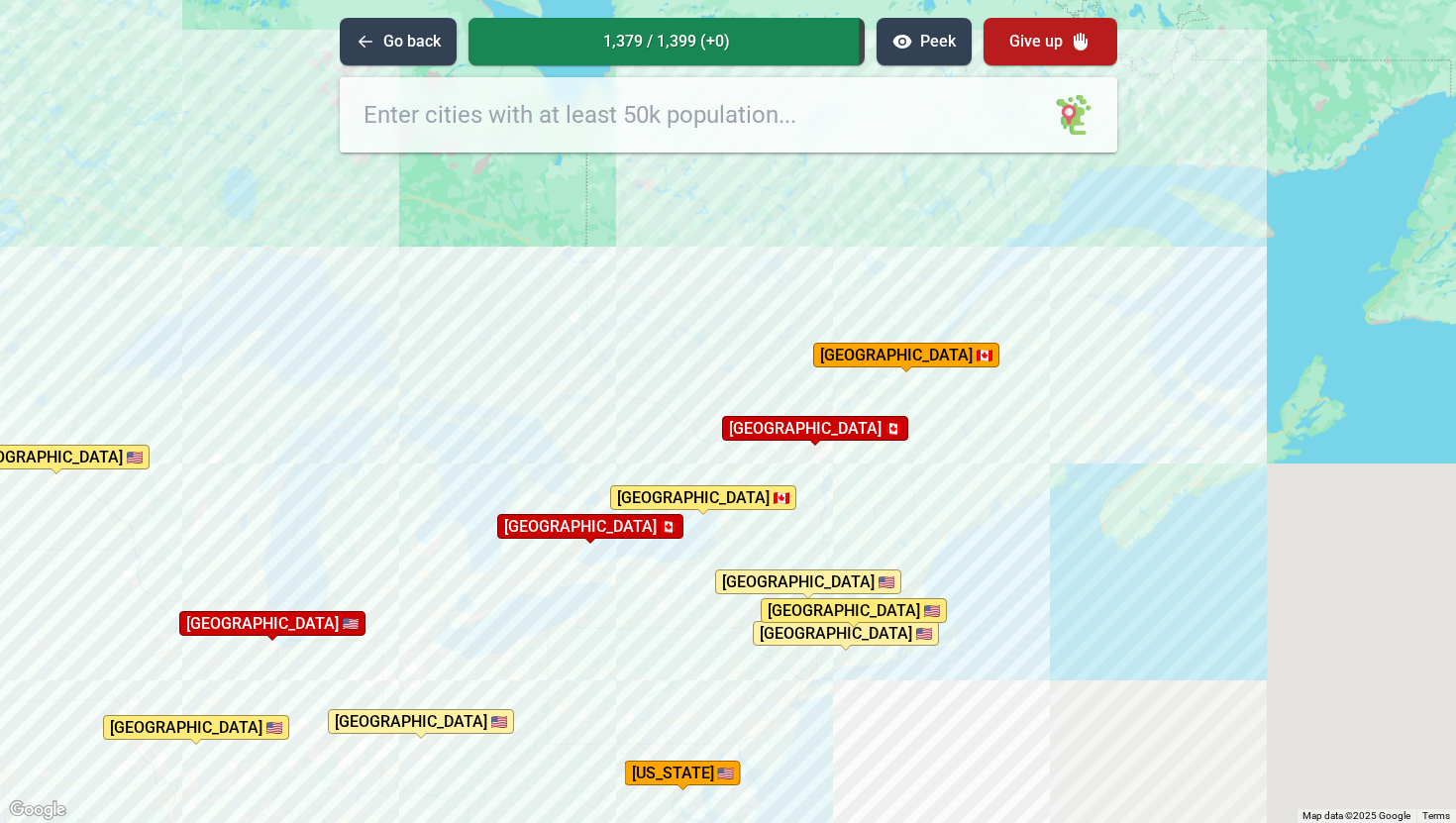 drag, startPoint x: 867, startPoint y: 313, endPoint x: 746, endPoint y: 316, distance: 121.03718 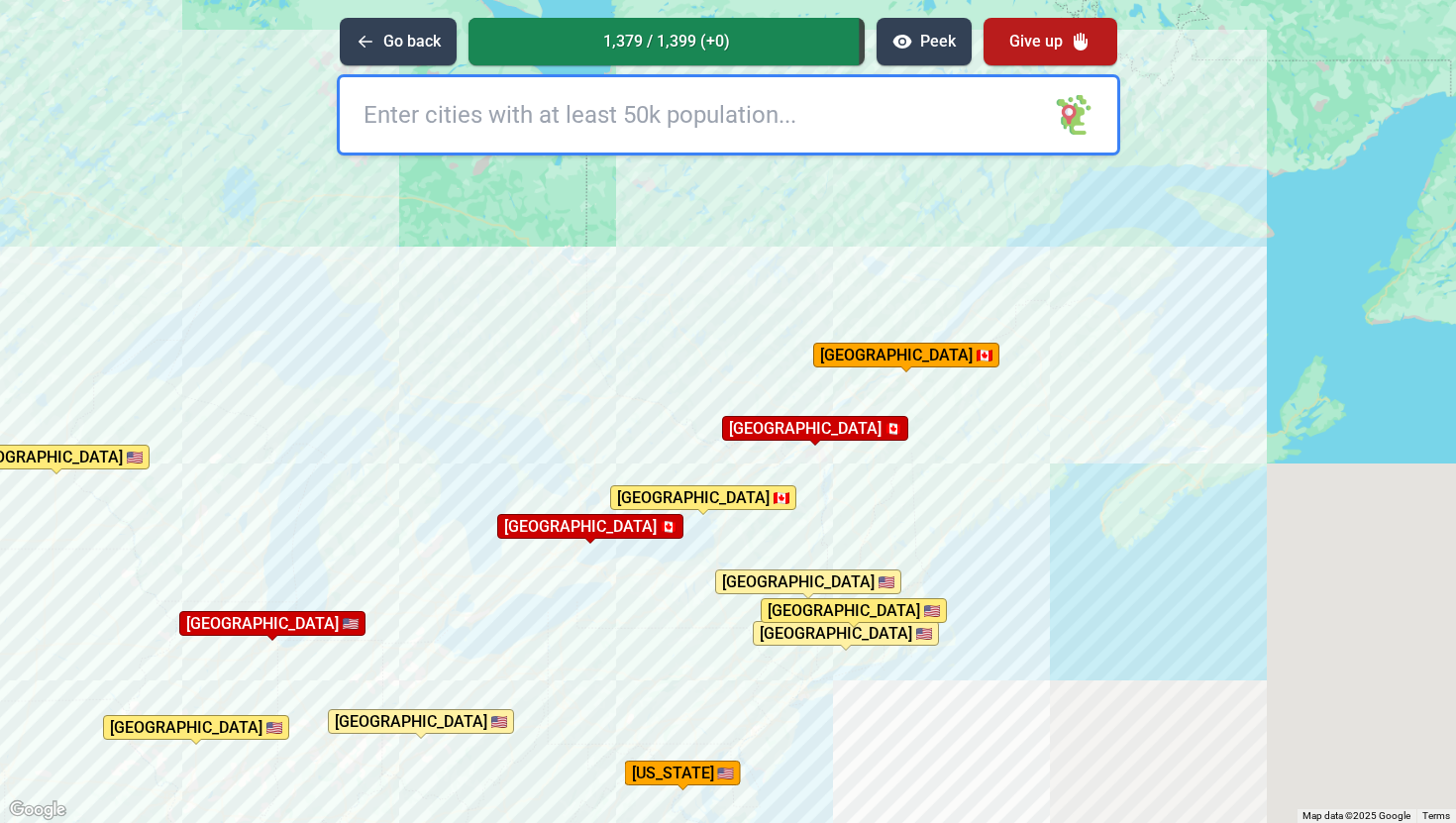 click on "To activate drag with keyboard, press Alt + Enter. Once in keyboard drag state, use the arrow keys to move the marker. To complete the drag, press the Enter key. To cancel, press Escape. [GEOGRAPHIC_DATA] [GEOGRAPHIC_DATA] [GEOGRAPHIC_DATA] [GEOGRAPHIC_DATA] [GEOGRAPHIC_DATA] [GEOGRAPHIC_DATA] [GEOGRAPHIC_DATA] [GEOGRAPHIC_DATA] [GEOGRAPHIC_DATA] [GEOGRAPHIC_DATA] [GEOGRAPHIC_DATA][PERSON_NAME][GEOGRAPHIC_DATA] [GEOGRAPHIC_DATA] [GEOGRAPHIC_DATA] [GEOGRAPHIC_DATA][PERSON_NAME][GEOGRAPHIC_DATA] [GEOGRAPHIC_DATA] [GEOGRAPHIC_DATA] [US_STATE][GEOGRAPHIC_DATA] [US_STATE] [GEOGRAPHIC_DATA] [GEOGRAPHIC_DATA] [GEOGRAPHIC_DATA] [GEOGRAPHIC_DATA] [GEOGRAPHIC_DATA] [GEOGRAPHIC_DATA] [GEOGRAPHIC_DATA] [GEOGRAPHIC_DATA] [GEOGRAPHIC_DATA] [GEOGRAPHIC_DATA] [GEOGRAPHIC_DATA] [GEOGRAPHIC_DATA][PERSON_NAME] [GEOGRAPHIC_DATA] [GEOGRAPHIC_DATA] [GEOGRAPHIC_DATA] [GEOGRAPHIC_DATA] [GEOGRAPHIC_DATA] [GEOGRAPHIC_DATA] [GEOGRAPHIC_DATA] [GEOGRAPHIC_DATA] [GEOGRAPHIC_DATA] [GEOGRAPHIC_DATA] [GEOGRAPHIC_DATA] [GEOGRAPHIC_DATA] City [GEOGRAPHIC_DATA][PERSON_NAME][GEOGRAPHIC_DATA] [GEOGRAPHIC_DATA] [GEOGRAPHIC_DATA][PERSON_NAME] [GEOGRAPHIC_DATA][PERSON_NAME] [GEOGRAPHIC_DATA][PERSON_NAME] [GEOGRAPHIC_DATA] [GEOGRAPHIC_DATA] [GEOGRAPHIC_DATA] [GEOGRAPHIC_DATA] [GEOGRAPHIC_DATA] [GEOGRAPHIC_DATA] [GEOGRAPHIC_DATA] [GEOGRAPHIC_DATA] [GEOGRAPHIC_DATA] [GEOGRAPHIC_DATA] [GEOGRAPHIC_DATA] [GEOGRAPHIC_DATA] [GEOGRAPHIC_DATA] [GEOGRAPHIC_DATA]" at bounding box center (728, 411) 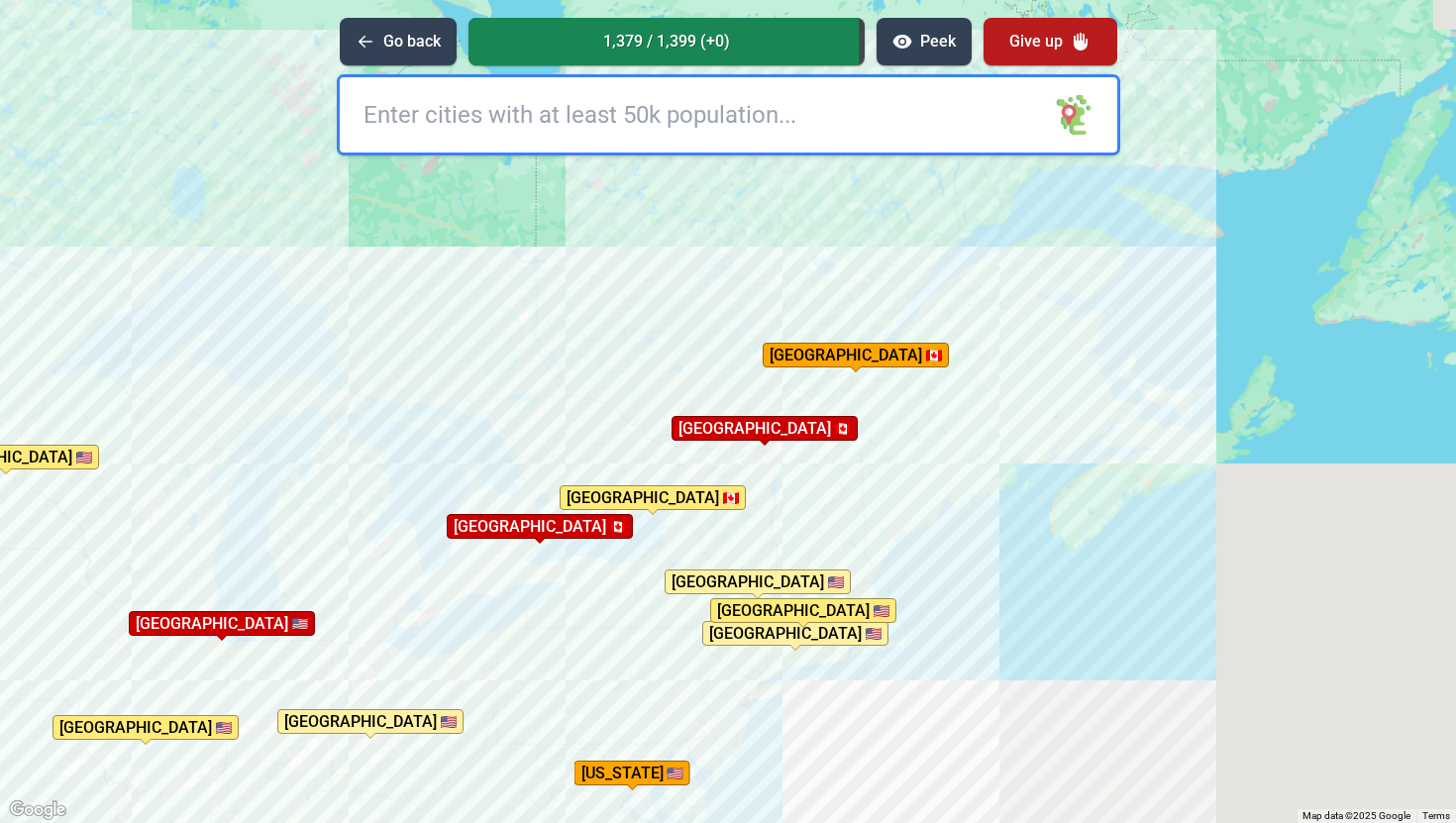 click at bounding box center [728, 115] 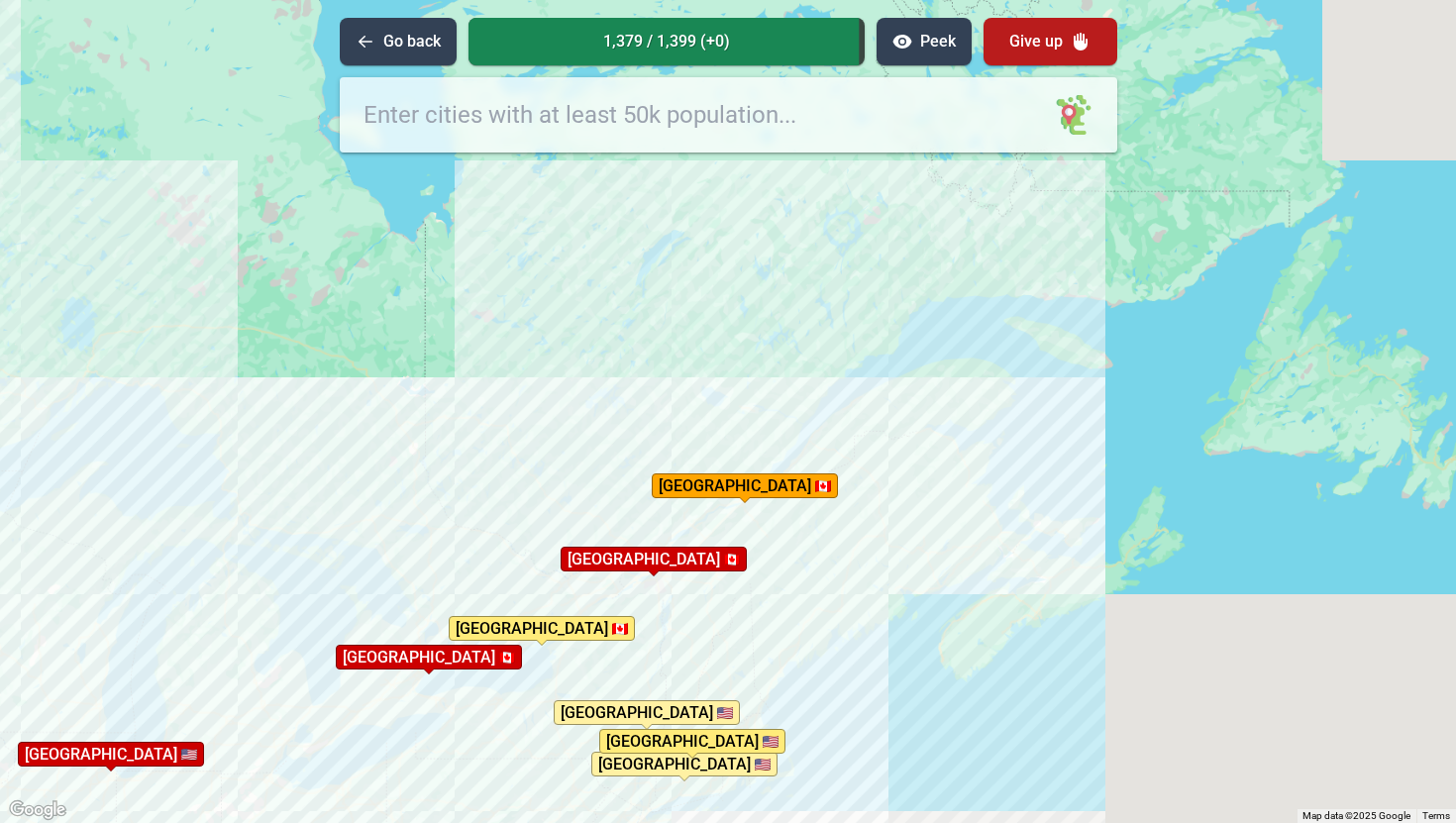 drag, startPoint x: 874, startPoint y: 377, endPoint x: 752, endPoint y: 526, distance: 192.57466 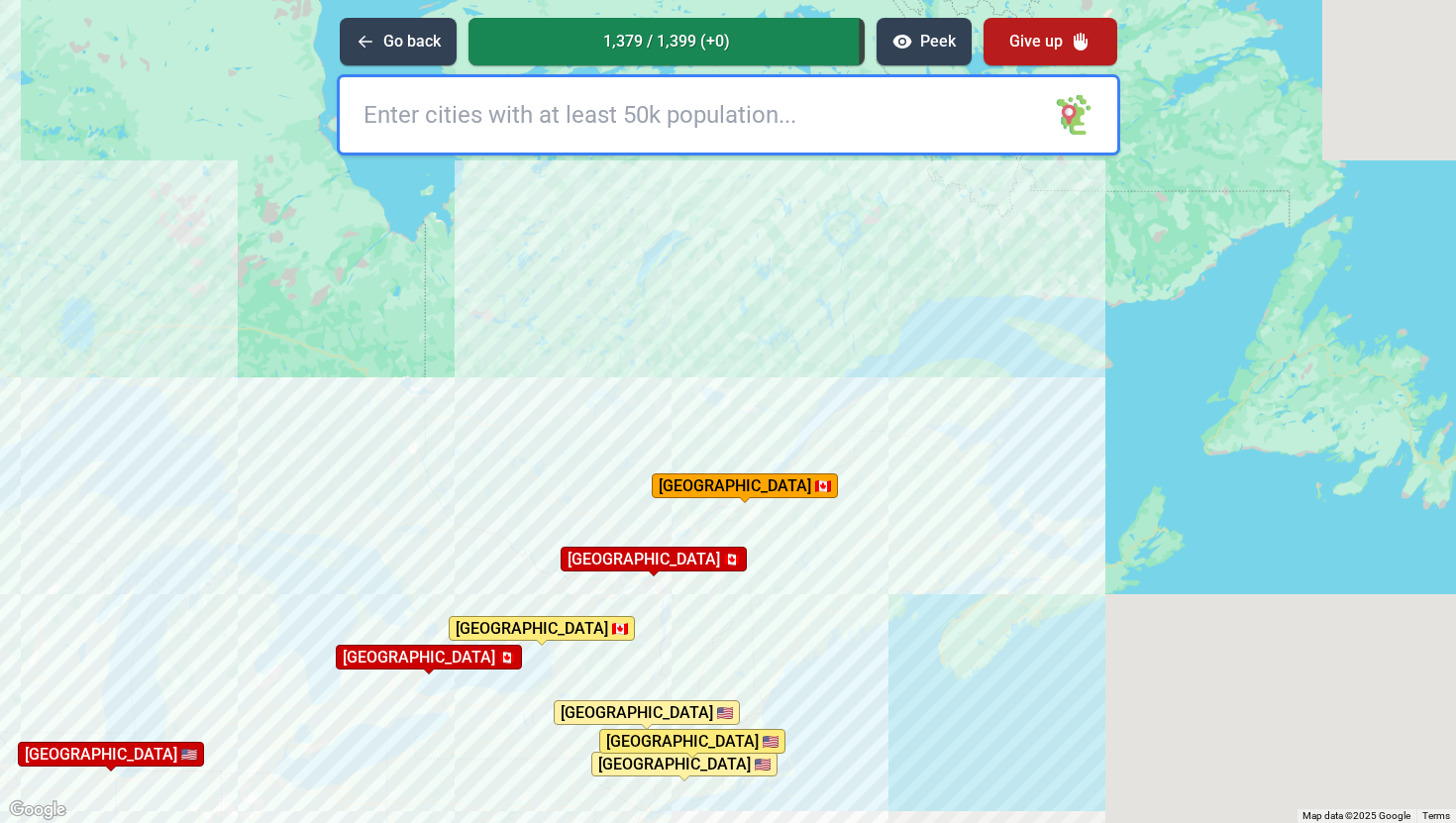 click on "To activate drag with keyboard, press Alt + Enter. Once in keyboard drag state, use the arrow keys to move the marker. To complete the drag, press the Enter key. To cancel, press Escape. [GEOGRAPHIC_DATA] [GEOGRAPHIC_DATA] [GEOGRAPHIC_DATA] [GEOGRAPHIC_DATA] [GEOGRAPHIC_DATA] [GEOGRAPHIC_DATA] [GEOGRAPHIC_DATA] [GEOGRAPHIC_DATA] [GEOGRAPHIC_DATA] [GEOGRAPHIC_DATA] [GEOGRAPHIC_DATA][PERSON_NAME][GEOGRAPHIC_DATA] [GEOGRAPHIC_DATA] [GEOGRAPHIC_DATA] [GEOGRAPHIC_DATA][PERSON_NAME][GEOGRAPHIC_DATA] [GEOGRAPHIC_DATA] [GEOGRAPHIC_DATA] [US_STATE][GEOGRAPHIC_DATA] [US_STATE] [GEOGRAPHIC_DATA] [GEOGRAPHIC_DATA] [GEOGRAPHIC_DATA] [GEOGRAPHIC_DATA] [GEOGRAPHIC_DATA] [GEOGRAPHIC_DATA] [GEOGRAPHIC_DATA] [GEOGRAPHIC_DATA] [GEOGRAPHIC_DATA] [GEOGRAPHIC_DATA] [GEOGRAPHIC_DATA] [GEOGRAPHIC_DATA][PERSON_NAME] [GEOGRAPHIC_DATA] [GEOGRAPHIC_DATA] [GEOGRAPHIC_DATA] [GEOGRAPHIC_DATA] [GEOGRAPHIC_DATA] [GEOGRAPHIC_DATA] [GEOGRAPHIC_DATA] [GEOGRAPHIC_DATA] [GEOGRAPHIC_DATA] [GEOGRAPHIC_DATA] [GEOGRAPHIC_DATA] [GEOGRAPHIC_DATA] City [GEOGRAPHIC_DATA][PERSON_NAME][GEOGRAPHIC_DATA] [GEOGRAPHIC_DATA] [GEOGRAPHIC_DATA][PERSON_NAME] [GEOGRAPHIC_DATA][PERSON_NAME] [GEOGRAPHIC_DATA][PERSON_NAME] [GEOGRAPHIC_DATA] [GEOGRAPHIC_DATA] [GEOGRAPHIC_DATA] [GEOGRAPHIC_DATA] [GEOGRAPHIC_DATA] [GEOGRAPHIC_DATA] [GEOGRAPHIC_DATA] [GEOGRAPHIC_DATA] [GEOGRAPHIC_DATA] [GEOGRAPHIC_DATA] [GEOGRAPHIC_DATA] [GEOGRAPHIC_DATA] [GEOGRAPHIC_DATA] [GEOGRAPHIC_DATA]" at bounding box center (728, 411) 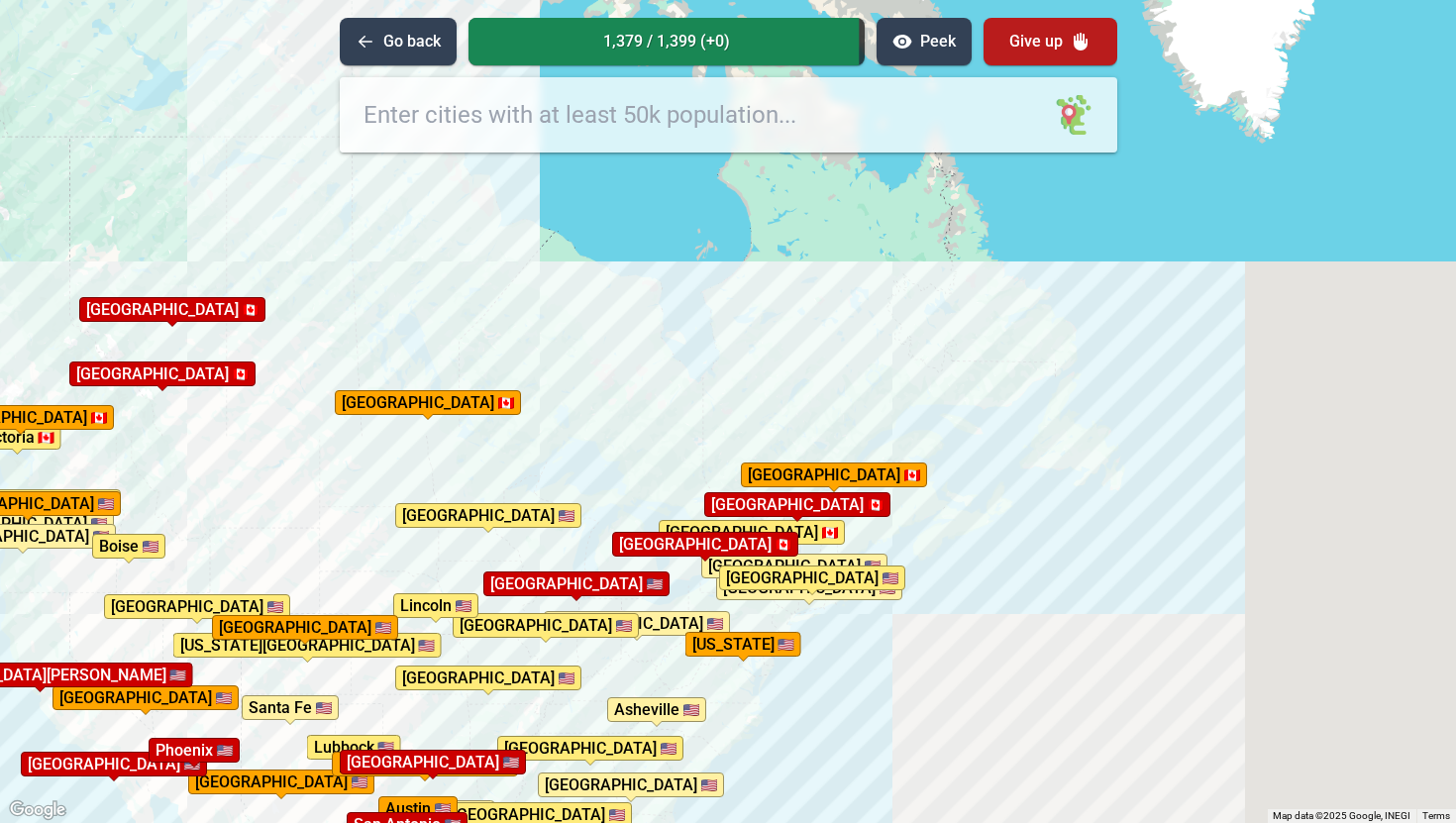 drag, startPoint x: 577, startPoint y: 460, endPoint x: 730, endPoint y: 397, distance: 165.463 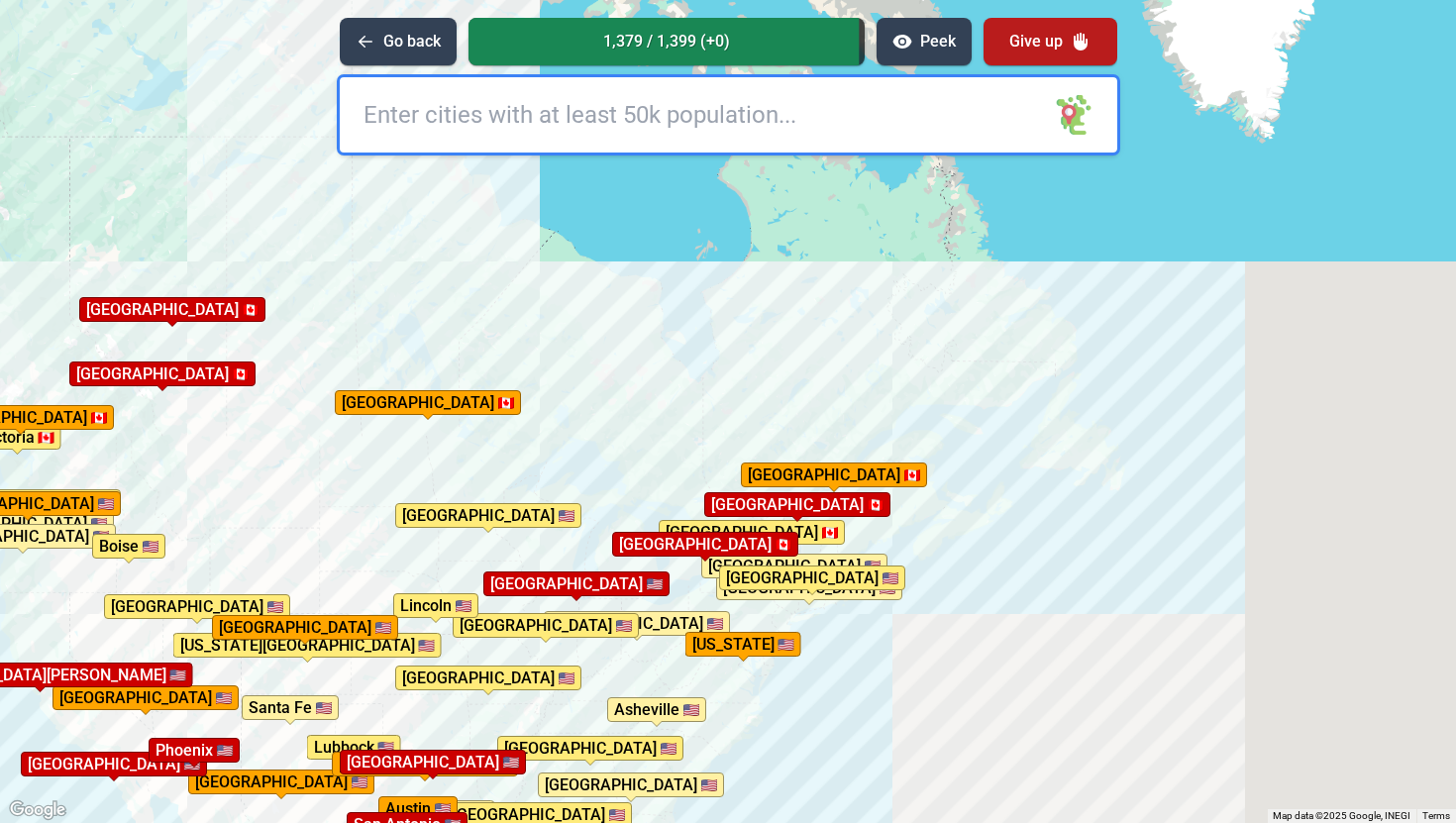 click on "To activate drag with keyboard, press Alt + Enter. Once in keyboard drag state, use the arrow keys to move the marker. To complete the drag, press the Enter key. To cancel, press Escape. [GEOGRAPHIC_DATA] [GEOGRAPHIC_DATA] [GEOGRAPHIC_DATA] [GEOGRAPHIC_DATA] [GEOGRAPHIC_DATA] [GEOGRAPHIC_DATA] [GEOGRAPHIC_DATA] [GEOGRAPHIC_DATA] [GEOGRAPHIC_DATA] [GEOGRAPHIC_DATA] [US_STATE] [GEOGRAPHIC_DATA] [GEOGRAPHIC_DATA] [GEOGRAPHIC_DATA] [GEOGRAPHIC_DATA] [GEOGRAPHIC_DATA] [GEOGRAPHIC_DATA] [GEOGRAPHIC_DATA] [GEOGRAPHIC_DATA] [GEOGRAPHIC_DATA] [GEOGRAPHIC_DATA] [GEOGRAPHIC_DATA] [GEOGRAPHIC_DATA] [GEOGRAPHIC_DATA] [GEOGRAPHIC_DATA] [GEOGRAPHIC_DATA] [GEOGRAPHIC_DATA] [GEOGRAPHIC_DATA] [GEOGRAPHIC_DATA] [US_STATE][GEOGRAPHIC_DATA] [GEOGRAPHIC_DATA] [GEOGRAPHIC_DATA] [GEOGRAPHIC_DATA] [GEOGRAPHIC_DATA] [GEOGRAPHIC_DATA] [GEOGRAPHIC_DATA] [GEOGRAPHIC_DATA] [GEOGRAPHIC_DATA] [GEOGRAPHIC_DATA] [GEOGRAPHIC_DATA] [GEOGRAPHIC_DATA] [GEOGRAPHIC_DATA] [GEOGRAPHIC_DATA] [GEOGRAPHIC_DATA] [GEOGRAPHIC_DATA] [GEOGRAPHIC_DATA] [GEOGRAPHIC_DATA][PERSON_NAME] [GEOGRAPHIC_DATA] [GEOGRAPHIC_DATA] [GEOGRAPHIC_DATA] [GEOGRAPHIC_DATA] [GEOGRAPHIC_DATA] [GEOGRAPHIC_DATA] [GEOGRAPHIC_DATA] [GEOGRAPHIC_DATA][PERSON_NAME] [GEOGRAPHIC_DATA][PERSON_NAME] [GEOGRAPHIC_DATA][PERSON_NAME] [GEOGRAPHIC_DATA] [GEOGRAPHIC_DATA] City [GEOGRAPHIC_DATA] [GEOGRAPHIC_DATA] [GEOGRAPHIC_DATA][PERSON_NAME] [GEOGRAPHIC_DATA] [GEOGRAPHIC_DATA]" at bounding box center (728, 411) 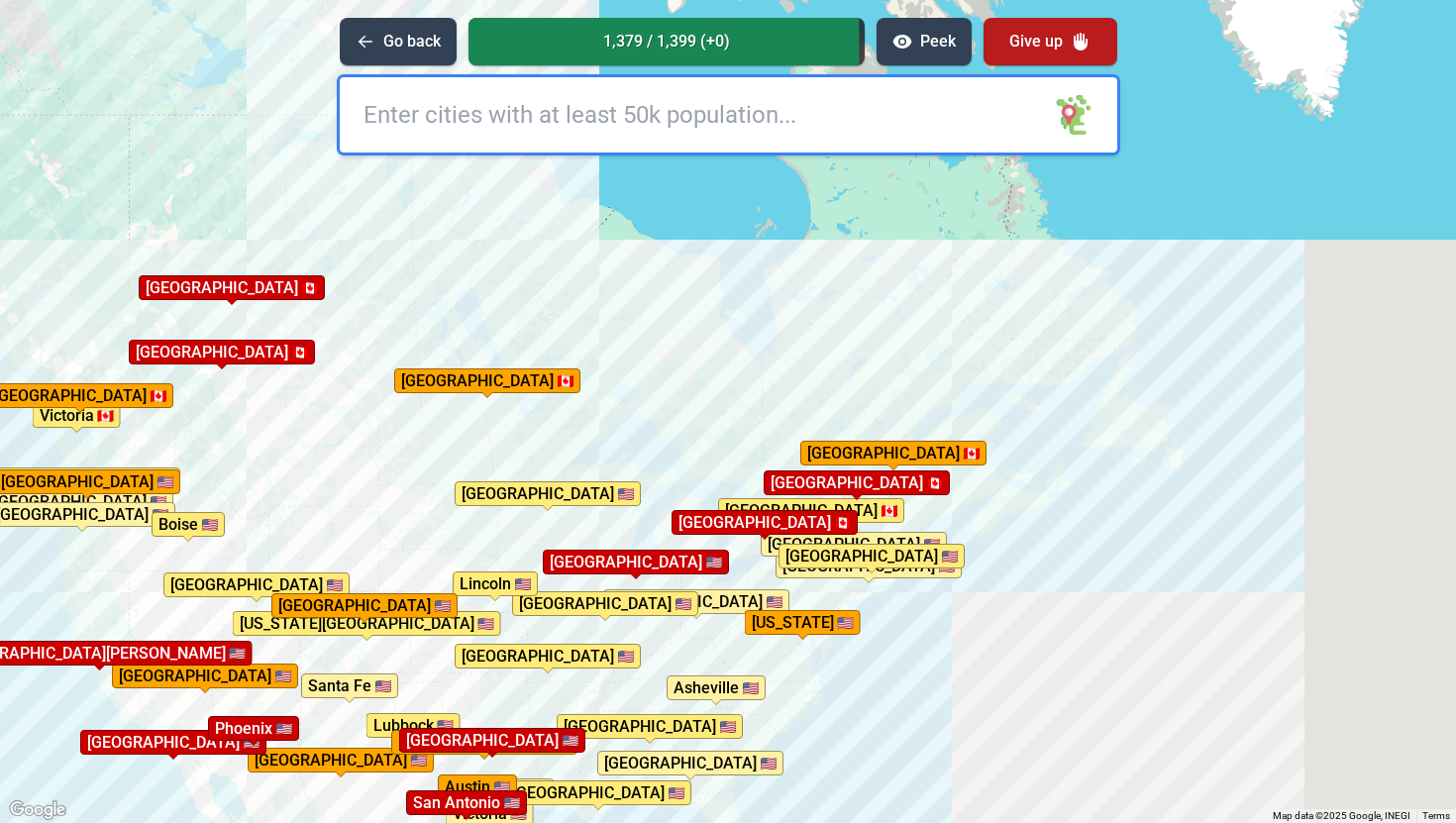 click at bounding box center [728, 115] 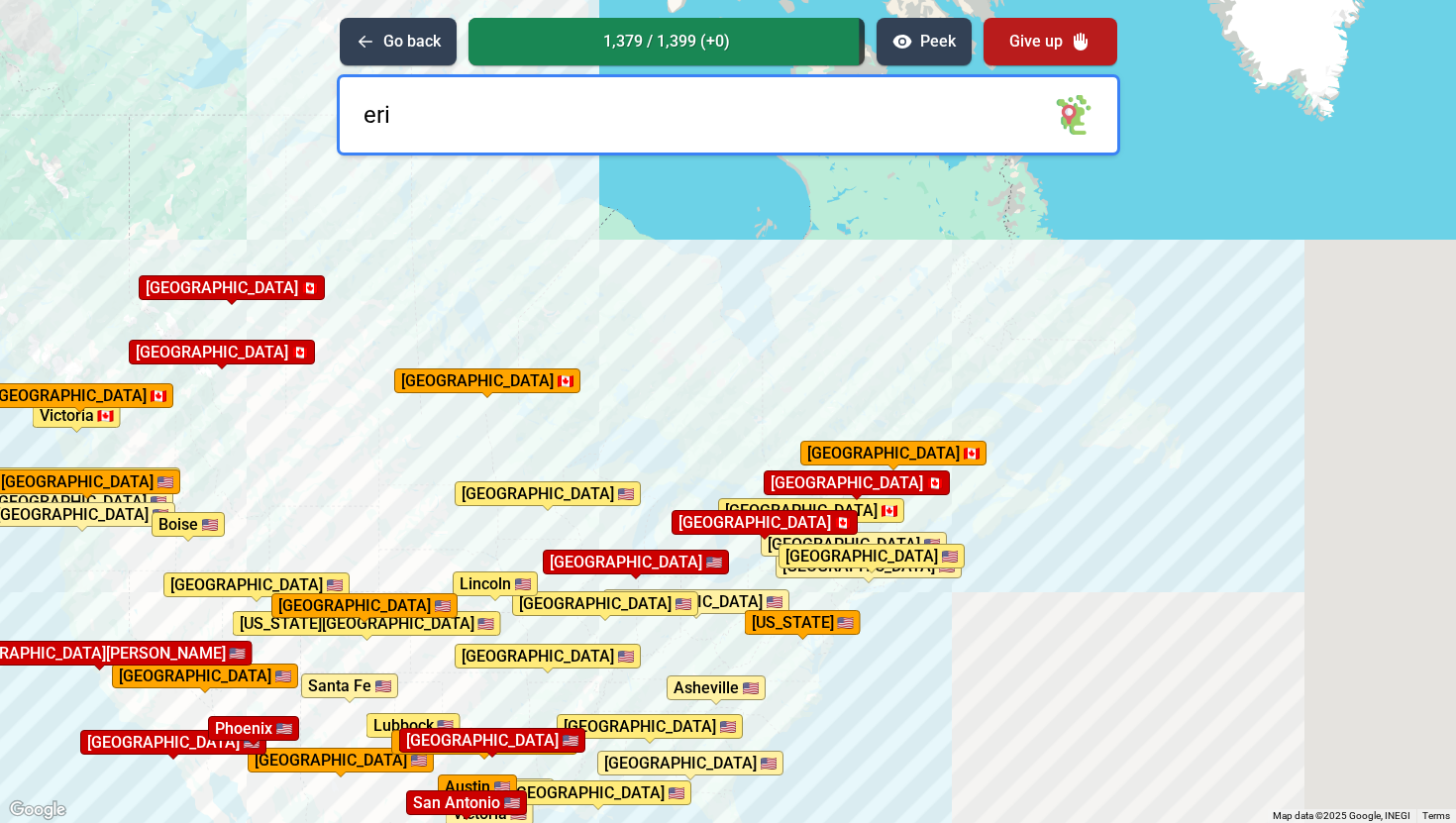 type on "erie" 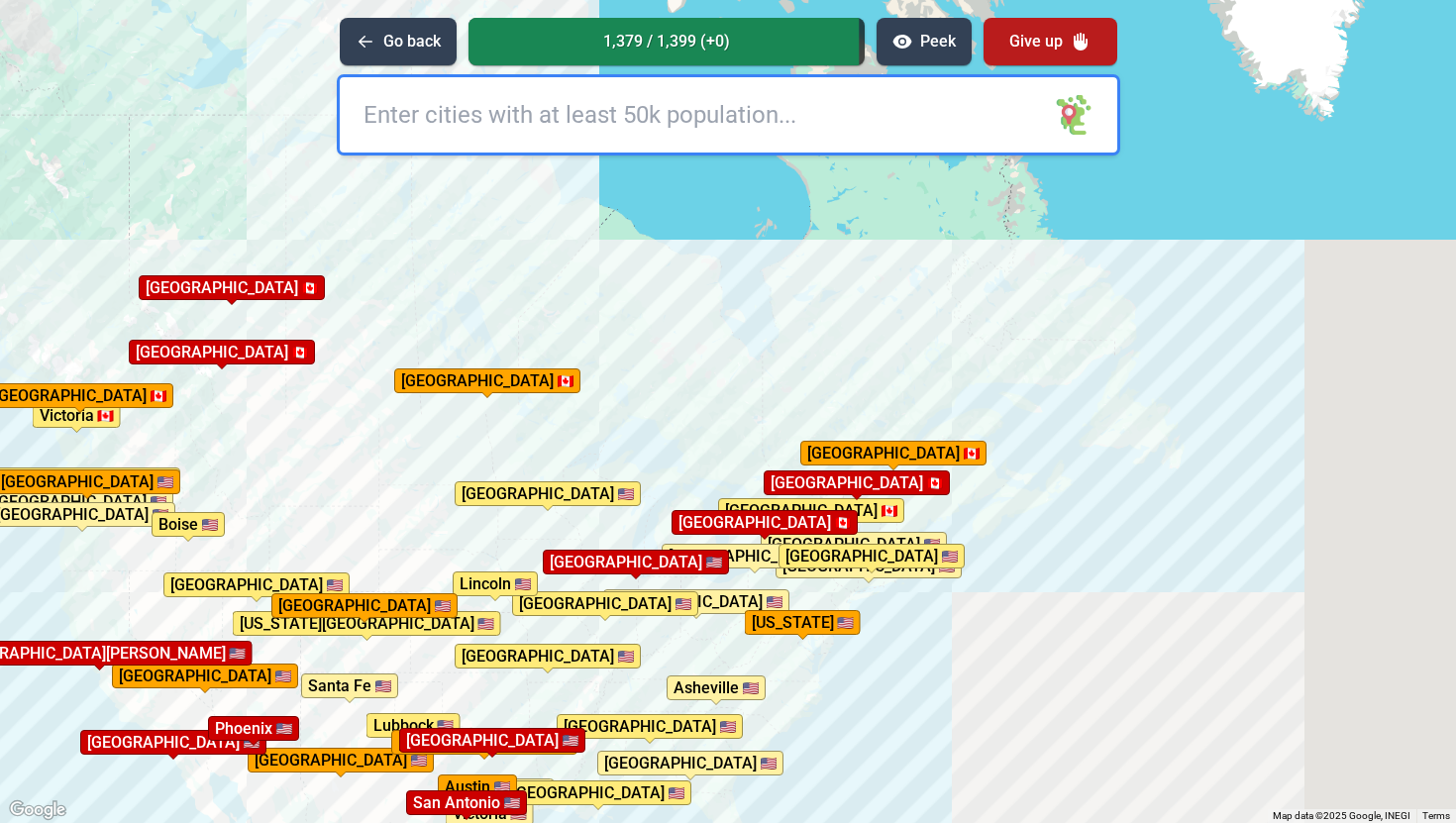 click at bounding box center [728, 115] 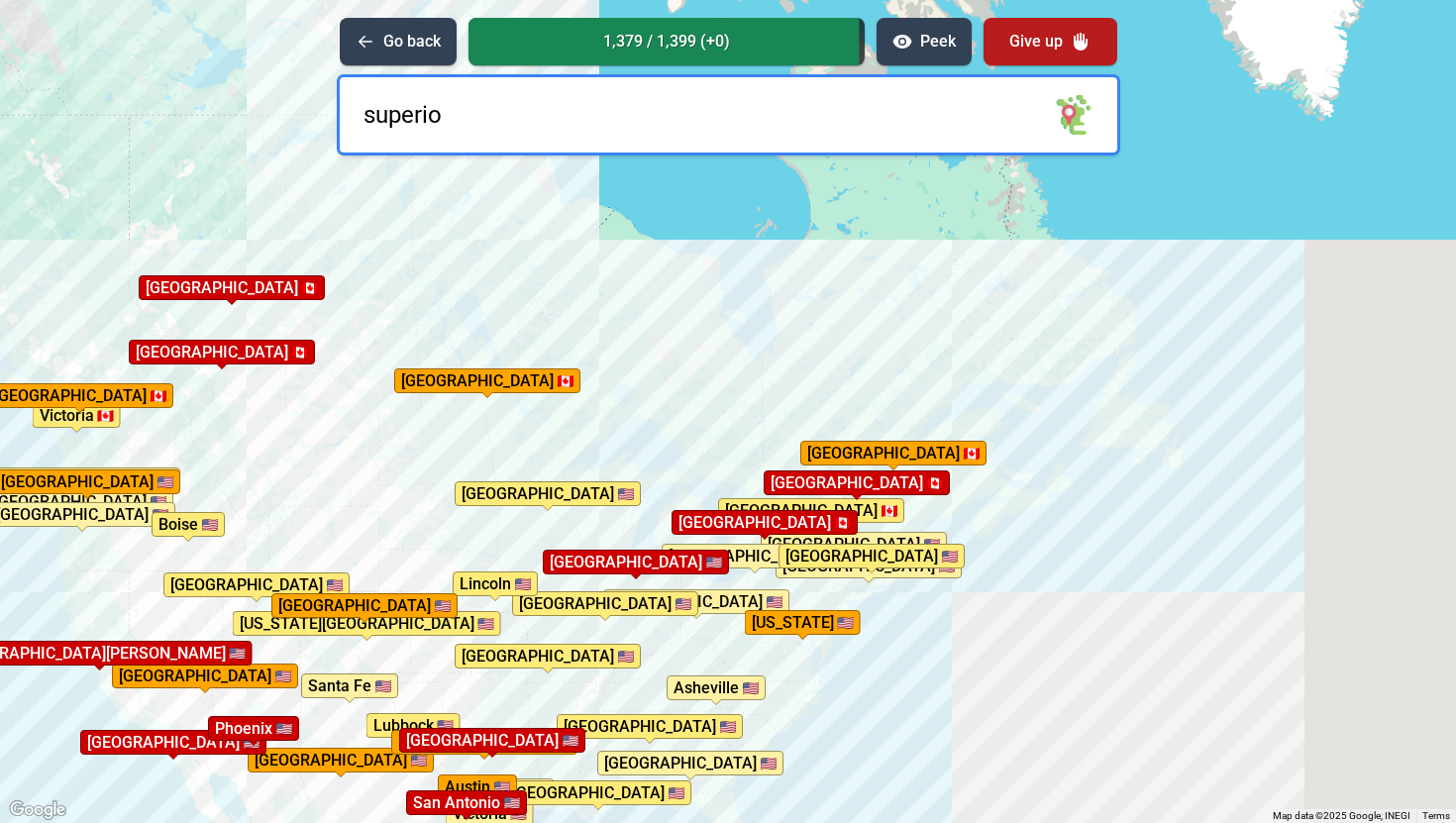 type on "superior" 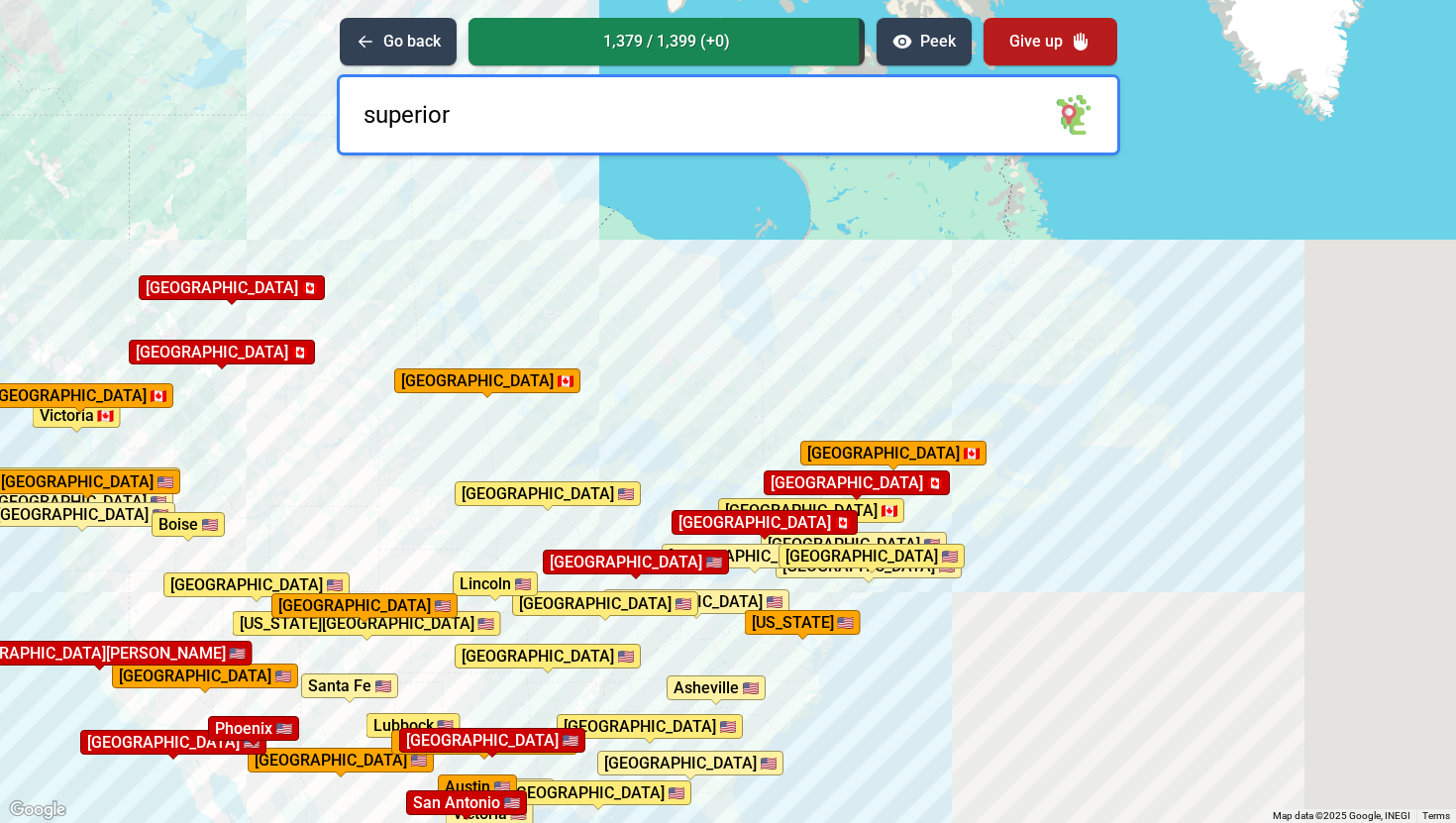 click on "superior" at bounding box center (728, 115) 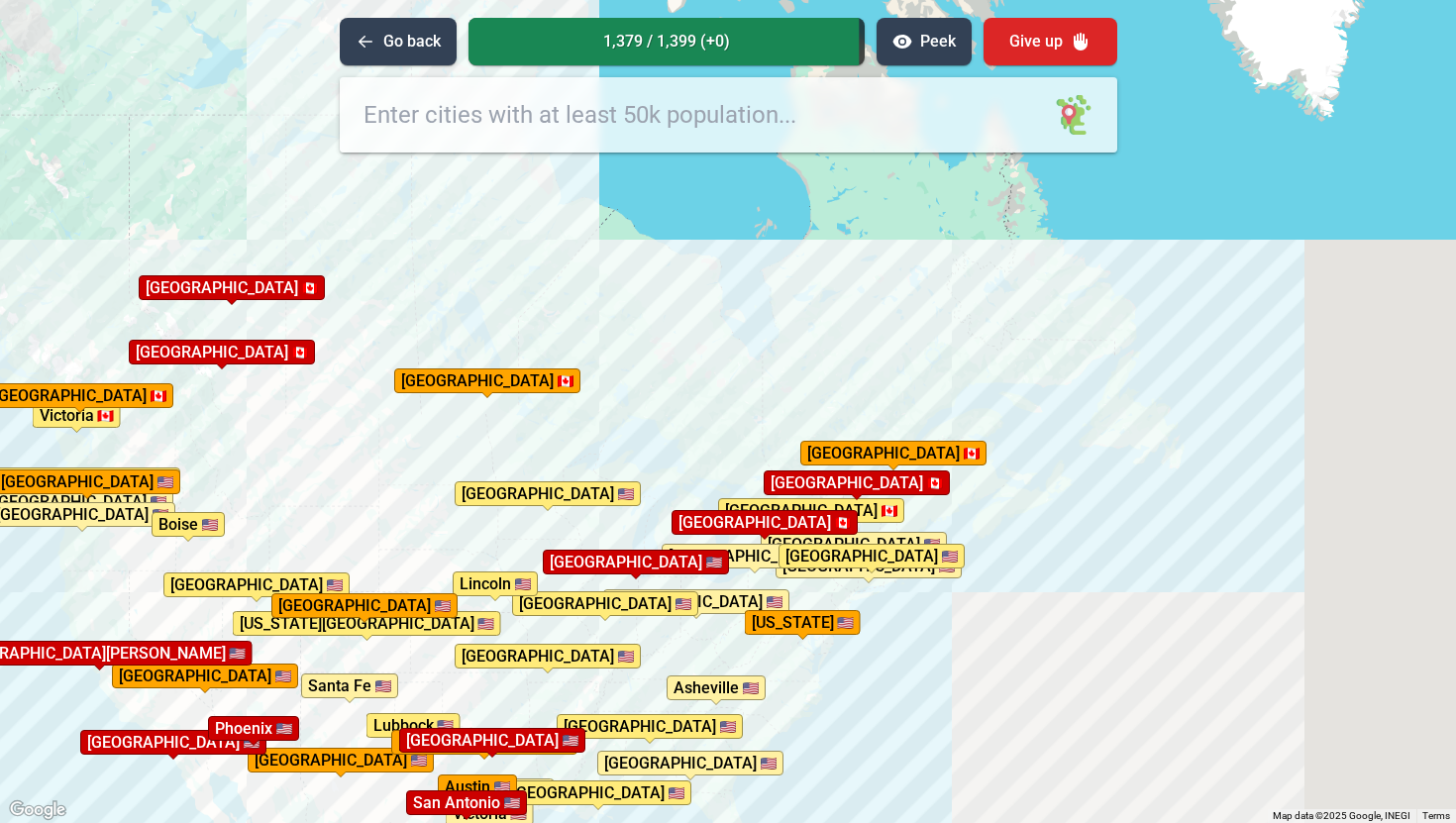 click on "Give up" at bounding box center [1050, 42] 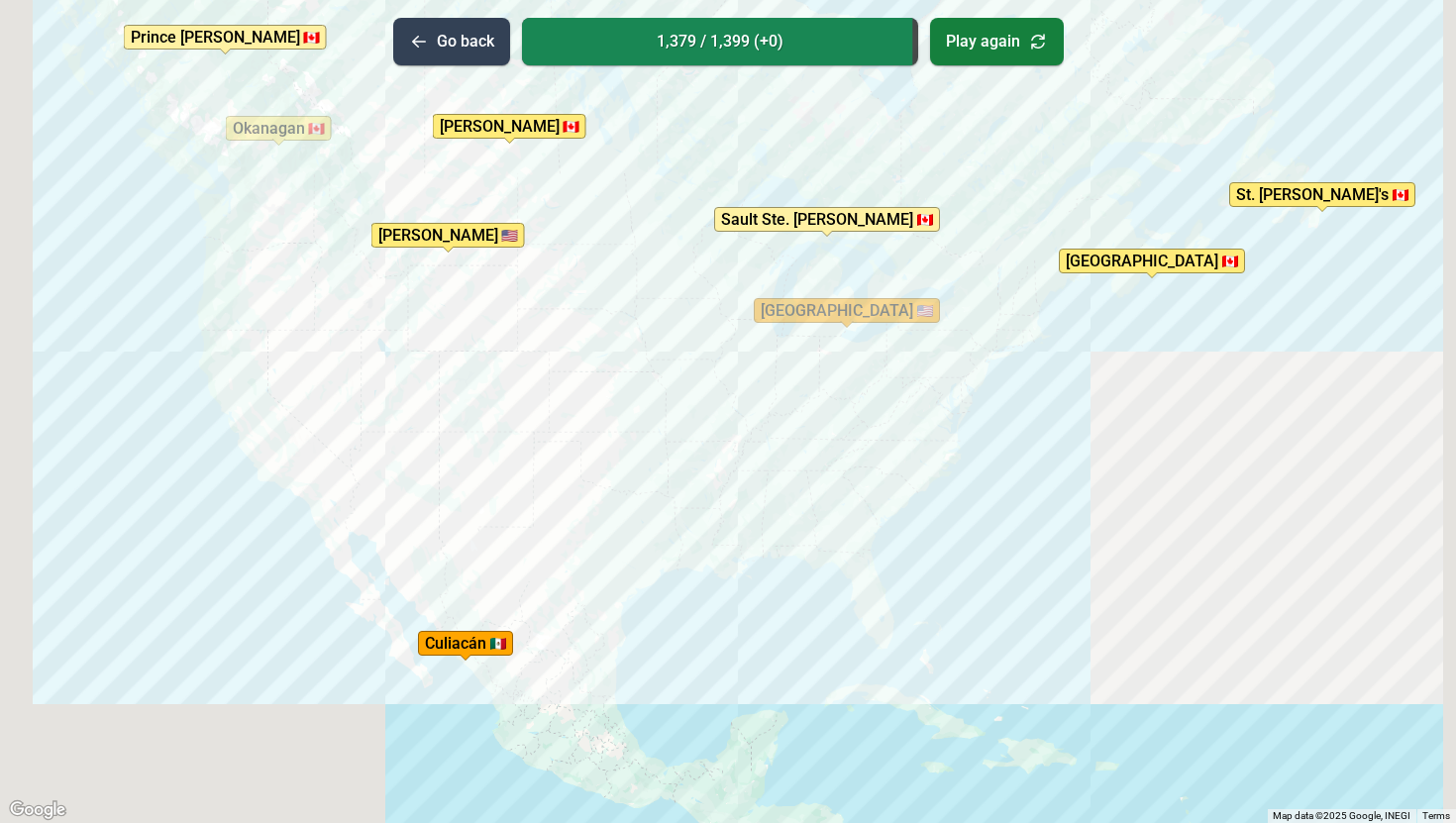 drag, startPoint x: 768, startPoint y: 546, endPoint x: 899, endPoint y: 258, distance: 316.39374 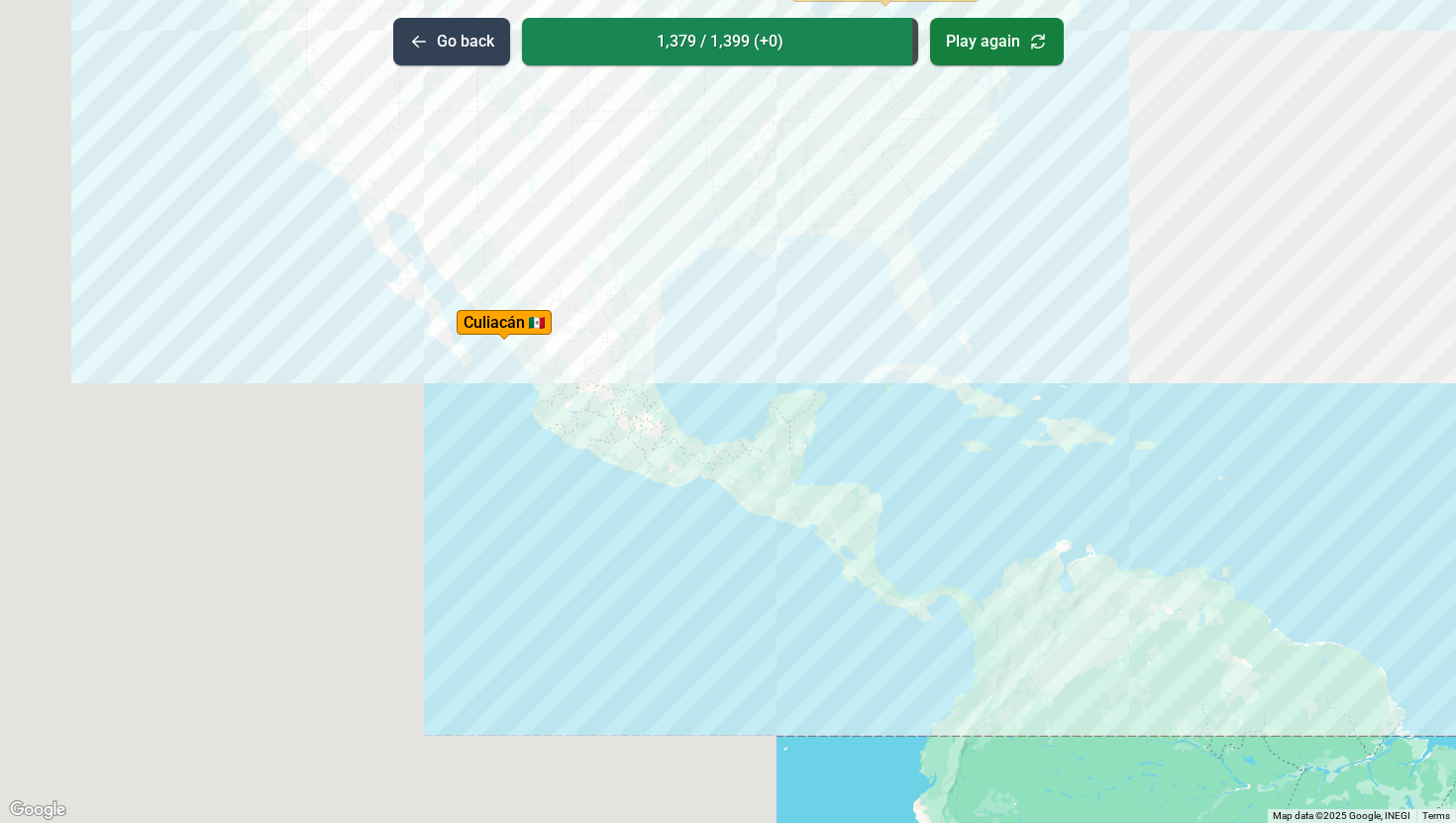 drag, startPoint x: 692, startPoint y: 482, endPoint x: 741, endPoint y: 244, distance: 242.99177 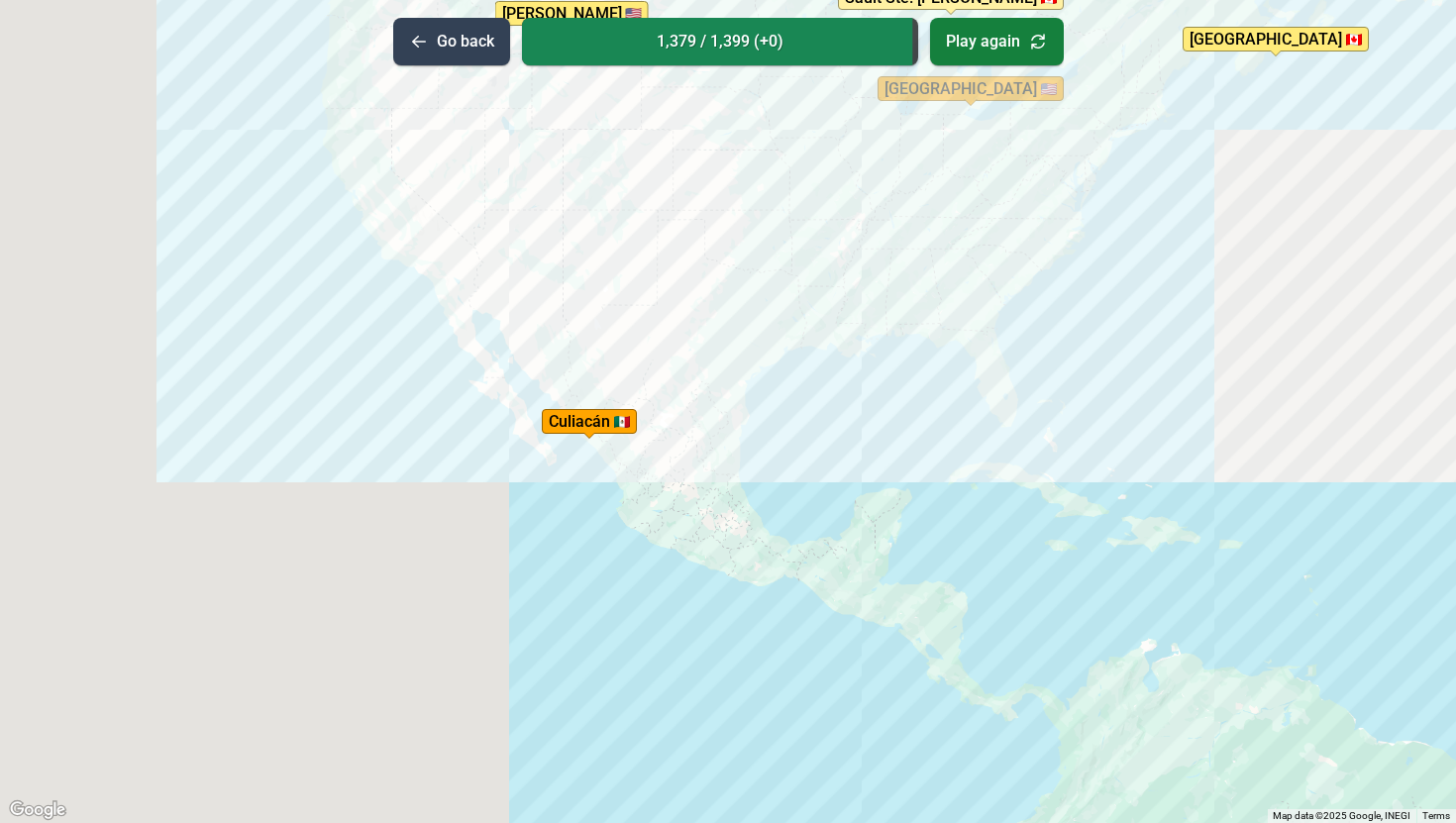 drag, startPoint x: 637, startPoint y: 293, endPoint x: 740, endPoint y: 423, distance: 165.85837 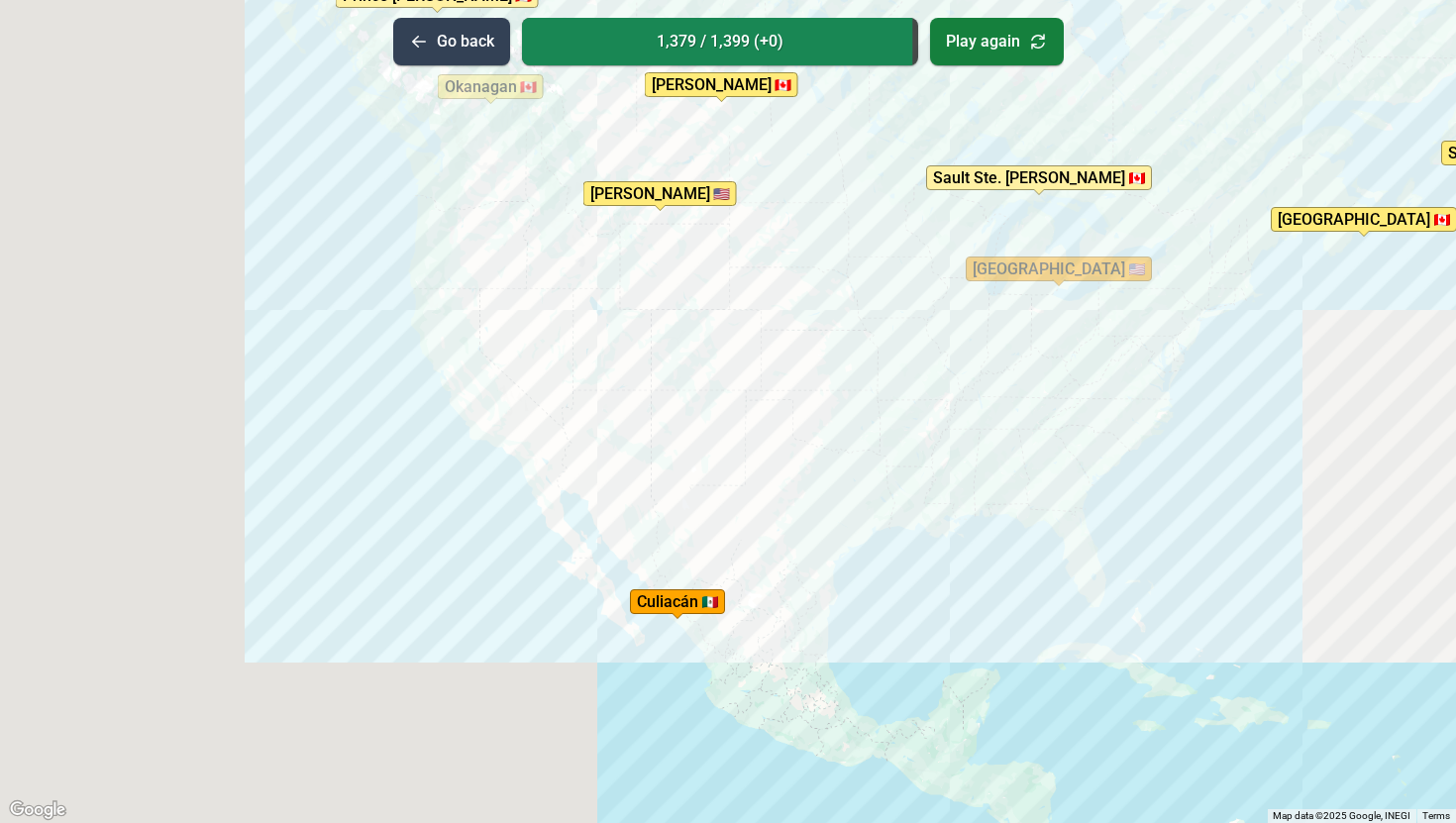 drag, startPoint x: 648, startPoint y: 297, endPoint x: 734, endPoint y: 489, distance: 210.38061 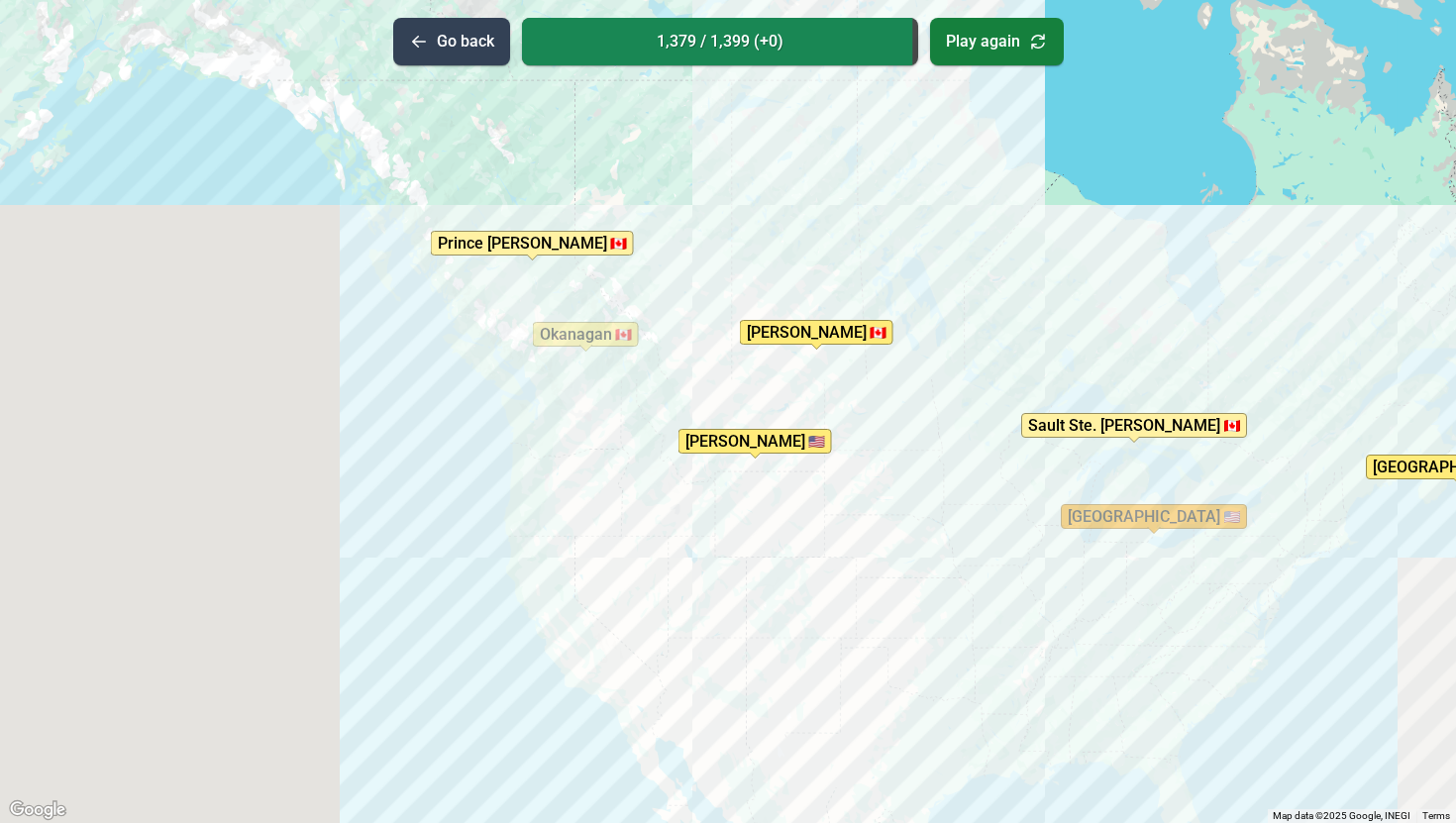 drag, startPoint x: 648, startPoint y: 327, endPoint x: 715, endPoint y: 481, distance: 167.94344 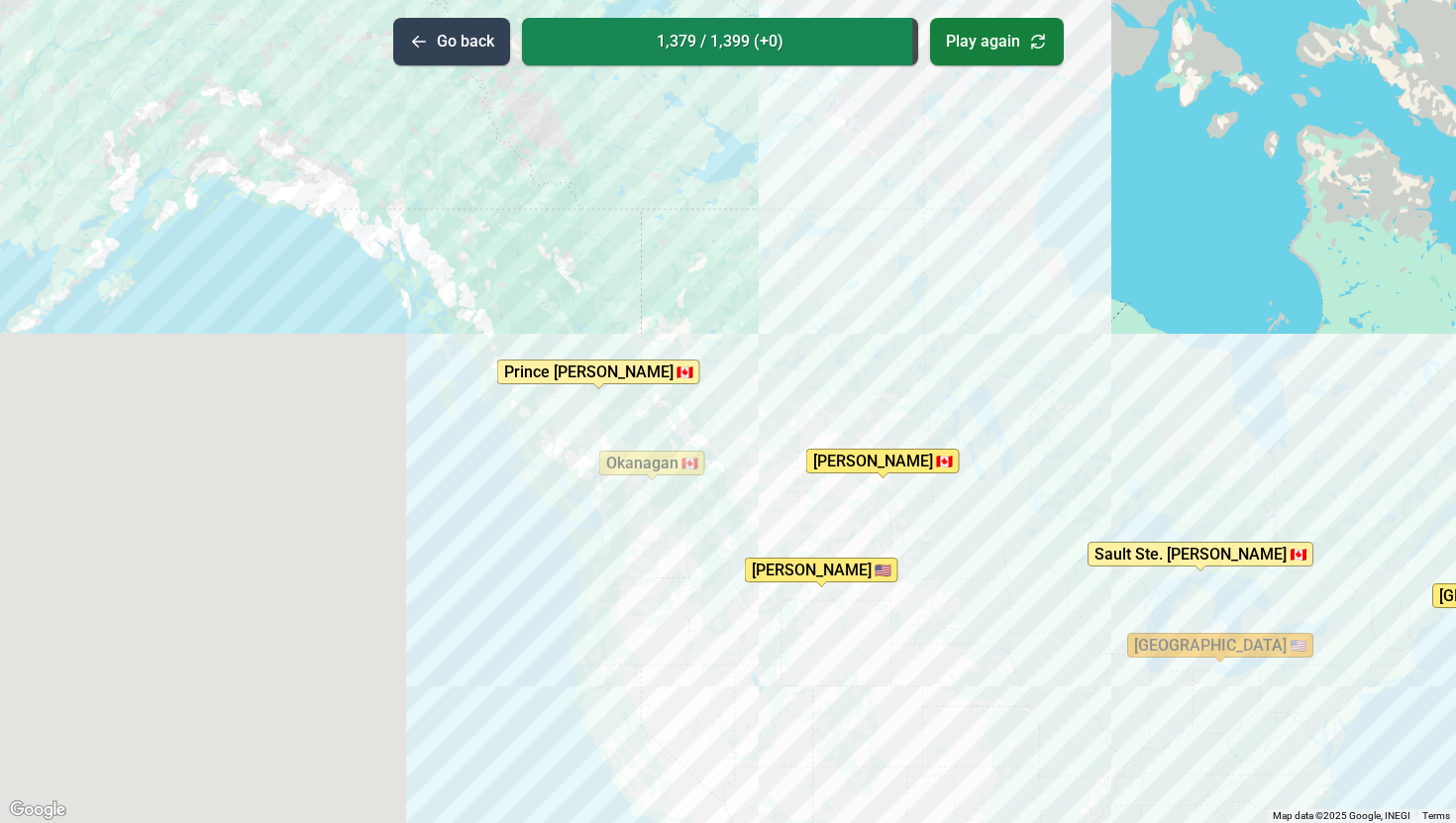 drag, startPoint x: 613, startPoint y: 341, endPoint x: 690, endPoint y: 492, distance: 169.49926 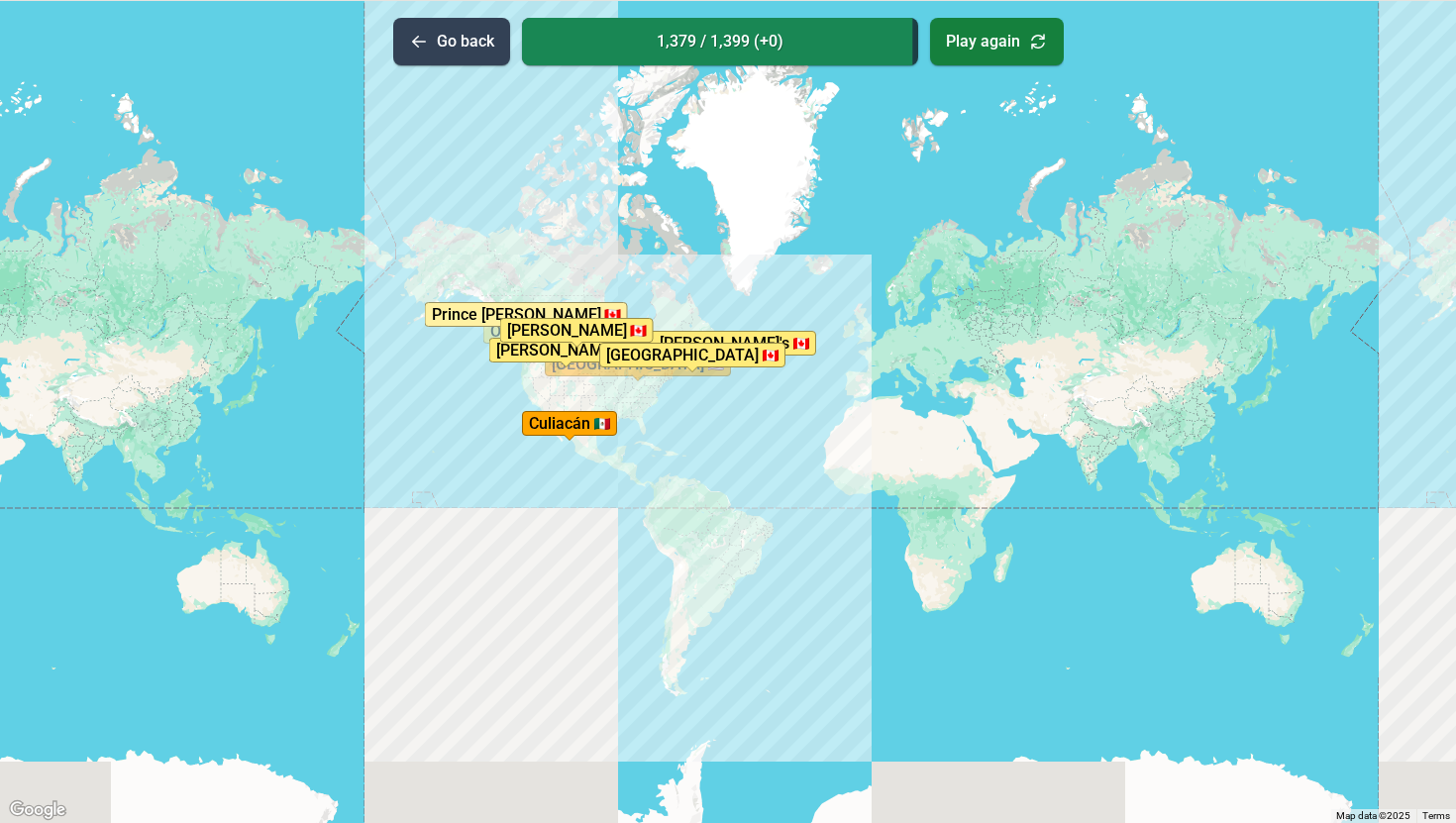 drag, startPoint x: 806, startPoint y: 540, endPoint x: 850, endPoint y: 683, distance: 149.61618 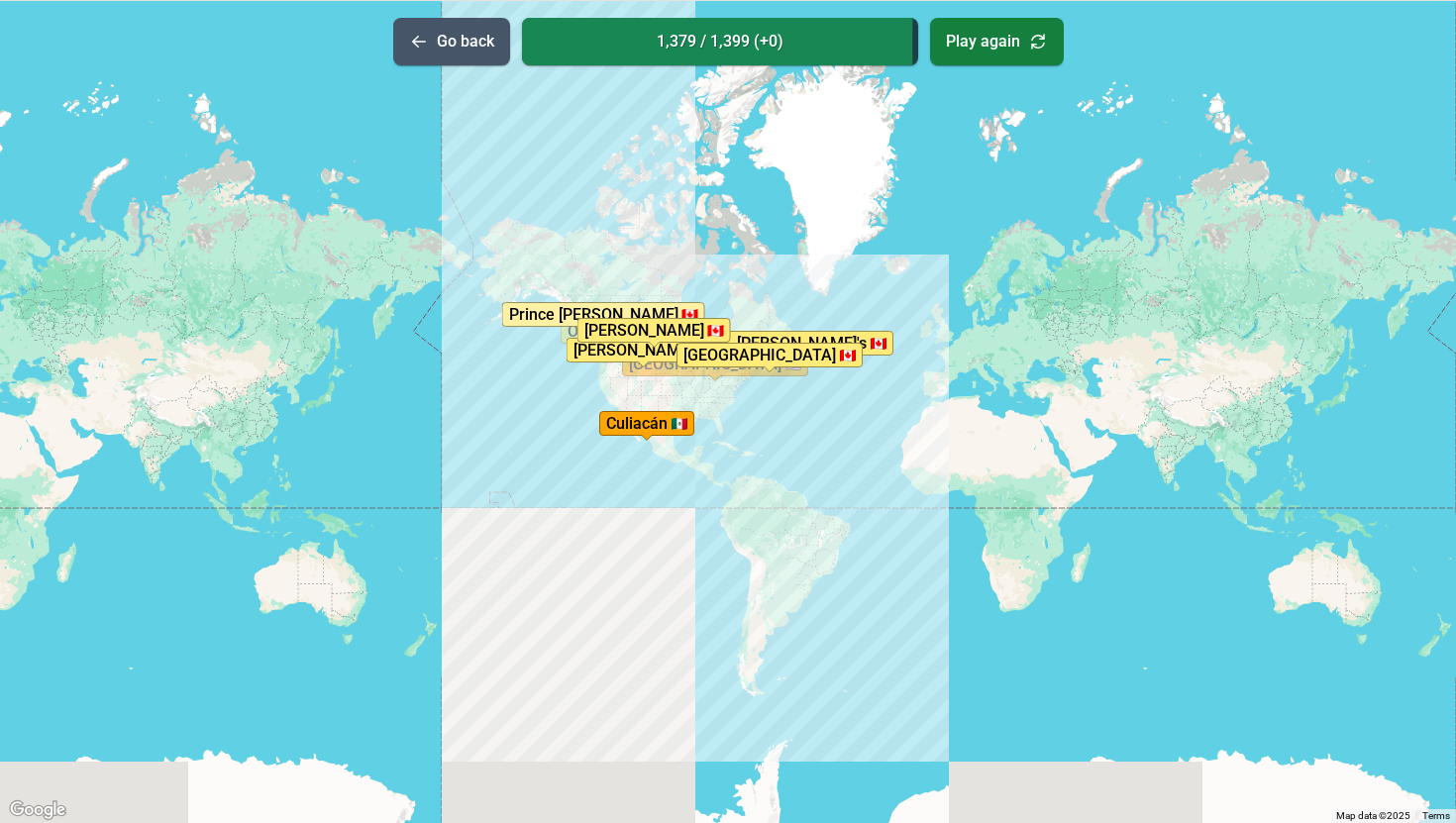 click on "Go back" at bounding box center (452, 42) 